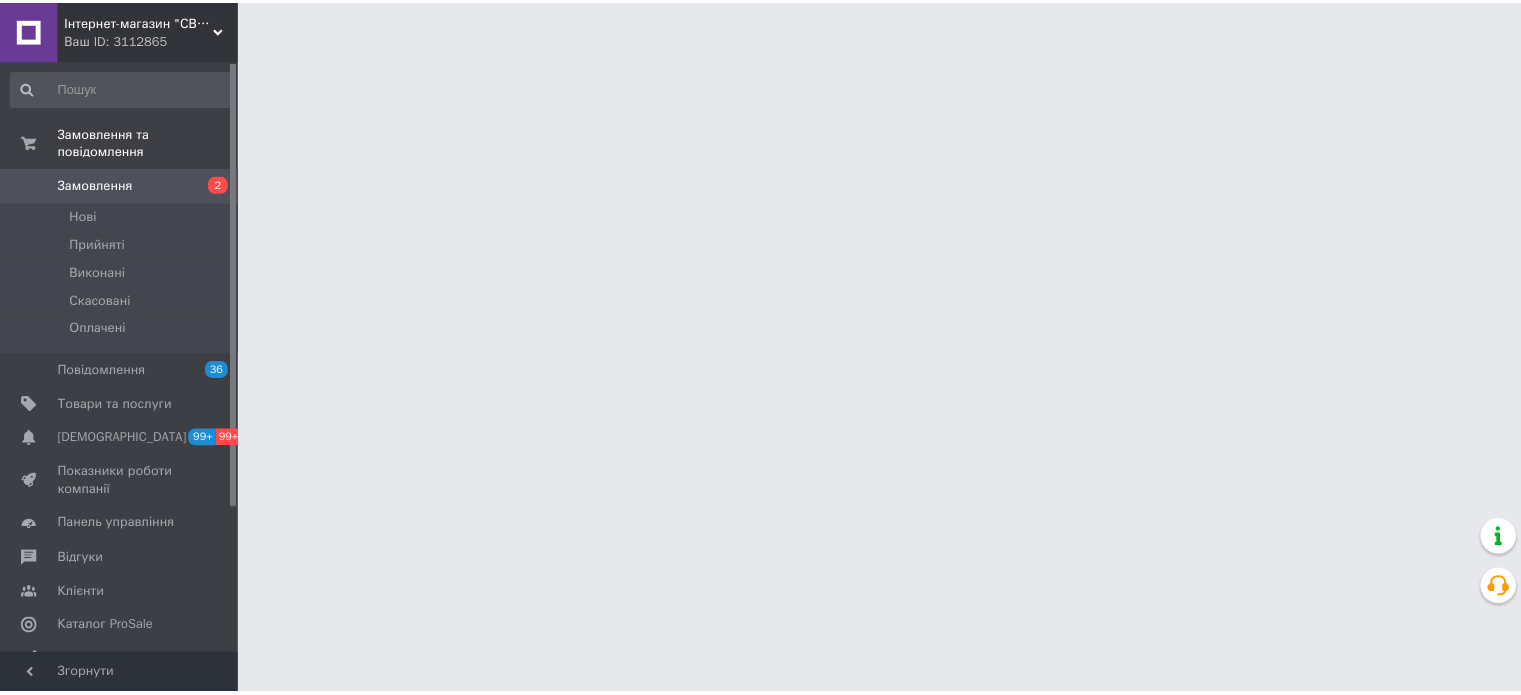 scroll, scrollTop: 0, scrollLeft: 0, axis: both 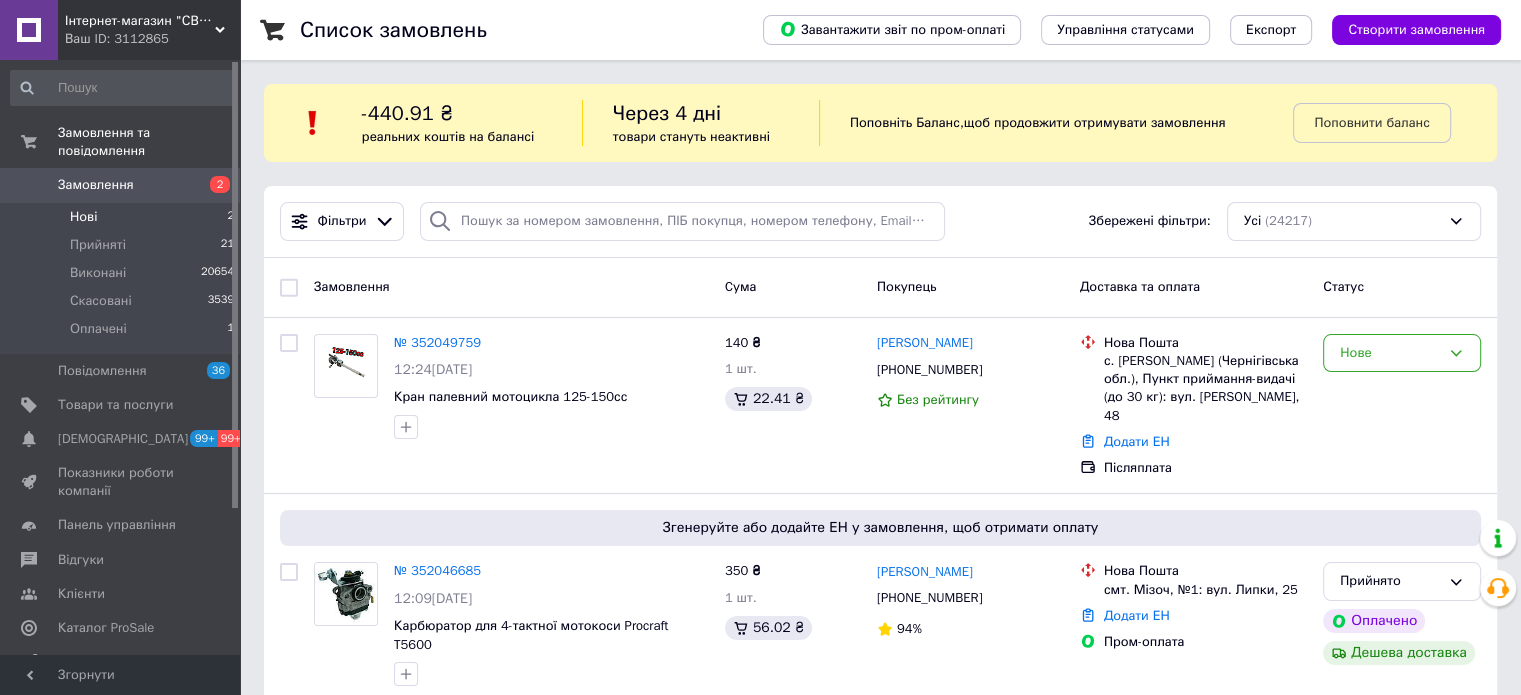 click on "Нові 2" at bounding box center [123, 217] 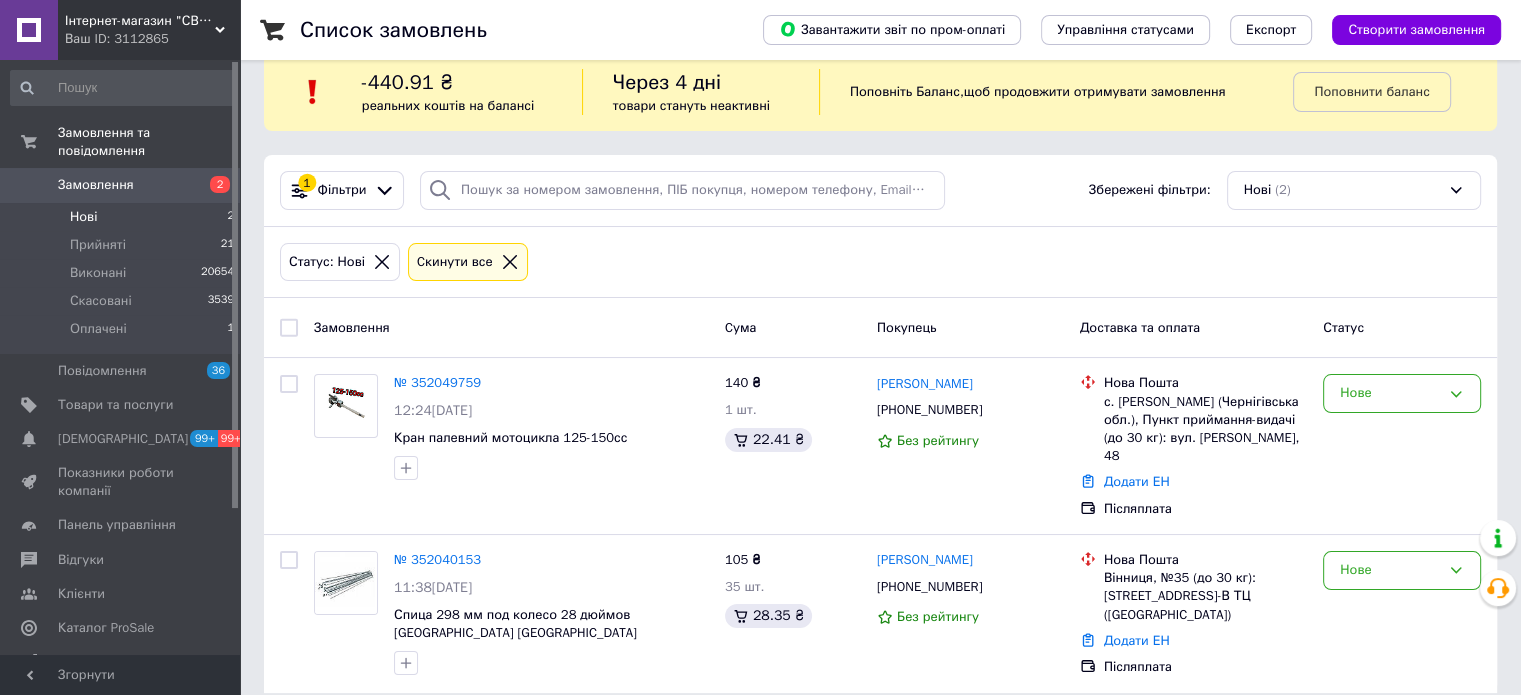 scroll, scrollTop: 32, scrollLeft: 0, axis: vertical 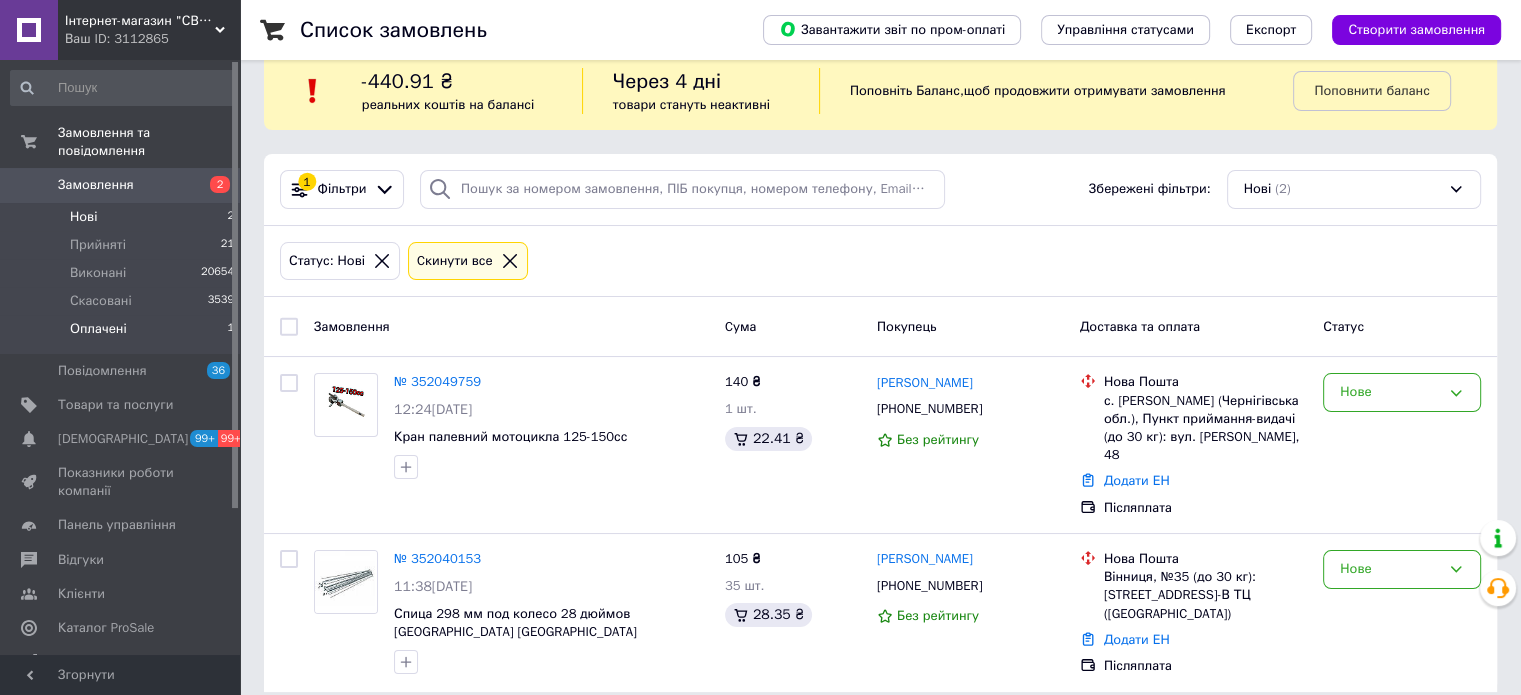 click on "Оплачені 1" at bounding box center (123, 334) 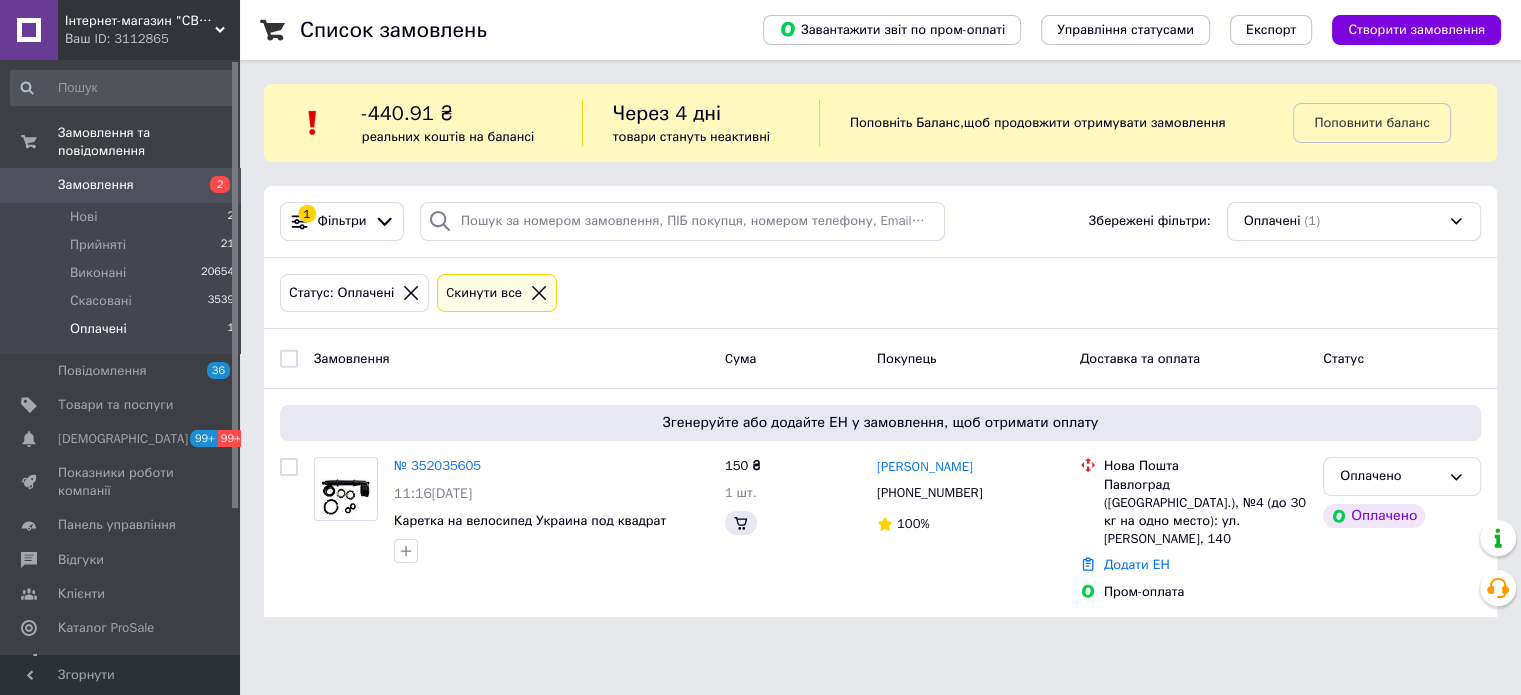 scroll, scrollTop: 0, scrollLeft: 0, axis: both 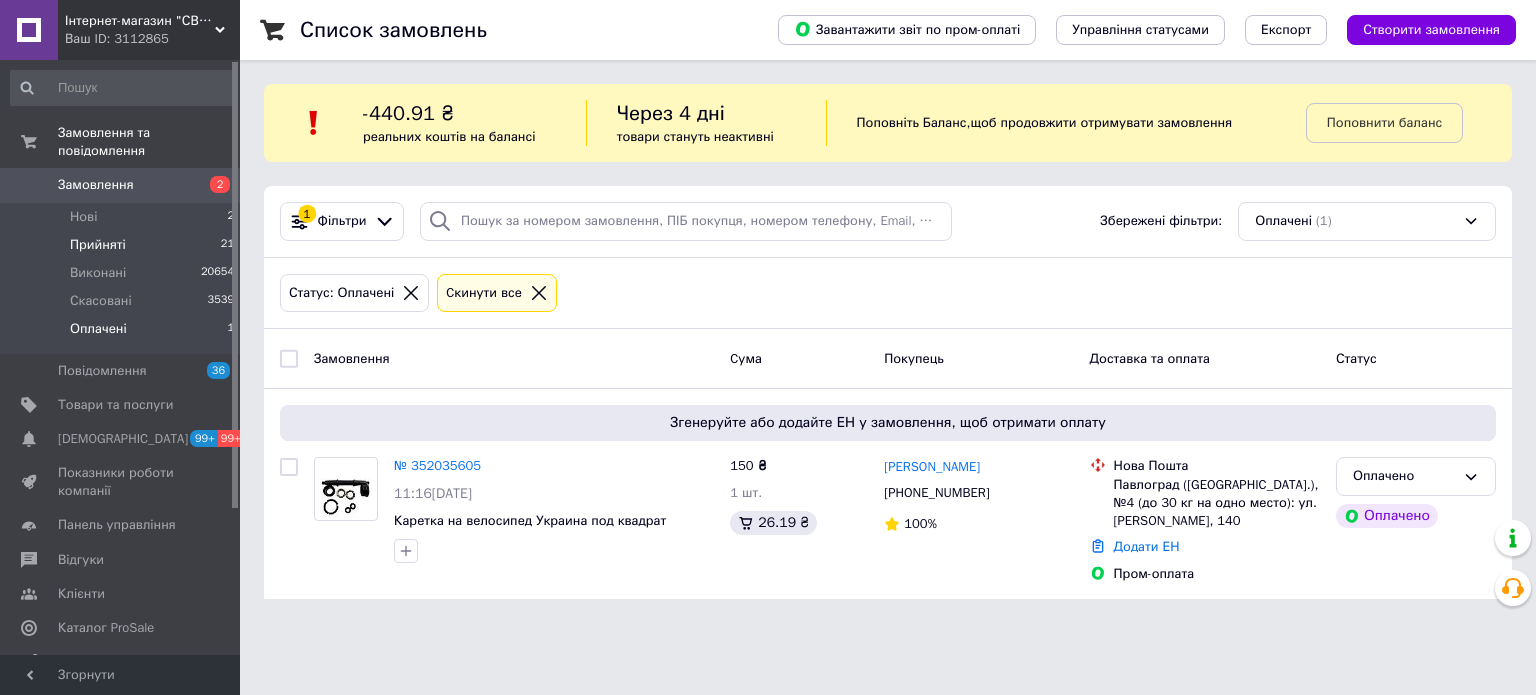 click on "Прийняті 21" at bounding box center (123, 245) 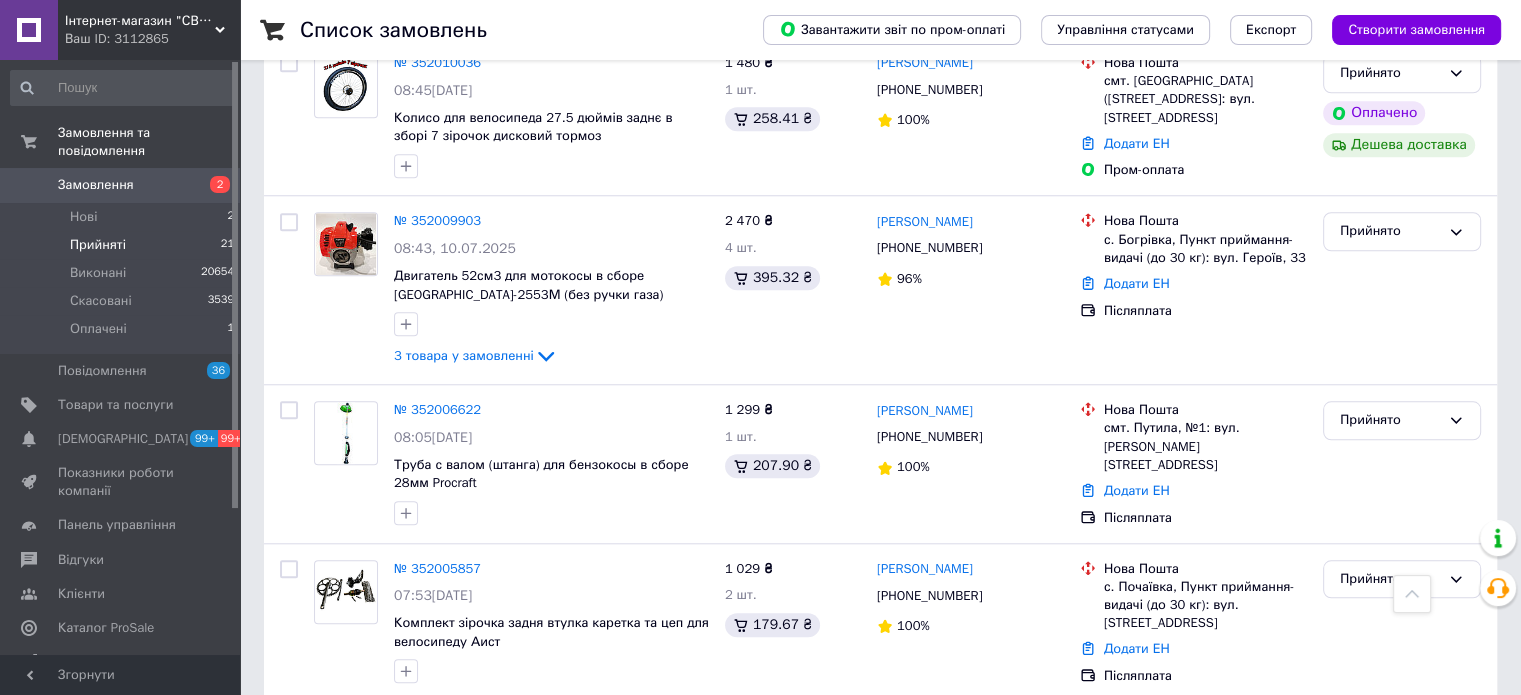 scroll, scrollTop: 1777, scrollLeft: 0, axis: vertical 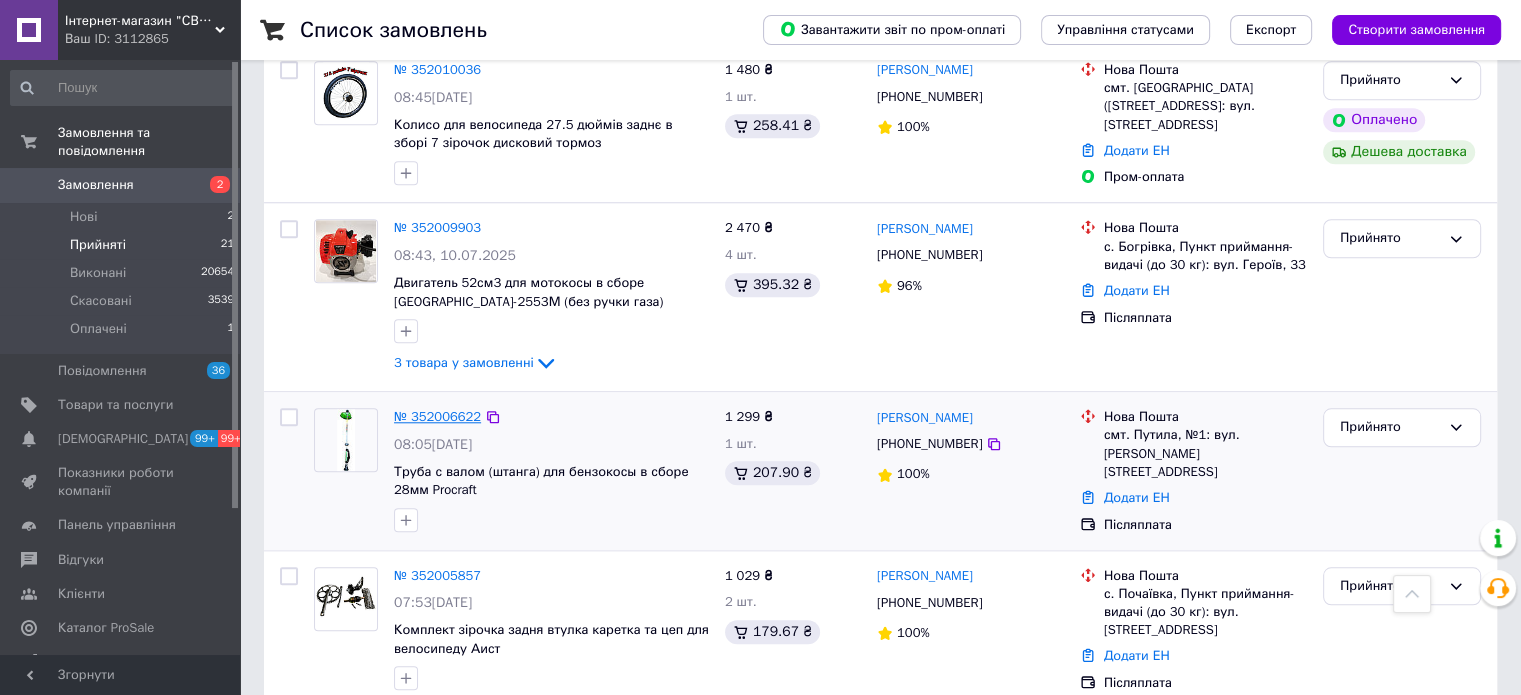 click on "№ 352006622" at bounding box center (437, 416) 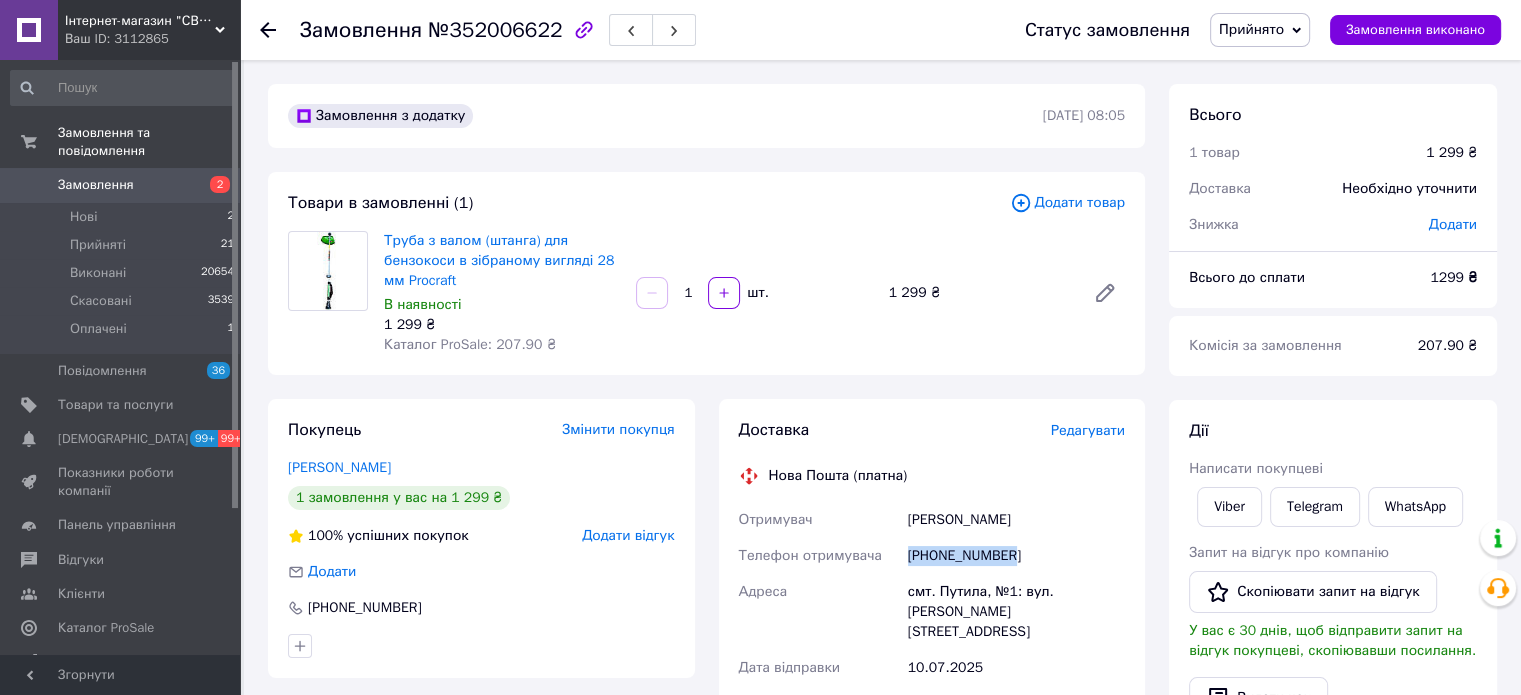 drag, startPoint x: 899, startPoint y: 555, endPoint x: 1044, endPoint y: 558, distance: 145.03104 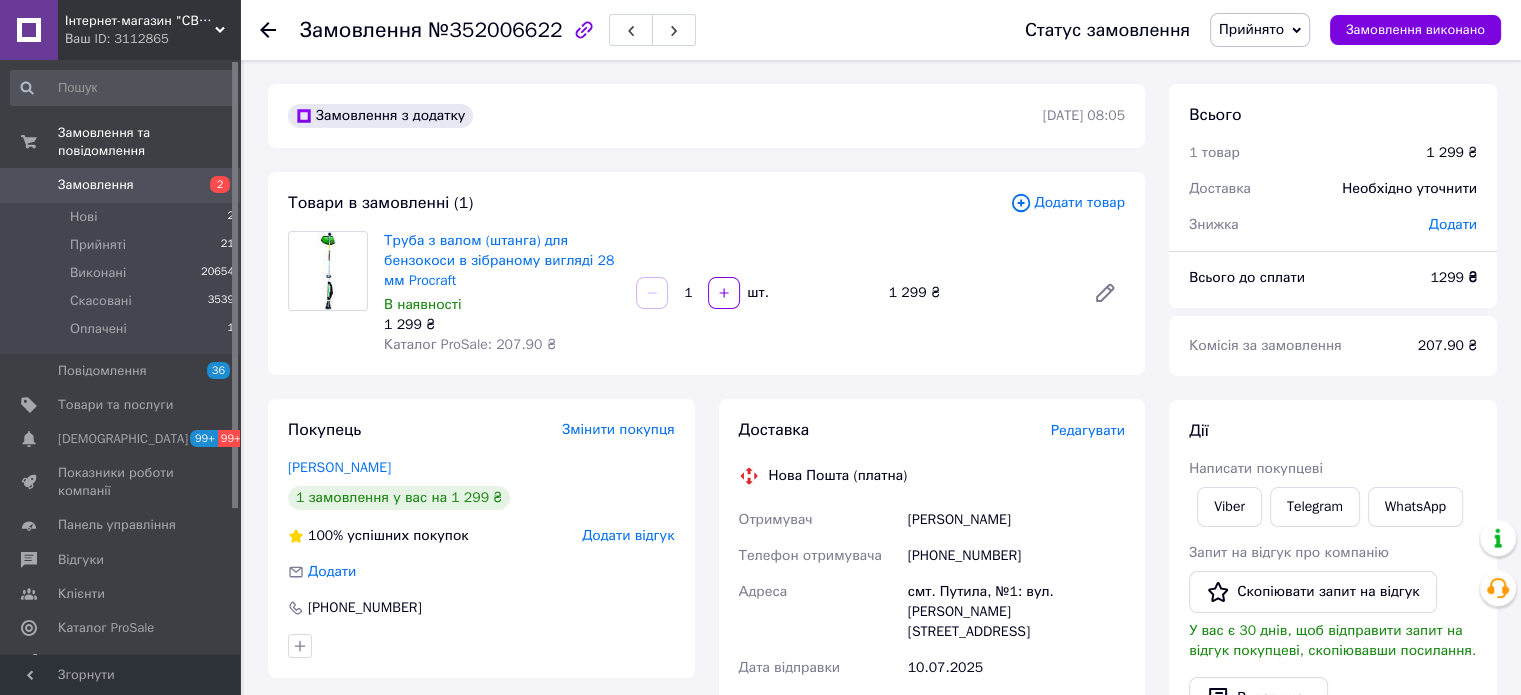 click on "Отримувач" at bounding box center (819, 520) 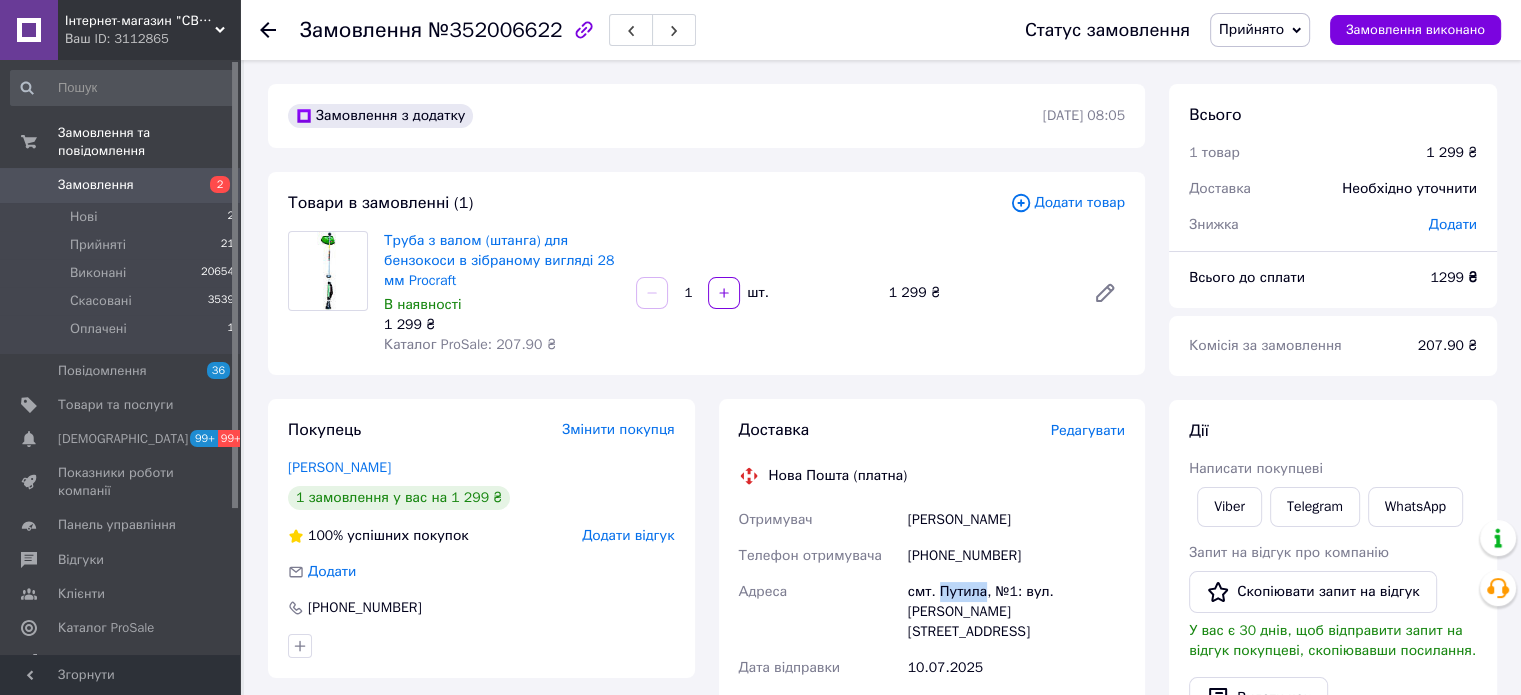 click on "смт. Путила, №1: вул. Алексєєва, 34" at bounding box center [1016, 612] 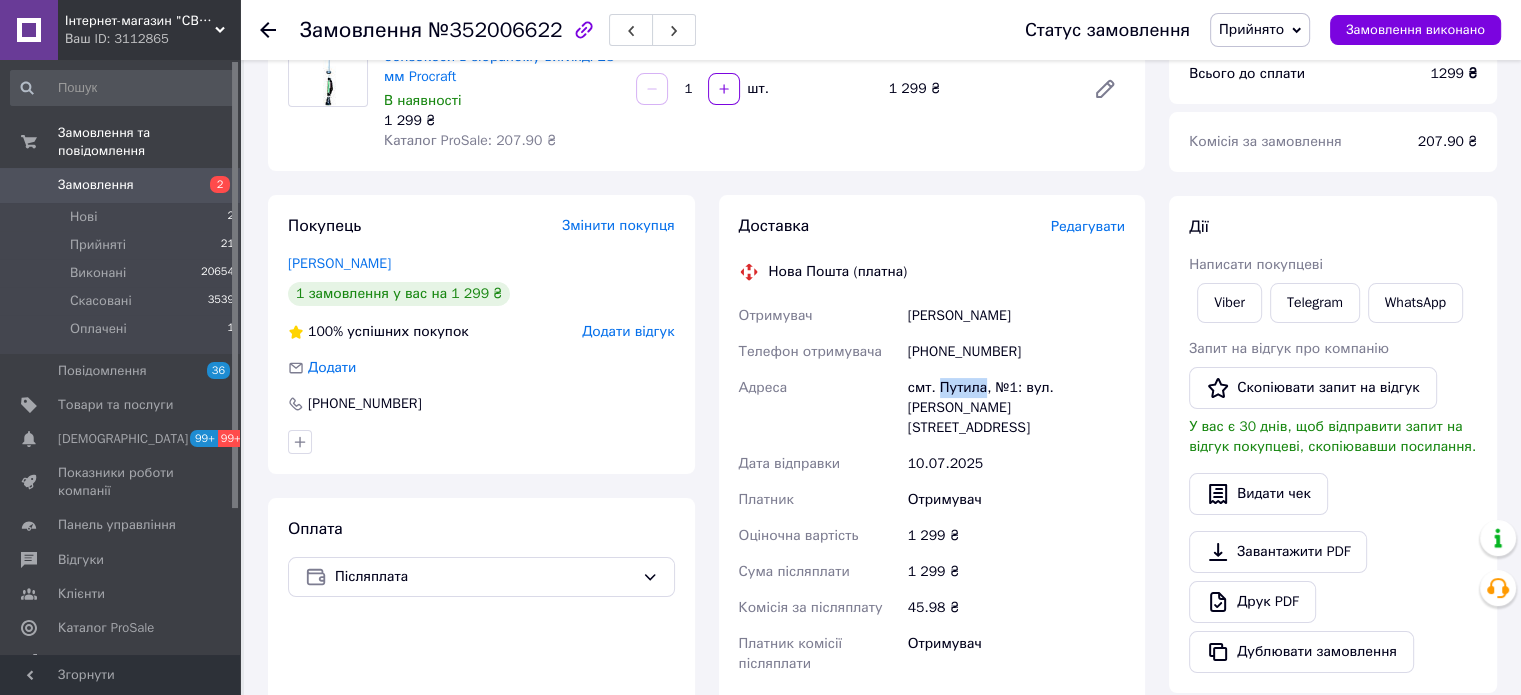 scroll, scrollTop: 500, scrollLeft: 0, axis: vertical 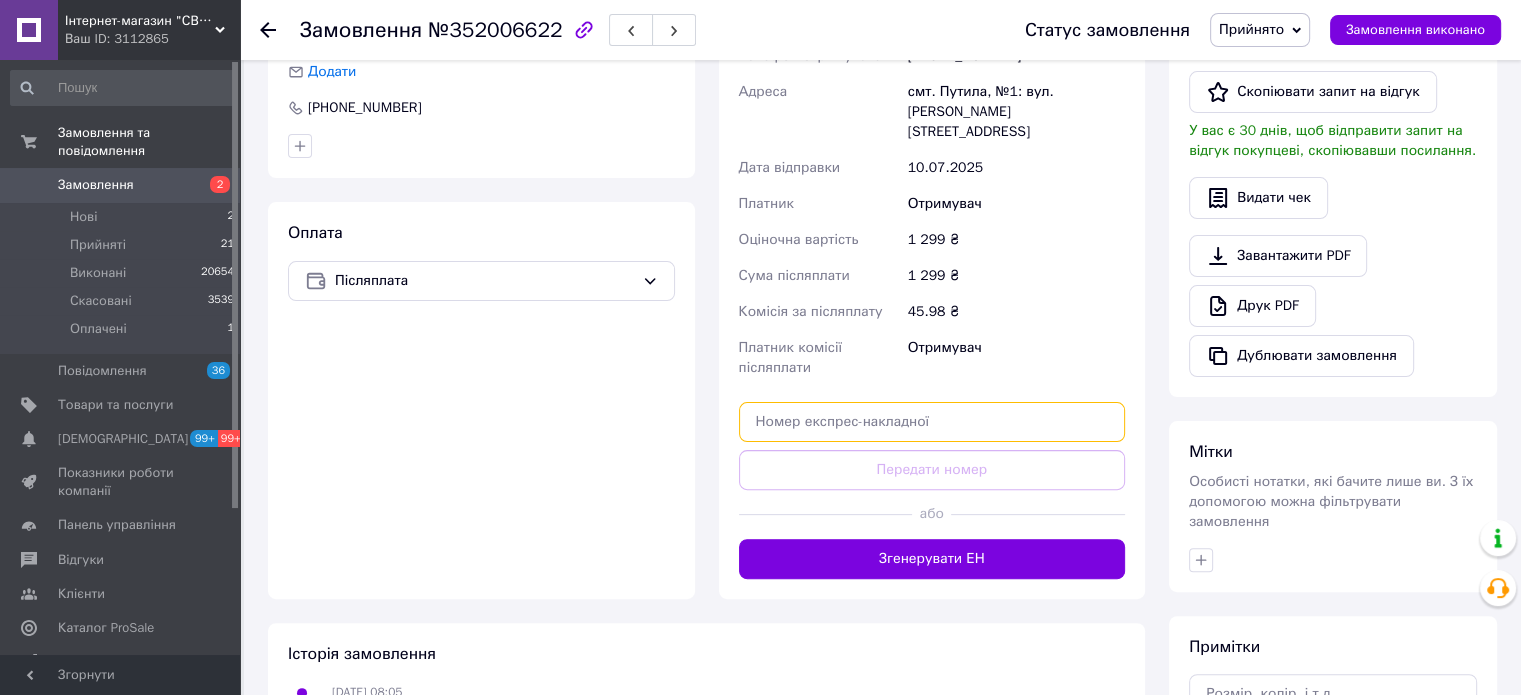 click at bounding box center (932, 422) 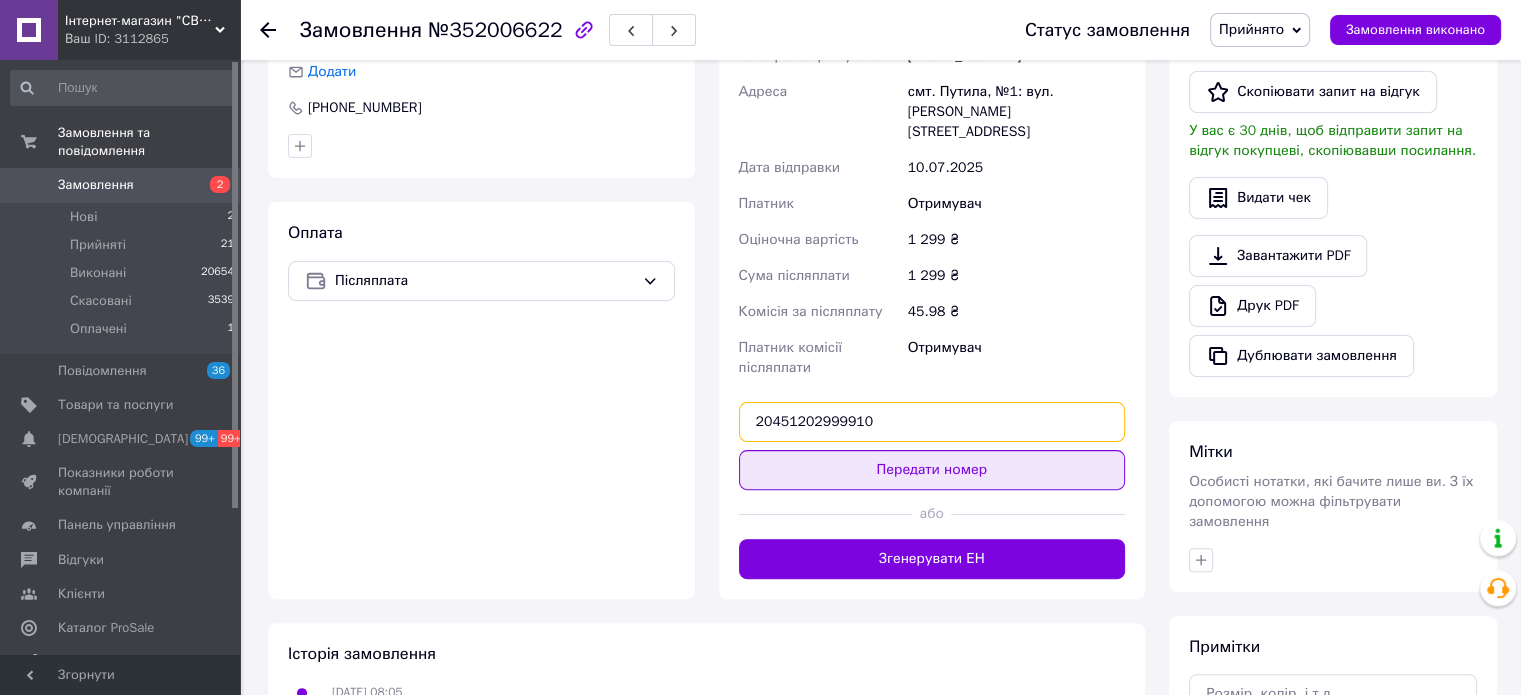type on "20451202999910" 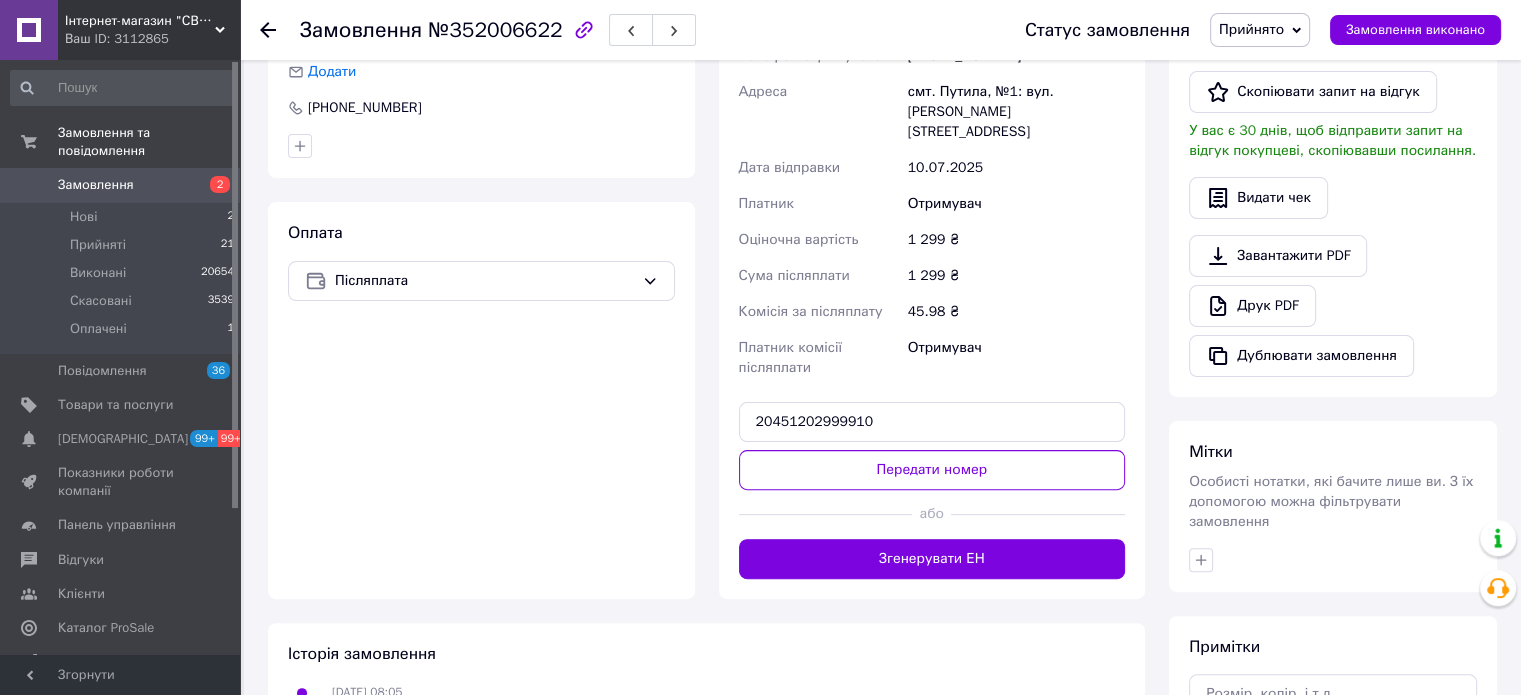 click on "Передати номер" at bounding box center (932, 470) 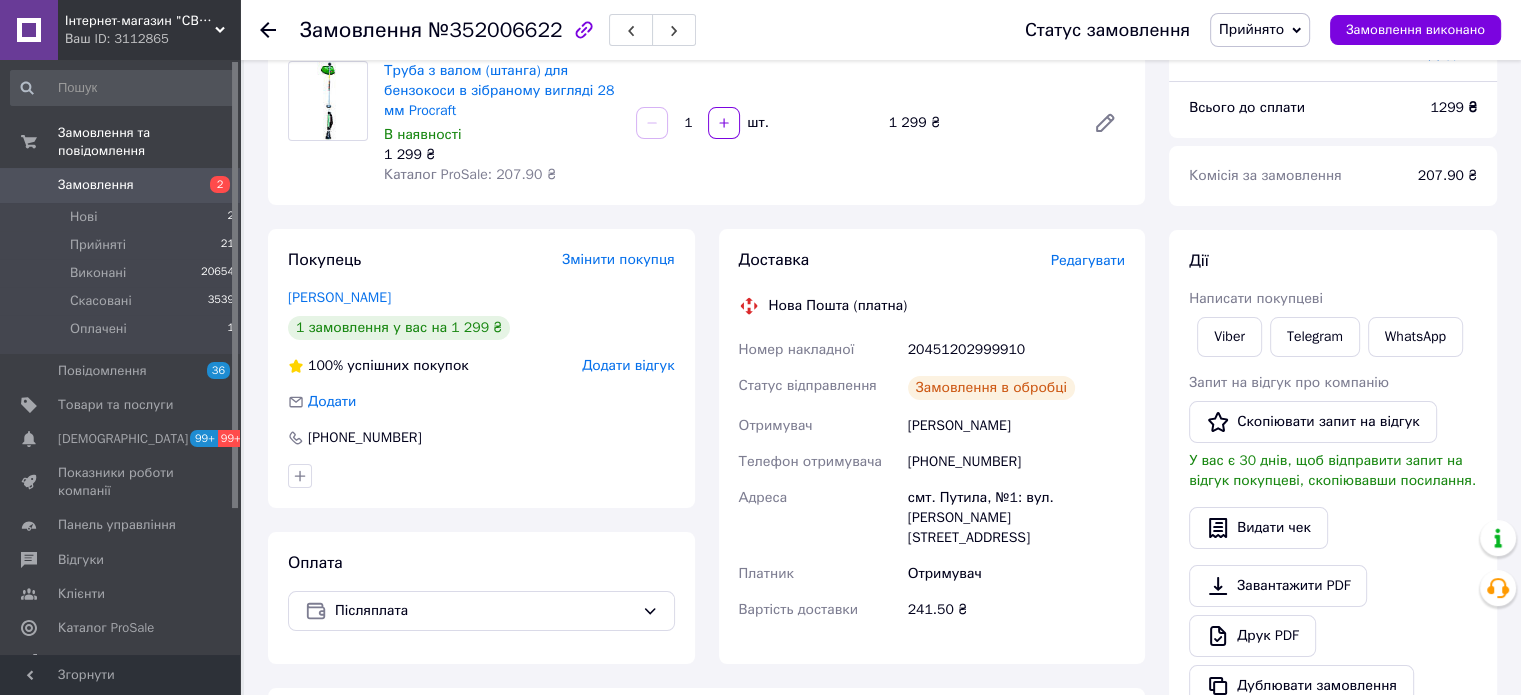 scroll, scrollTop: 100, scrollLeft: 0, axis: vertical 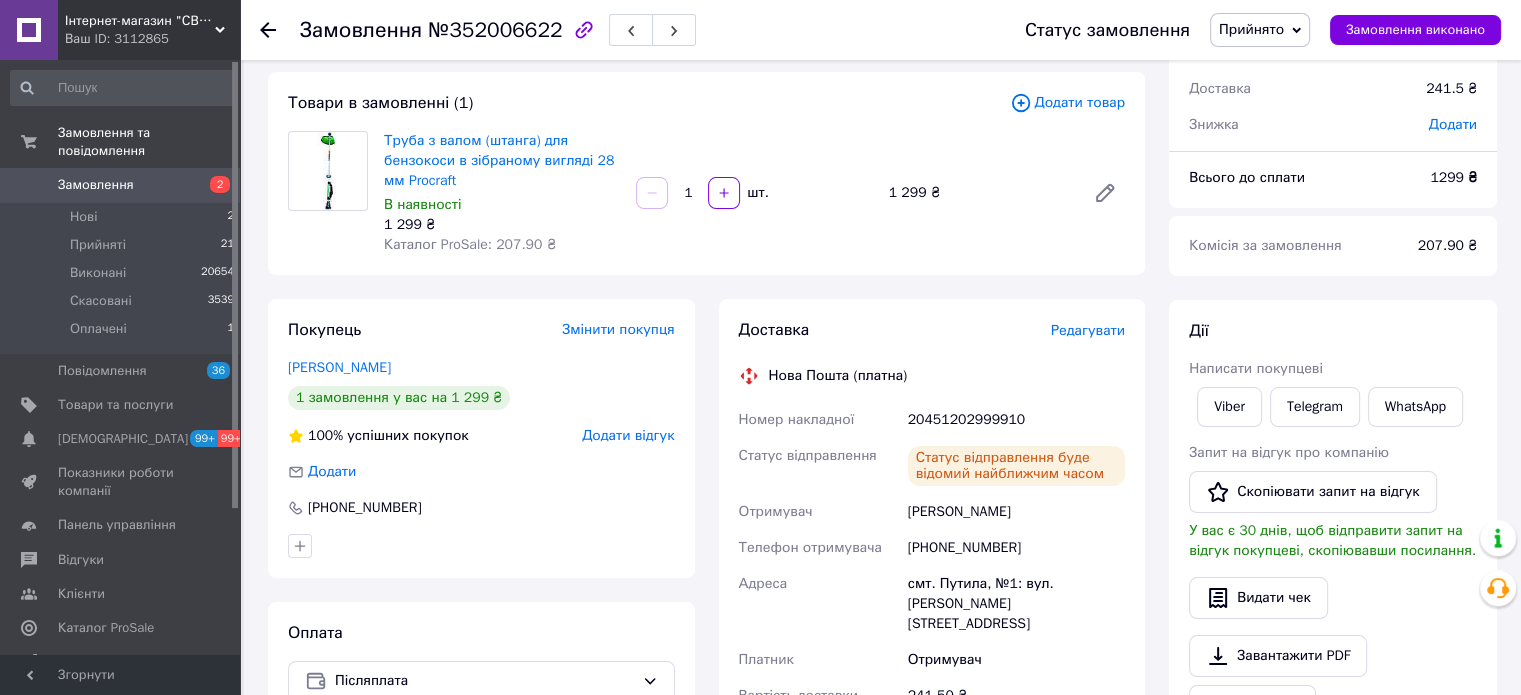 click on "Прийнято" at bounding box center [1251, 29] 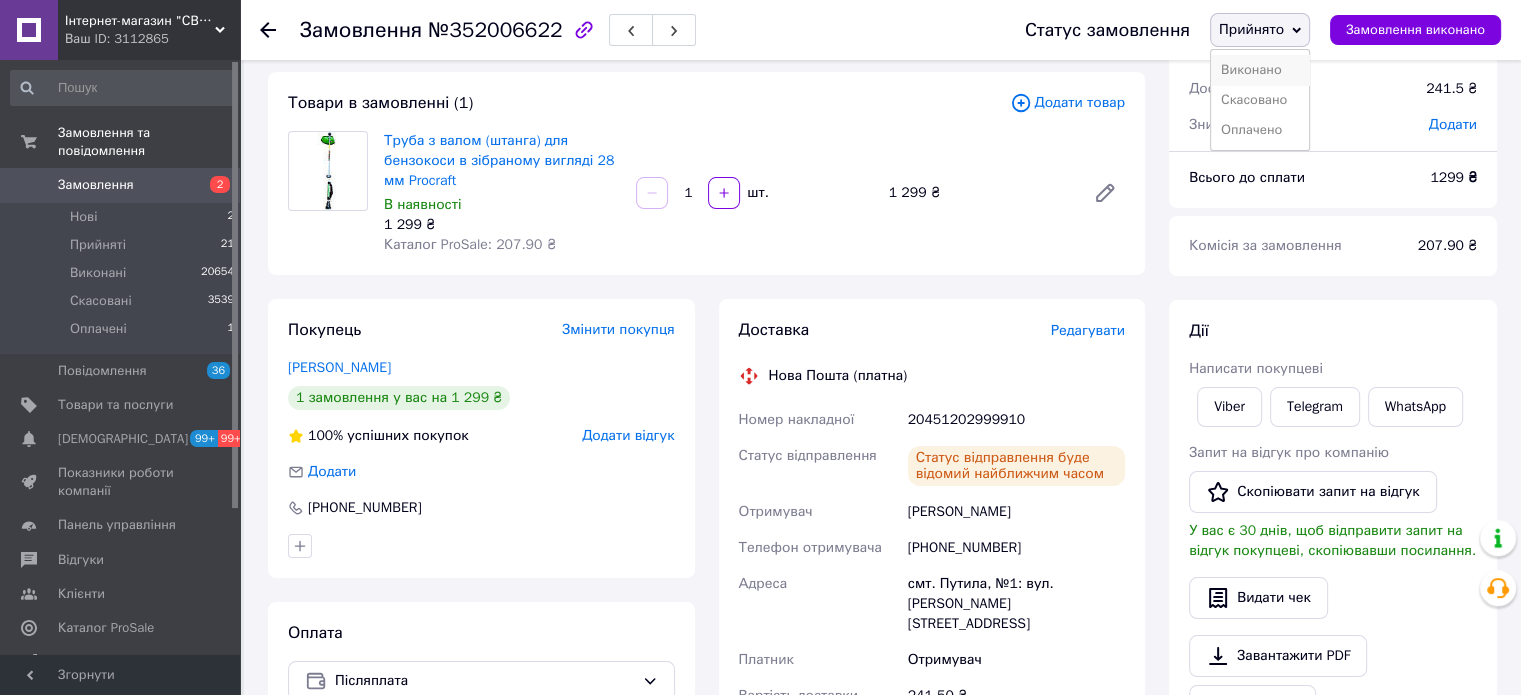 click on "Виконано" at bounding box center [1260, 70] 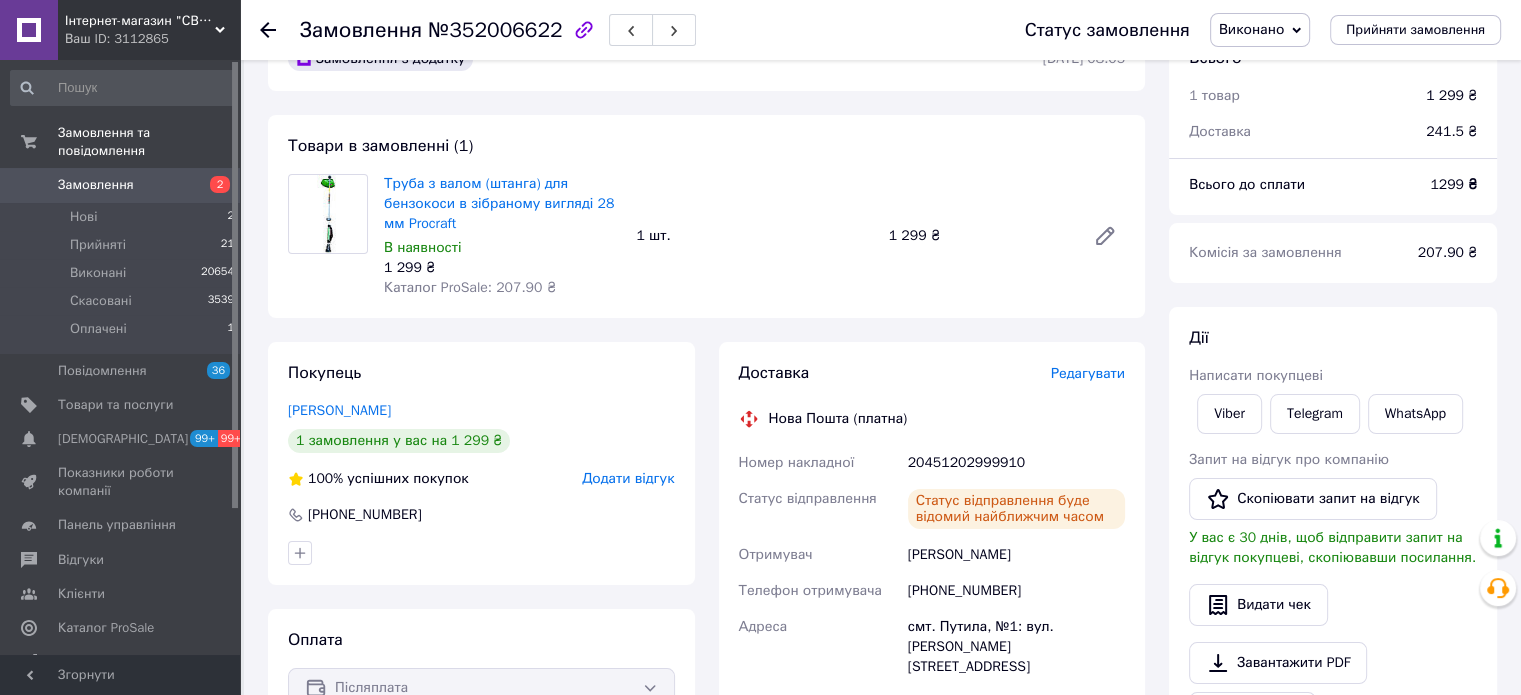 scroll, scrollTop: 0, scrollLeft: 0, axis: both 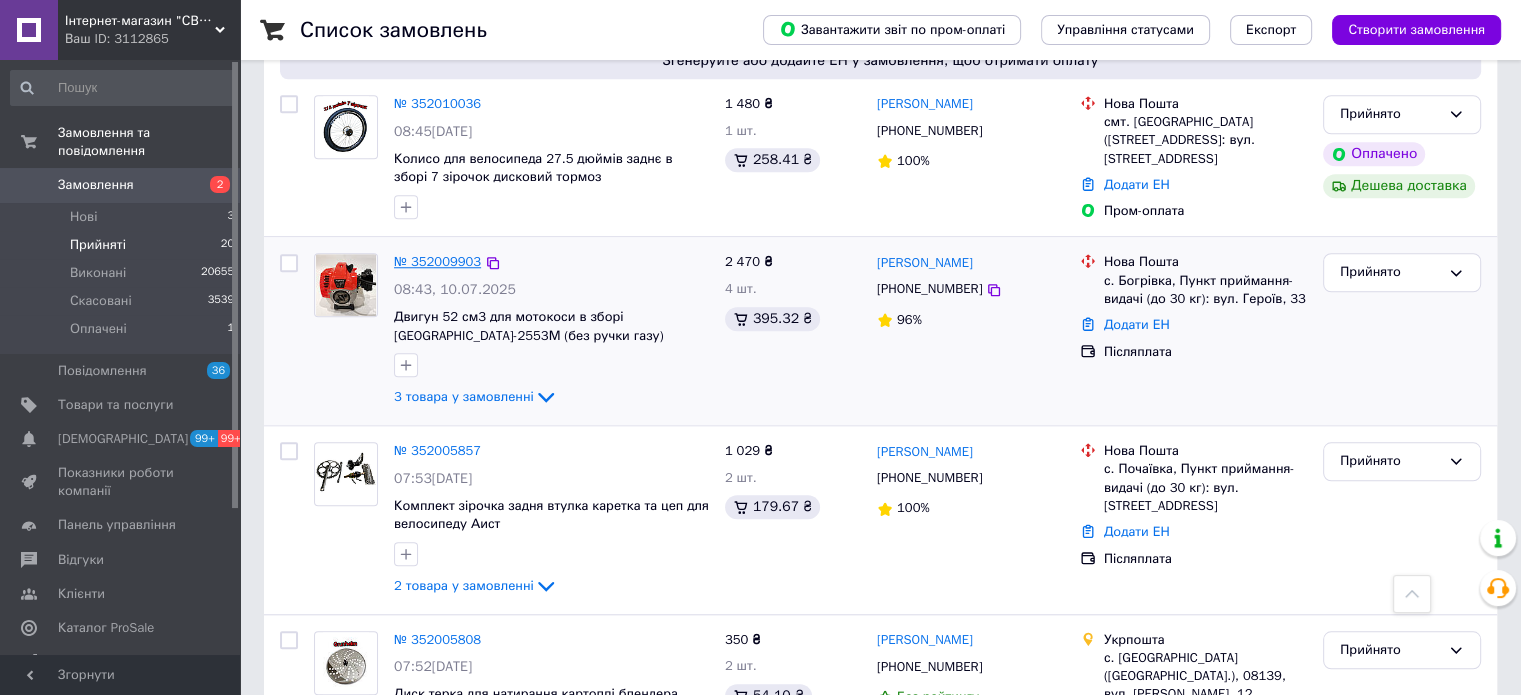 click on "№ 352009903" at bounding box center (437, 261) 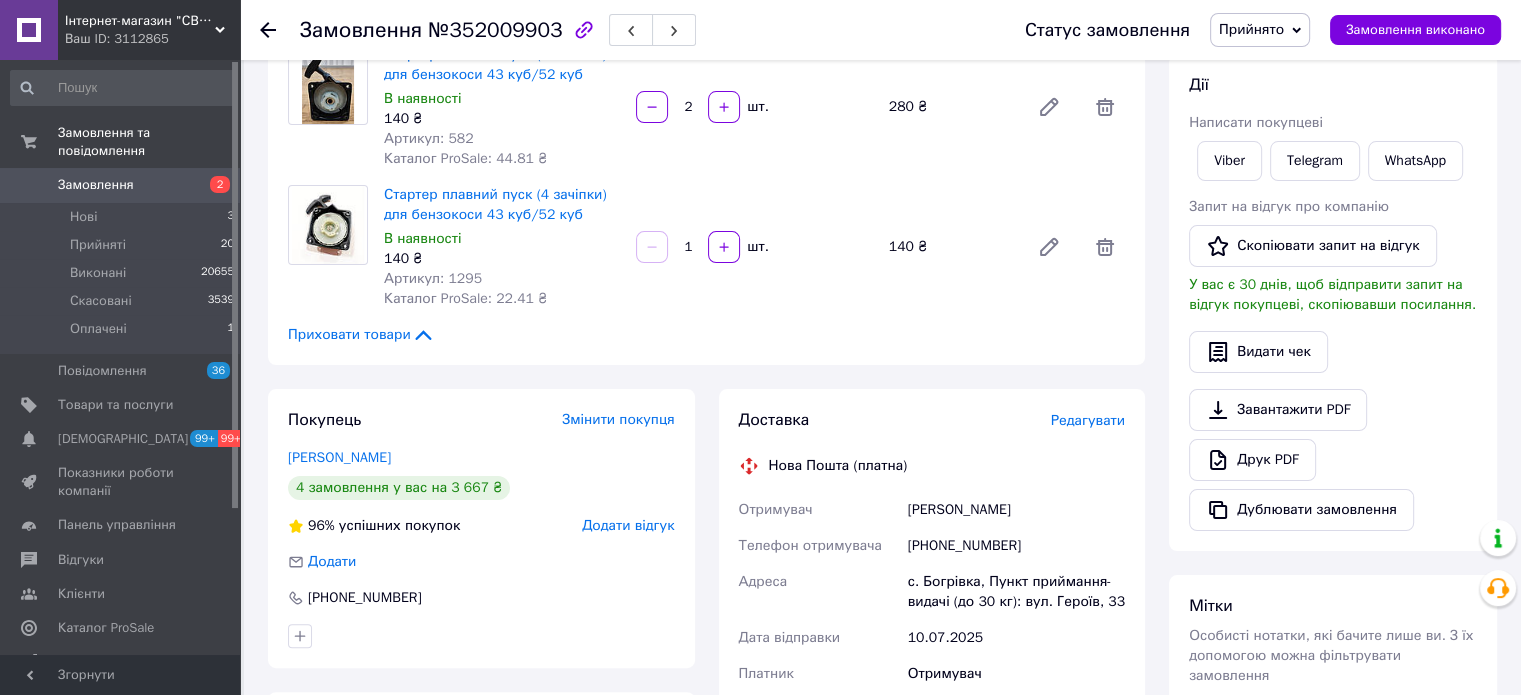 scroll, scrollTop: 300, scrollLeft: 0, axis: vertical 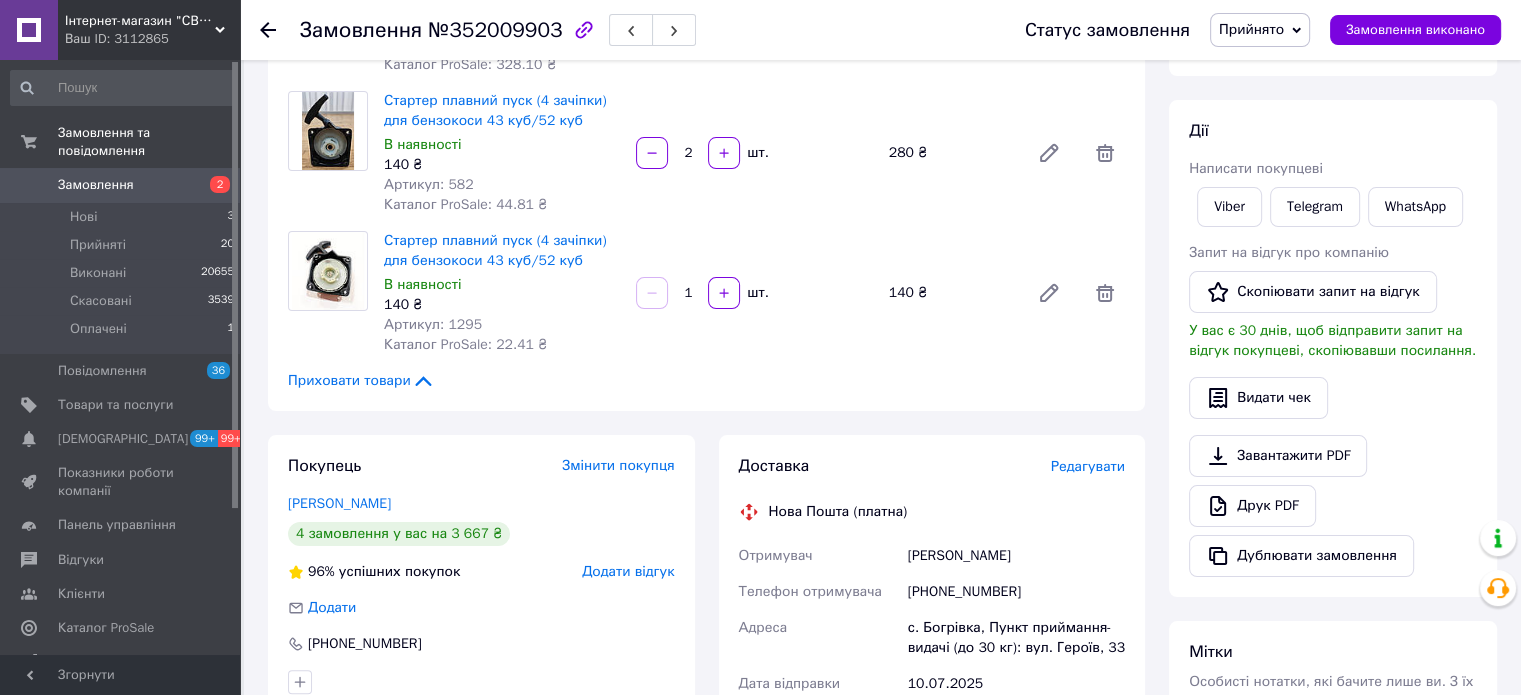 click on "Покупець Змінити покупця Кушнір Сергі 4 замовлення у вас на 3 667 ₴ 96%   успішних покупок Додати відгук Додати +380966430796" at bounding box center [481, 574] 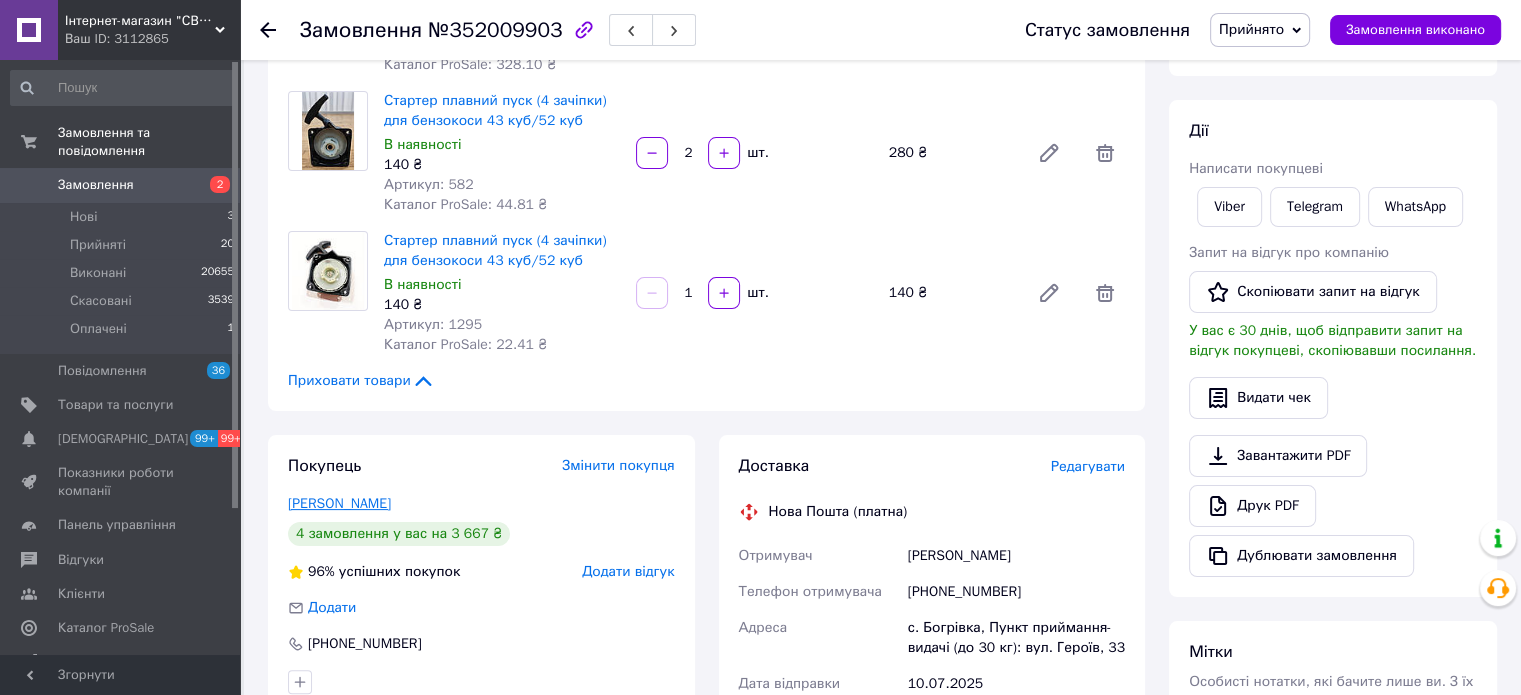 click on "Кушнір Сергі" at bounding box center [339, 503] 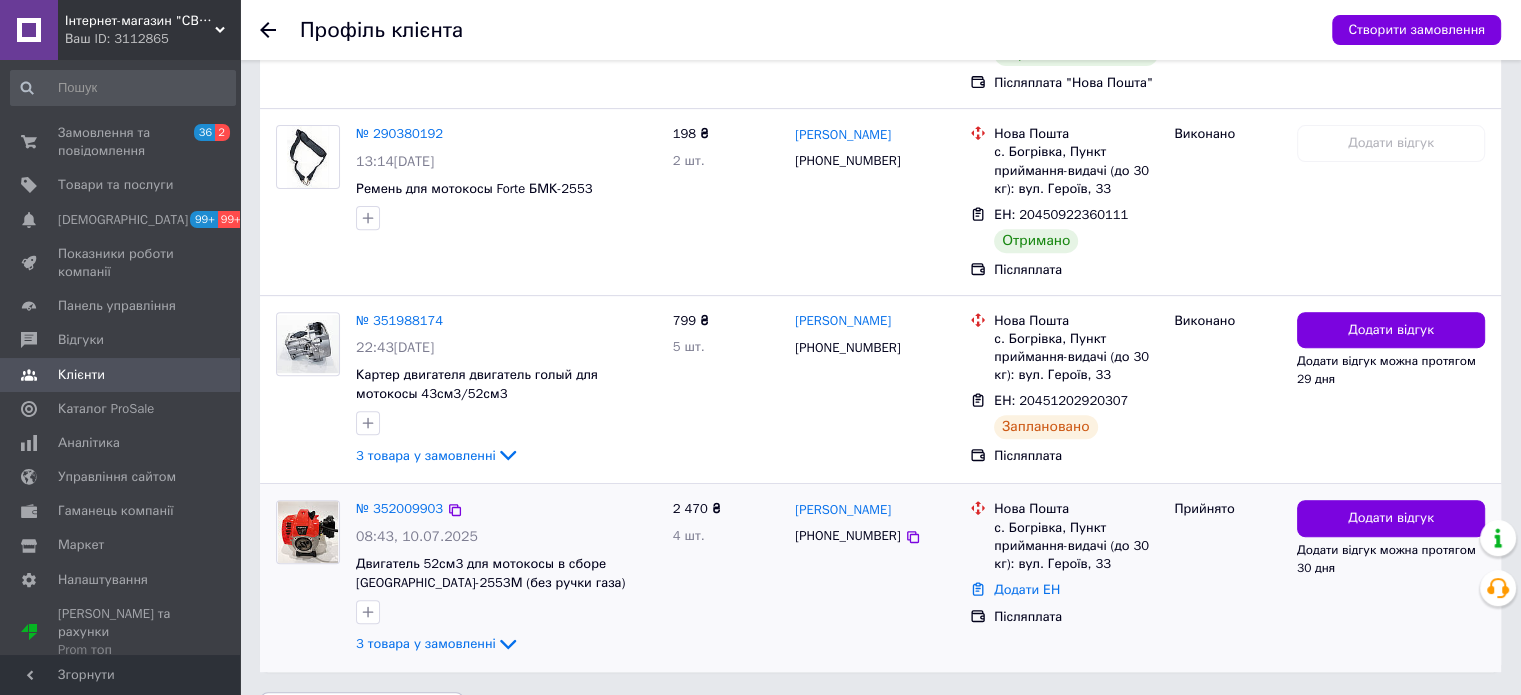 scroll, scrollTop: 781, scrollLeft: 0, axis: vertical 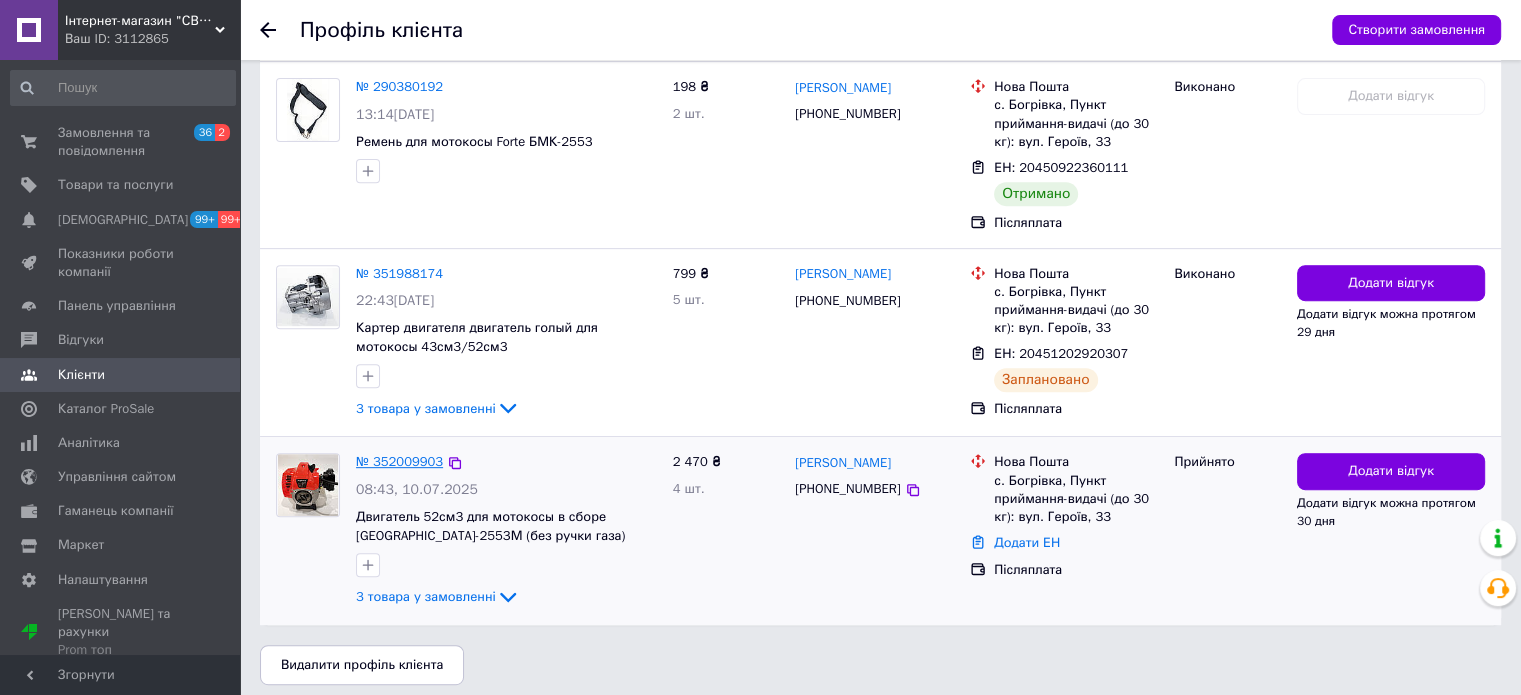 click on "№ 352009903" at bounding box center (399, 461) 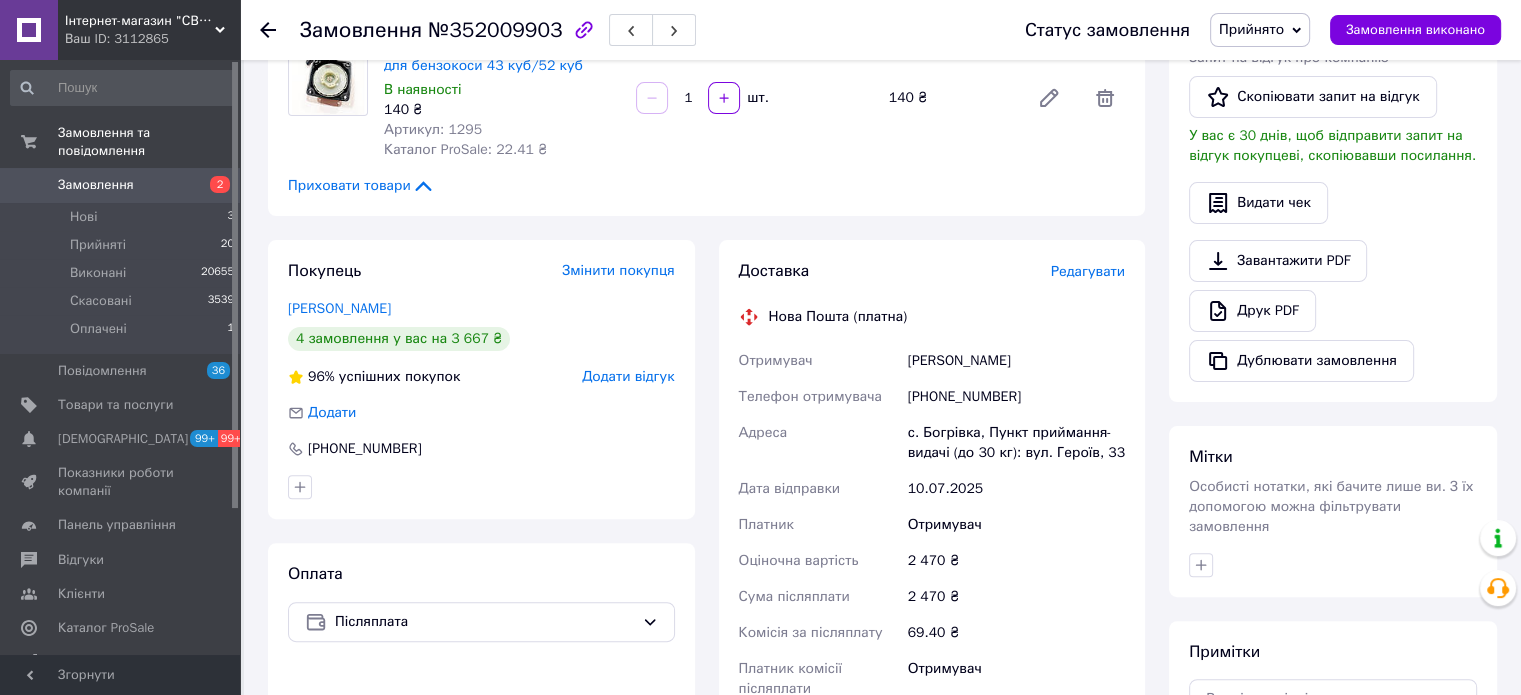 scroll, scrollTop: 500, scrollLeft: 0, axis: vertical 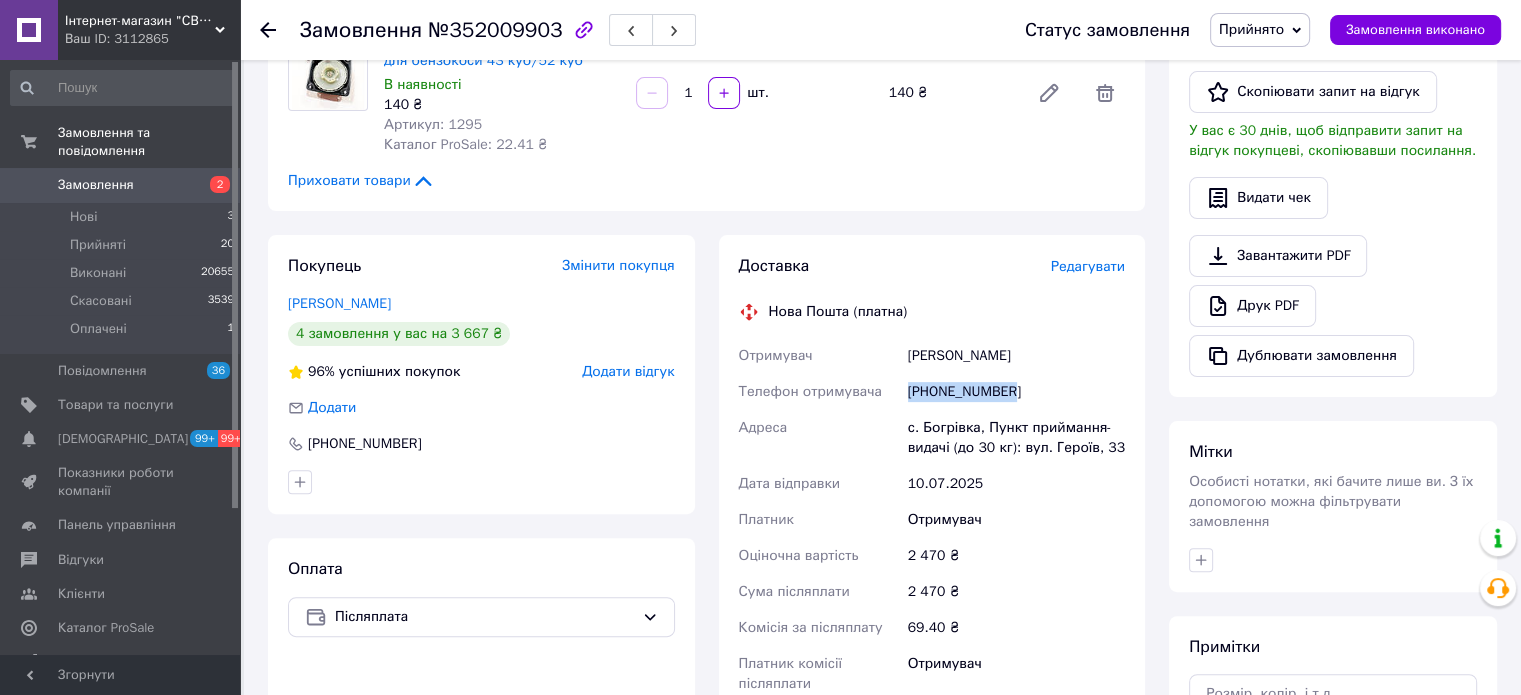 drag, startPoint x: 888, startPoint y: 367, endPoint x: 996, endPoint y: 371, distance: 108.07405 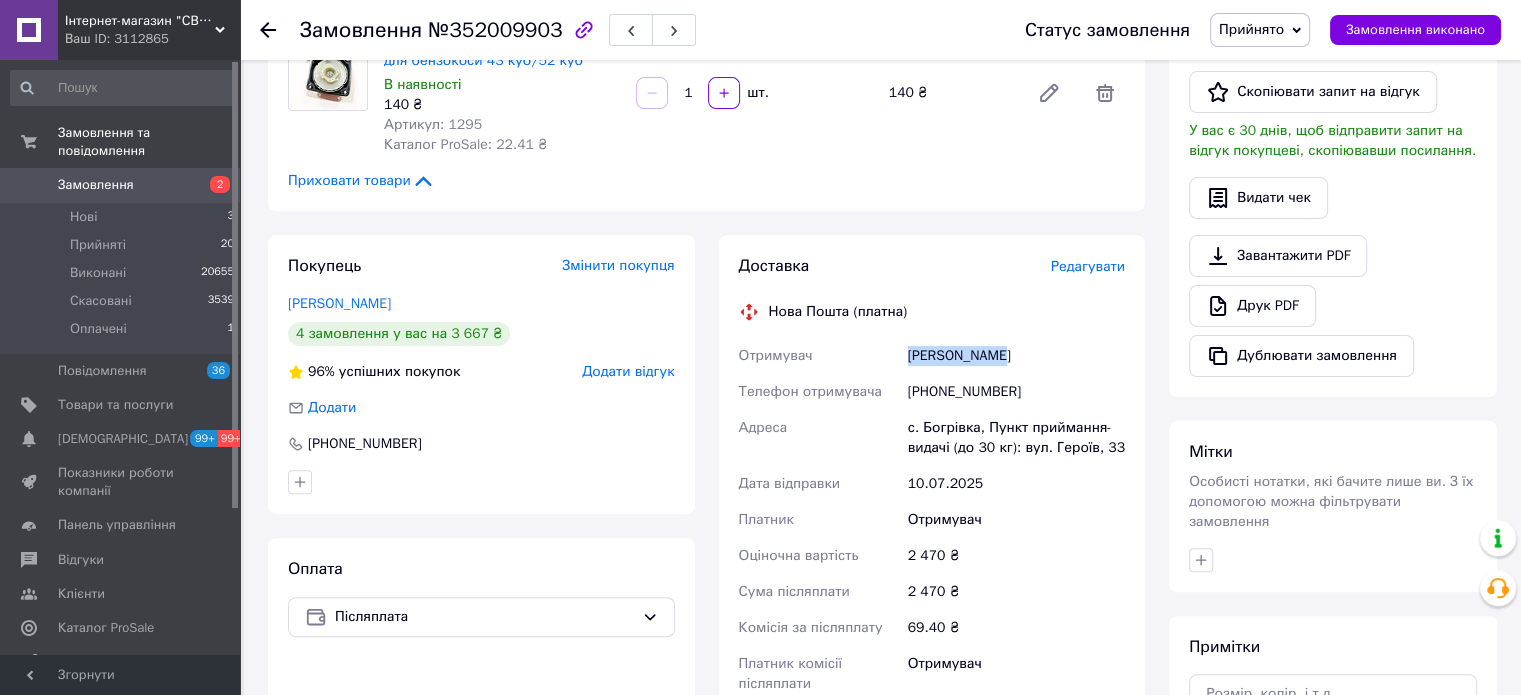 drag, startPoint x: 880, startPoint y: 330, endPoint x: 1028, endPoint y: 346, distance: 148.86235 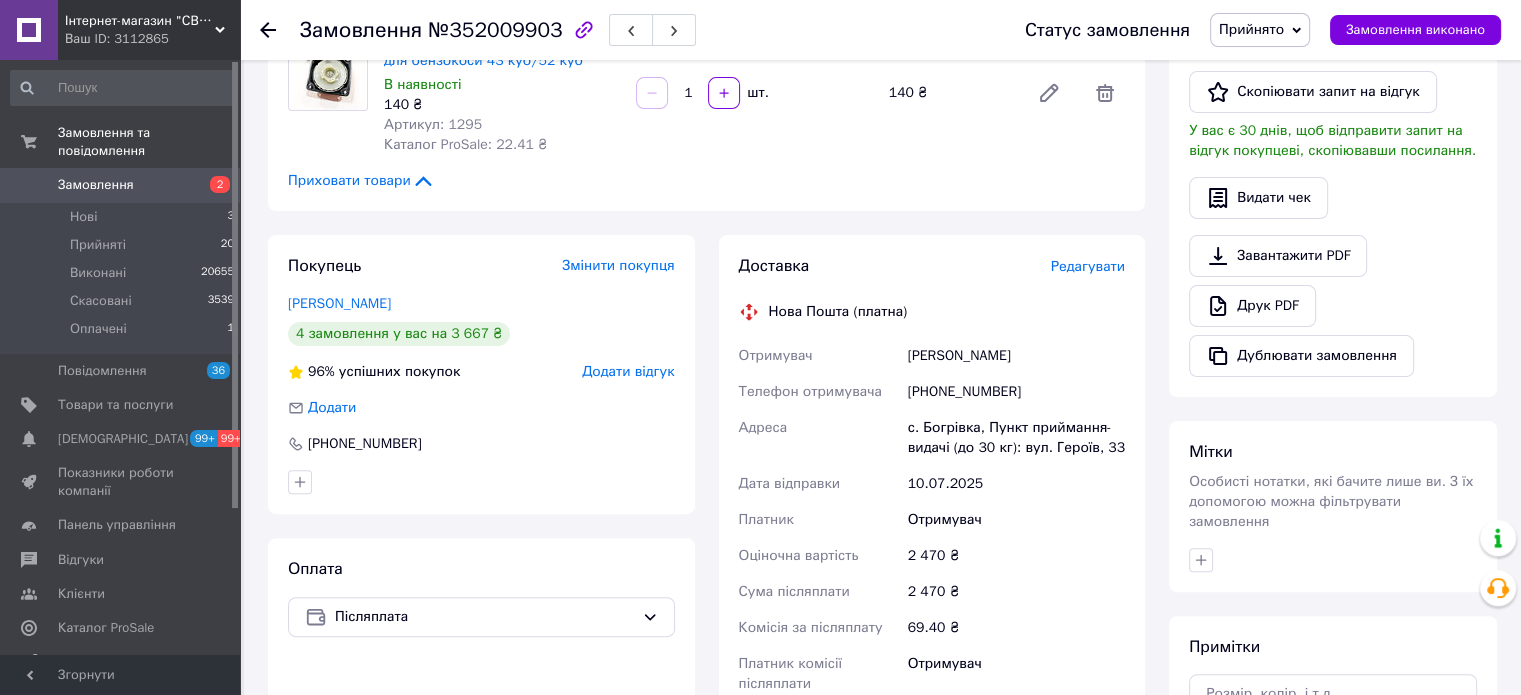 click on "с. Богрівка, Пункт приймання-видачі (до 30 кг): вул. Героїв, 33" at bounding box center (1016, 438) 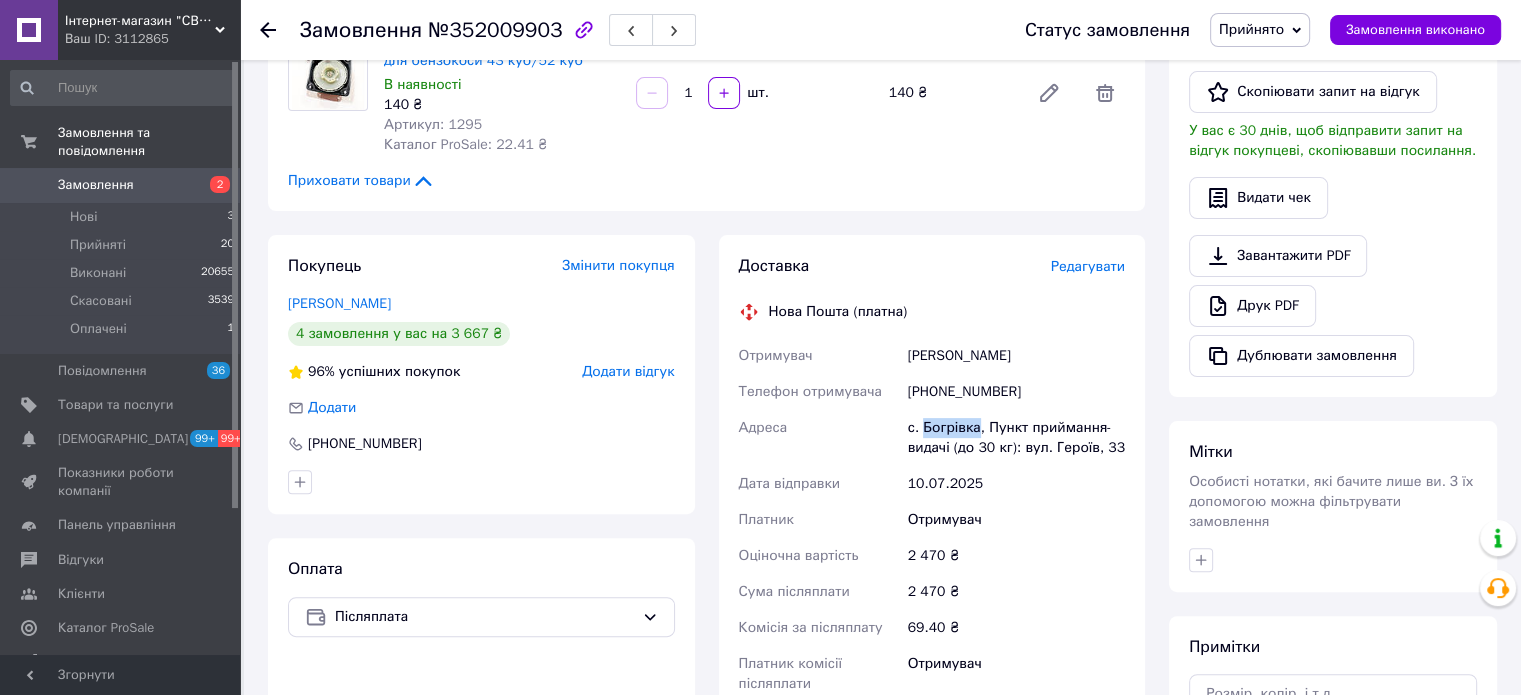 click on "с. Богрівка, Пункт приймання-видачі (до 30 кг): вул. Героїв, 33" at bounding box center [1016, 438] 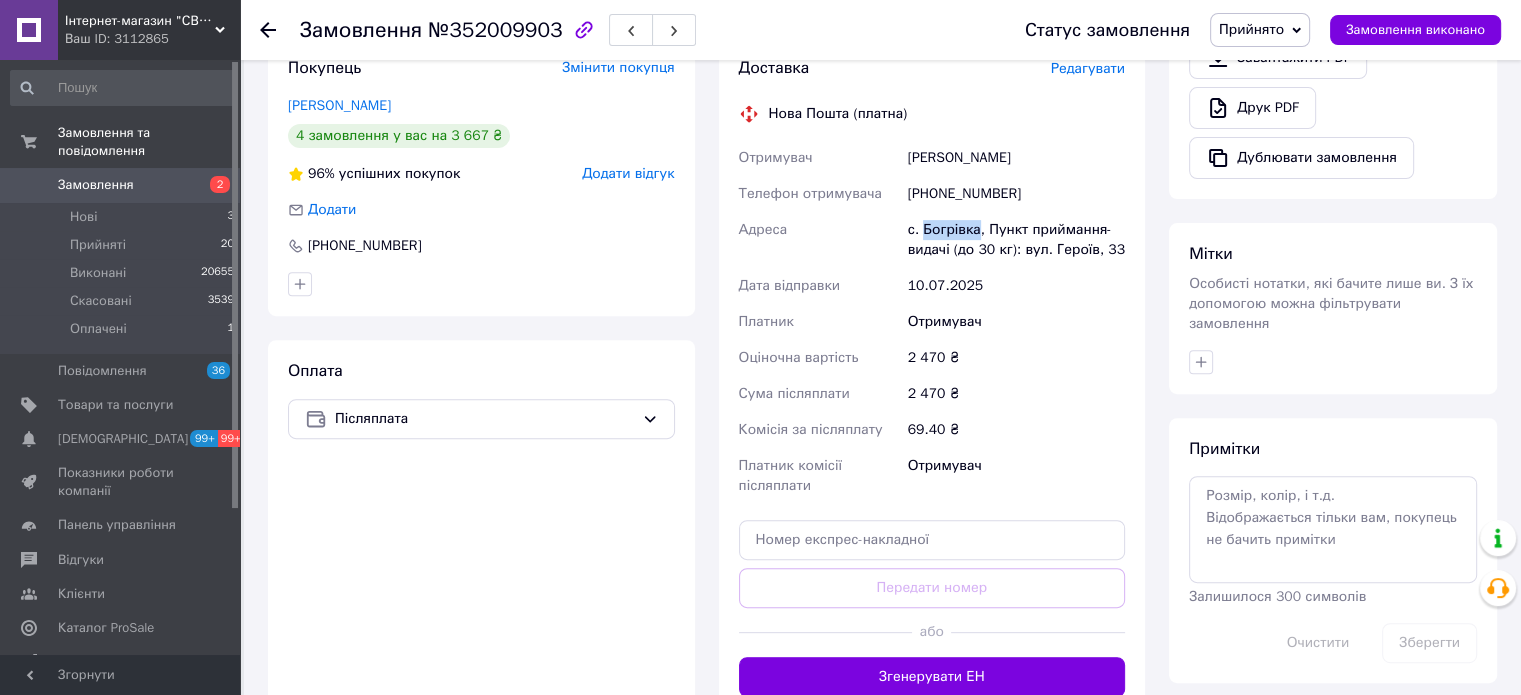 scroll, scrollTop: 700, scrollLeft: 0, axis: vertical 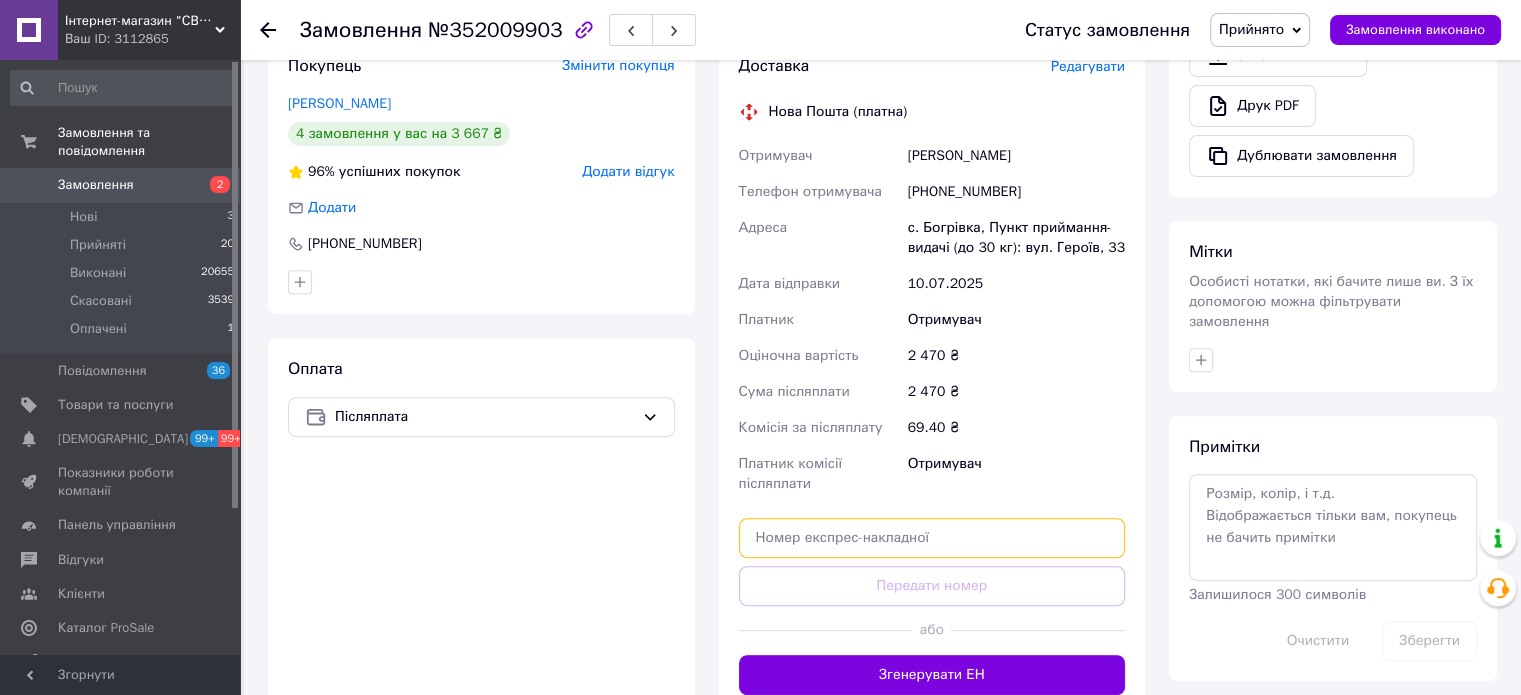 click at bounding box center [932, 538] 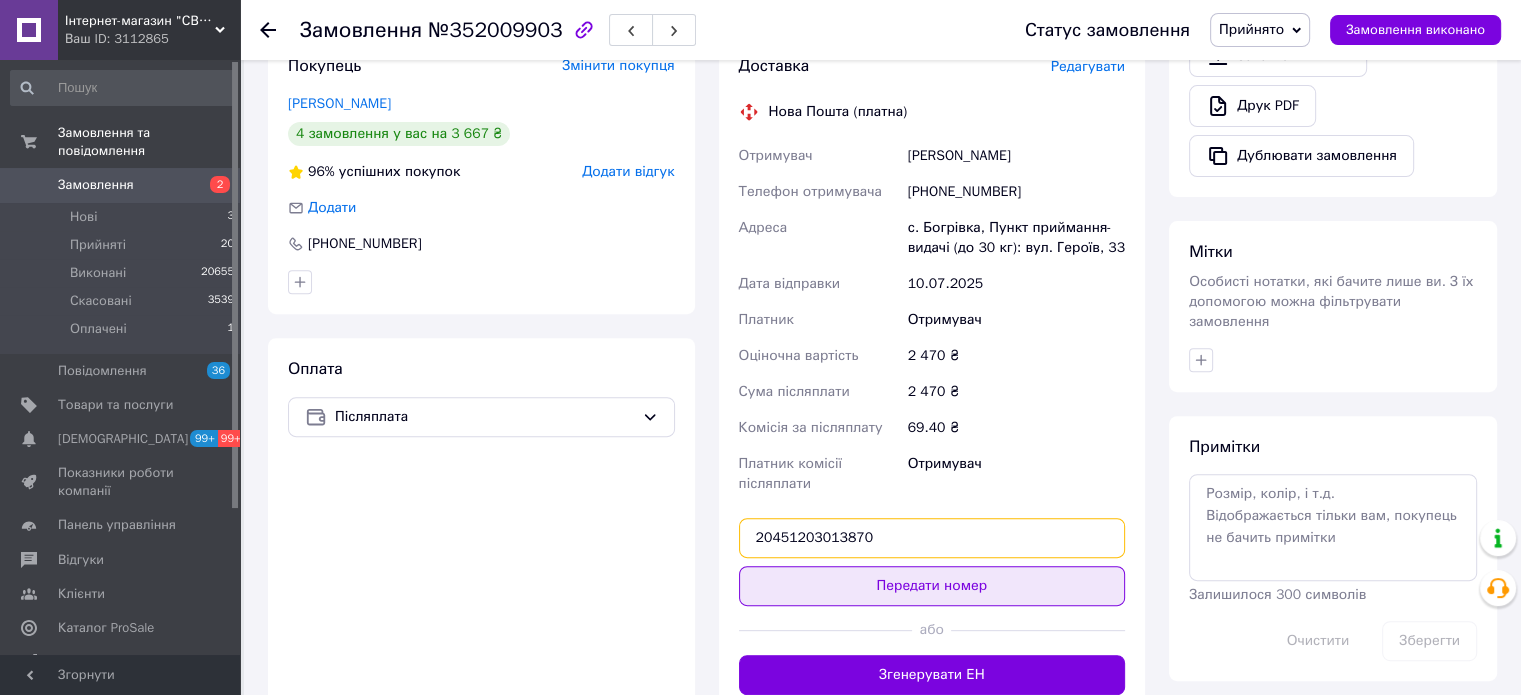 type on "20451203013870" 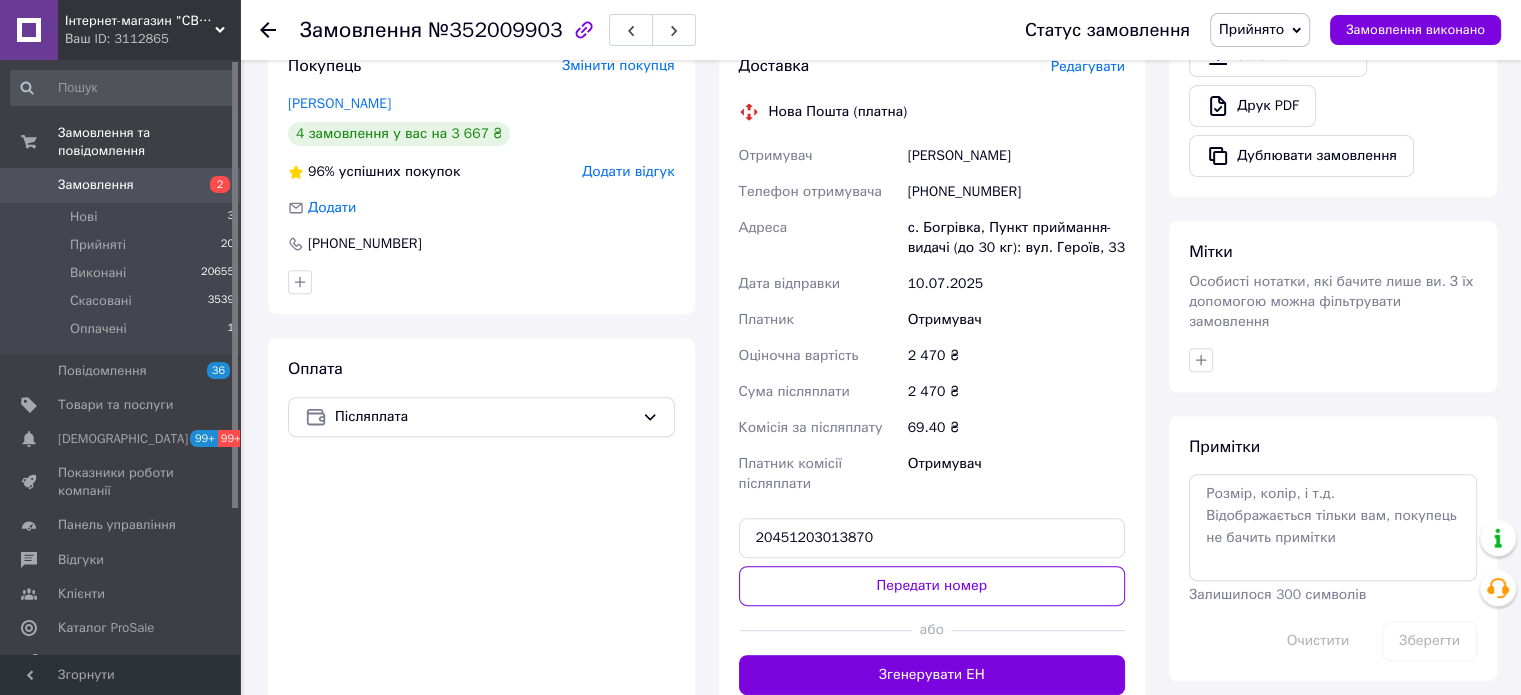 click on "Передати номер" at bounding box center (932, 586) 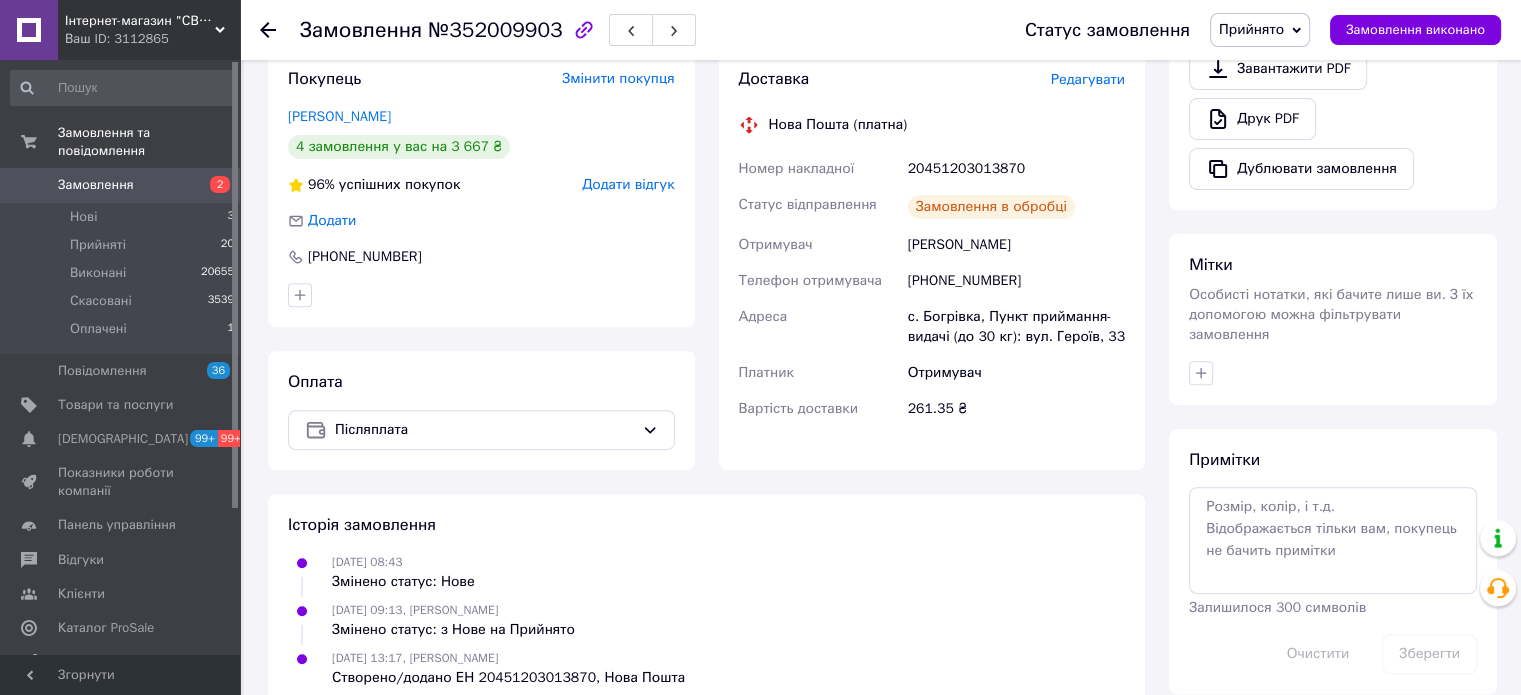 scroll, scrollTop: 700, scrollLeft: 0, axis: vertical 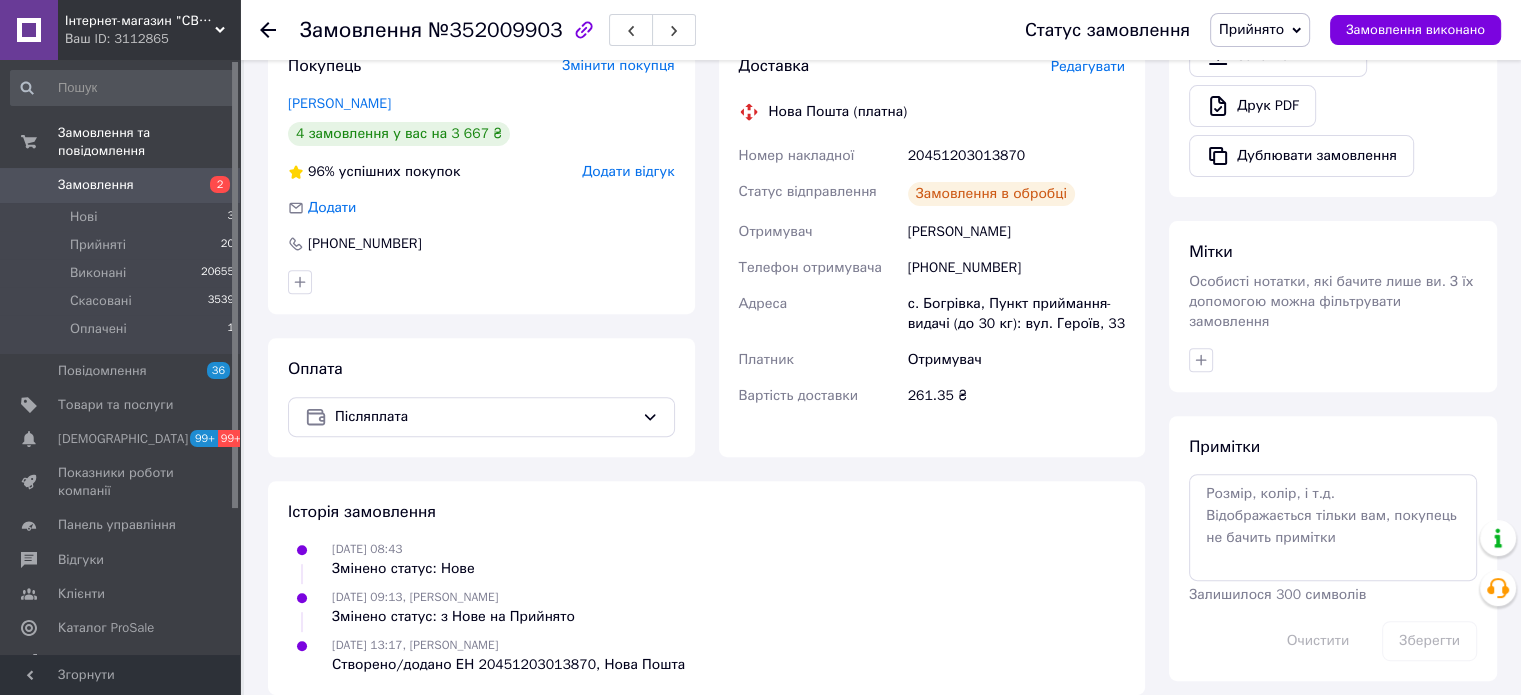 click on "Прийнято" at bounding box center (1251, 29) 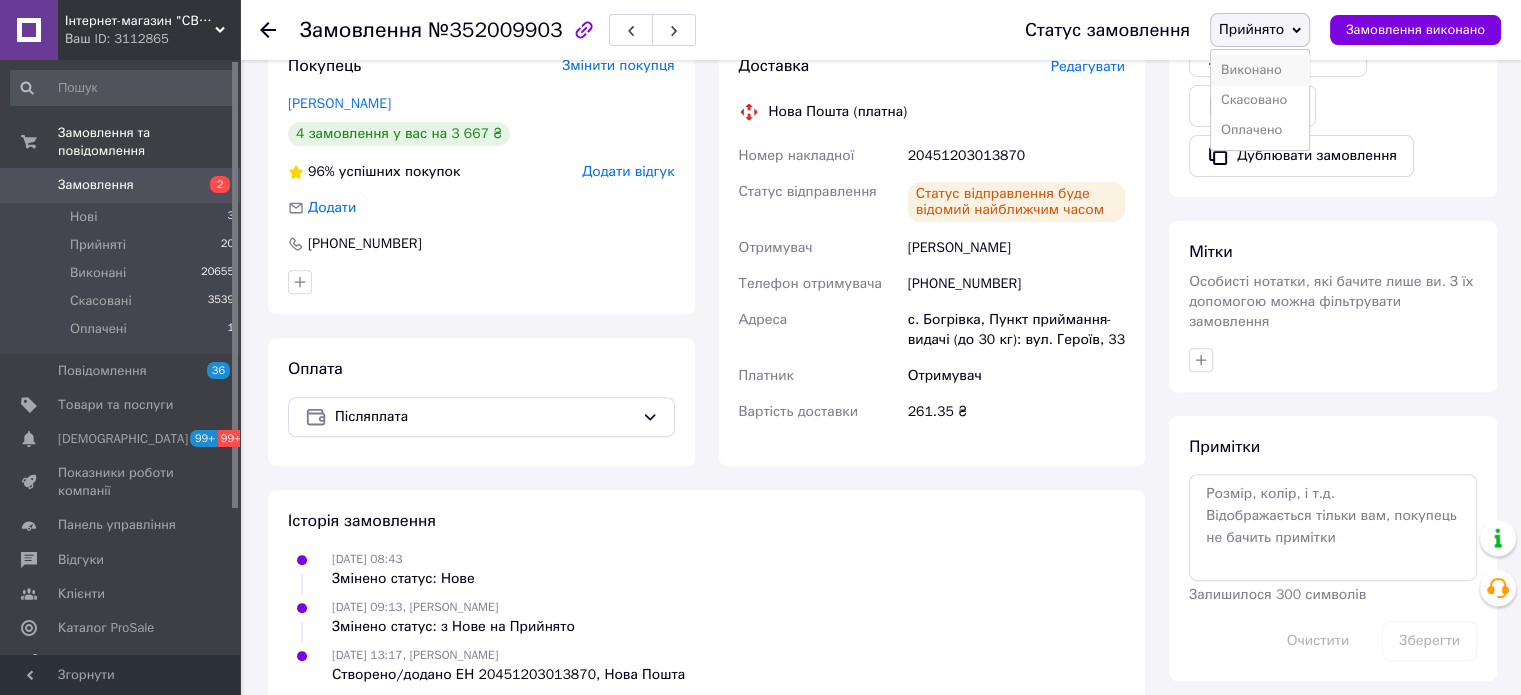 click on "Виконано" at bounding box center (1260, 70) 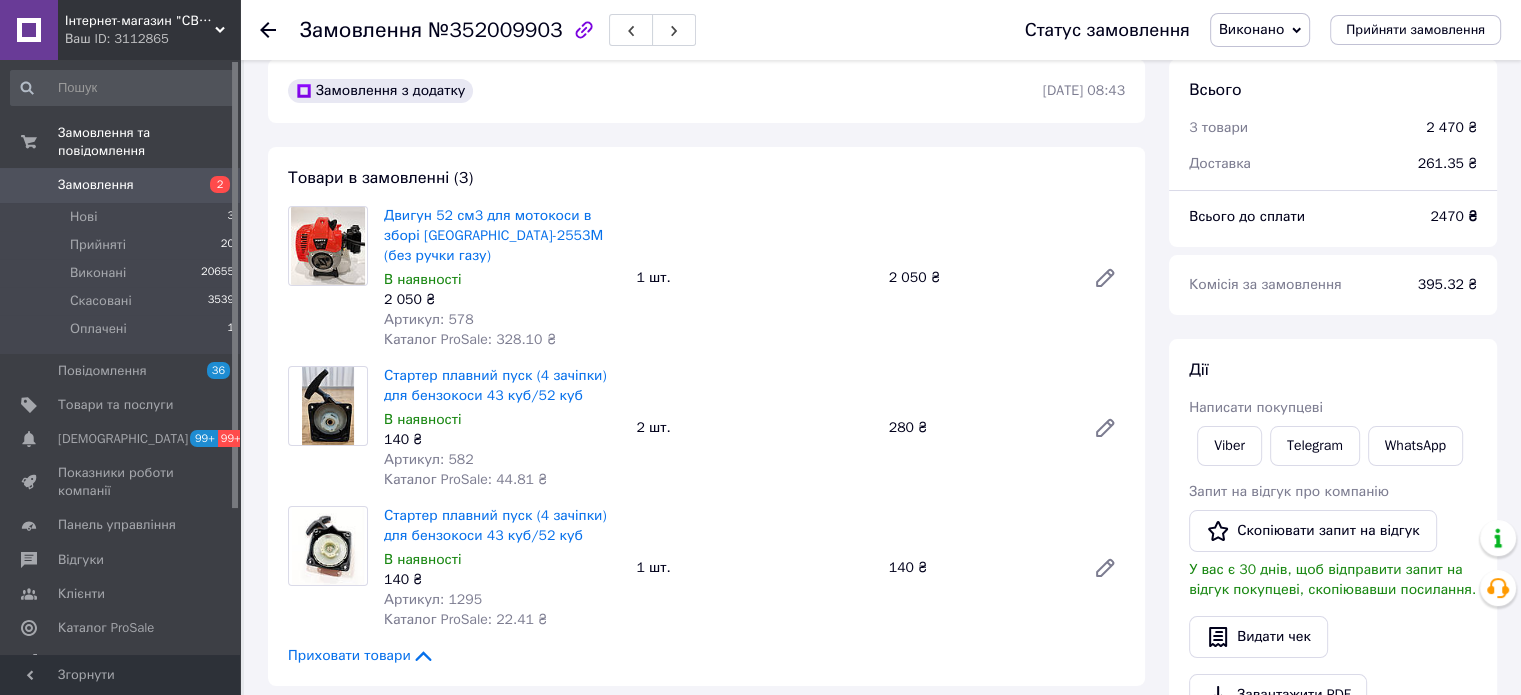 scroll, scrollTop: 0, scrollLeft: 0, axis: both 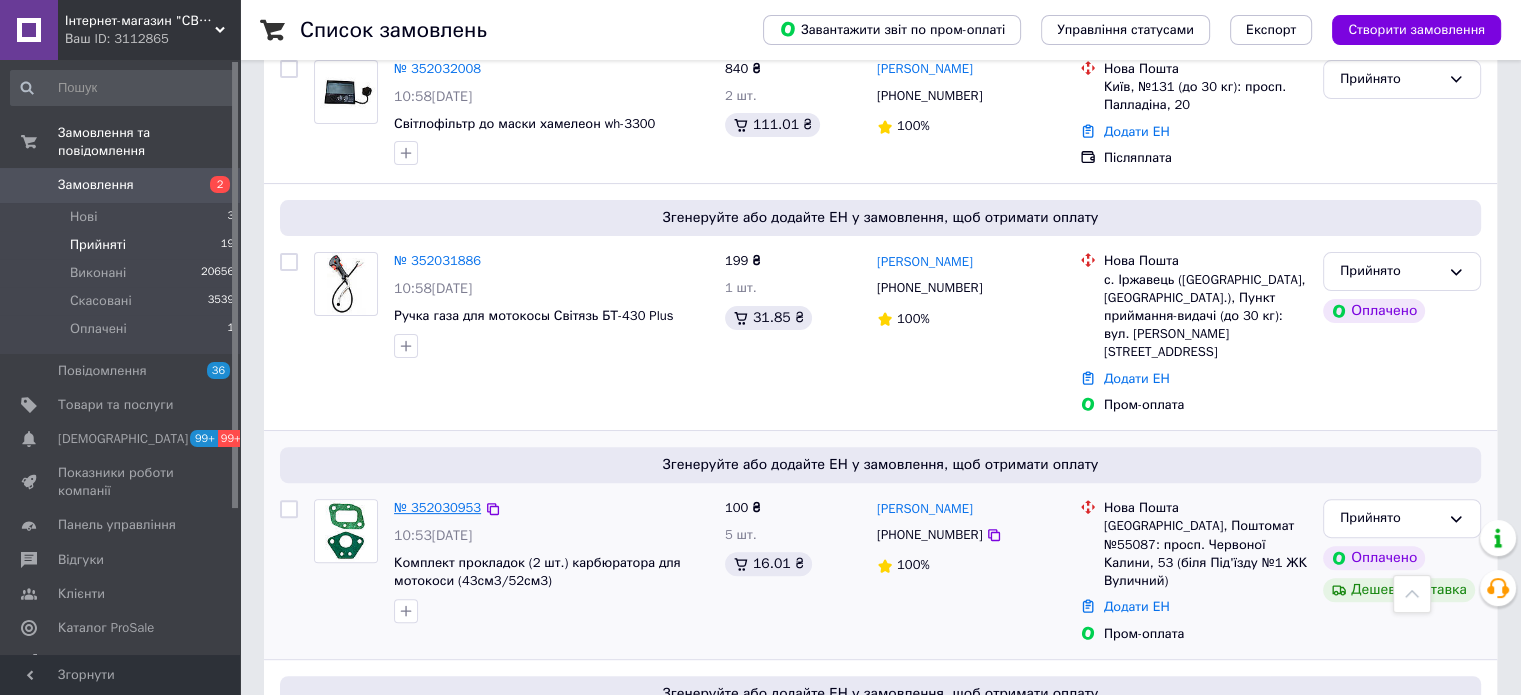 click on "№ 352030953" at bounding box center [437, 507] 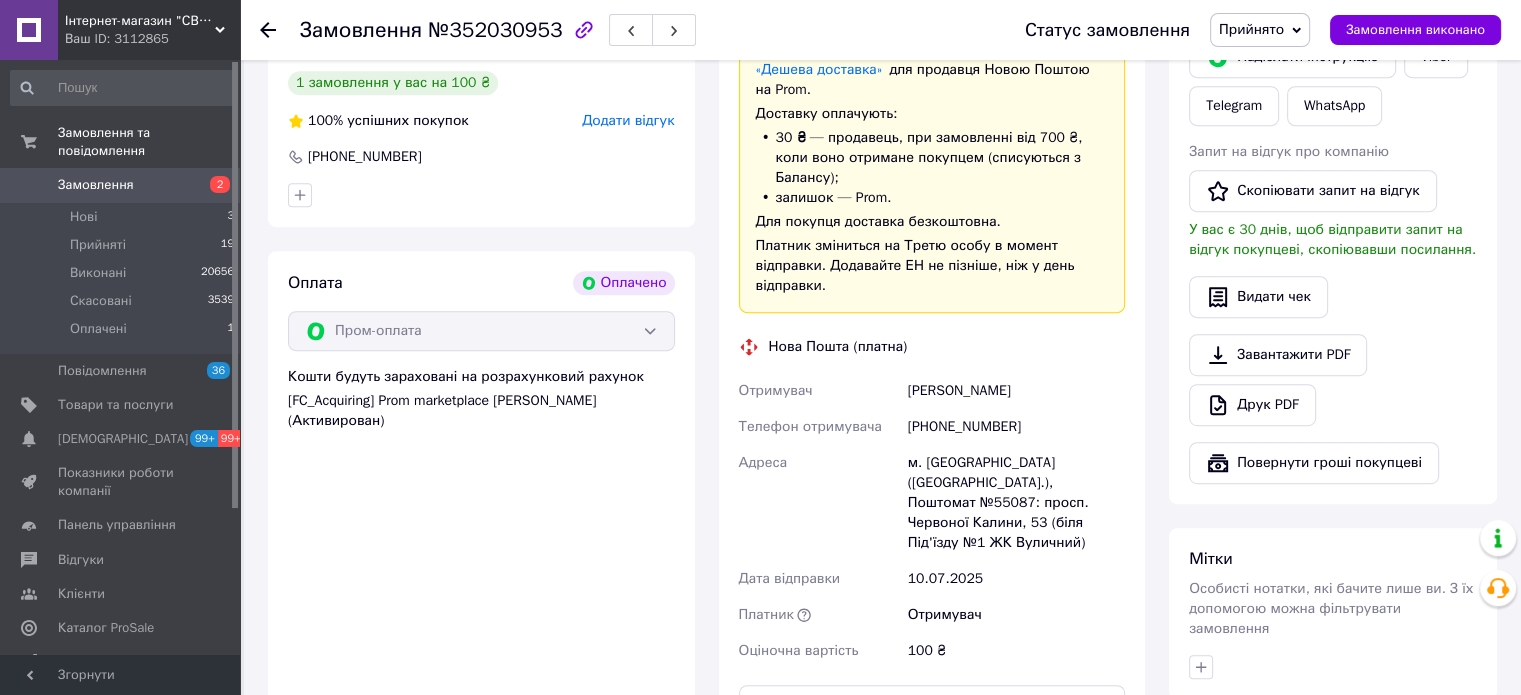 scroll, scrollTop: 1000, scrollLeft: 0, axis: vertical 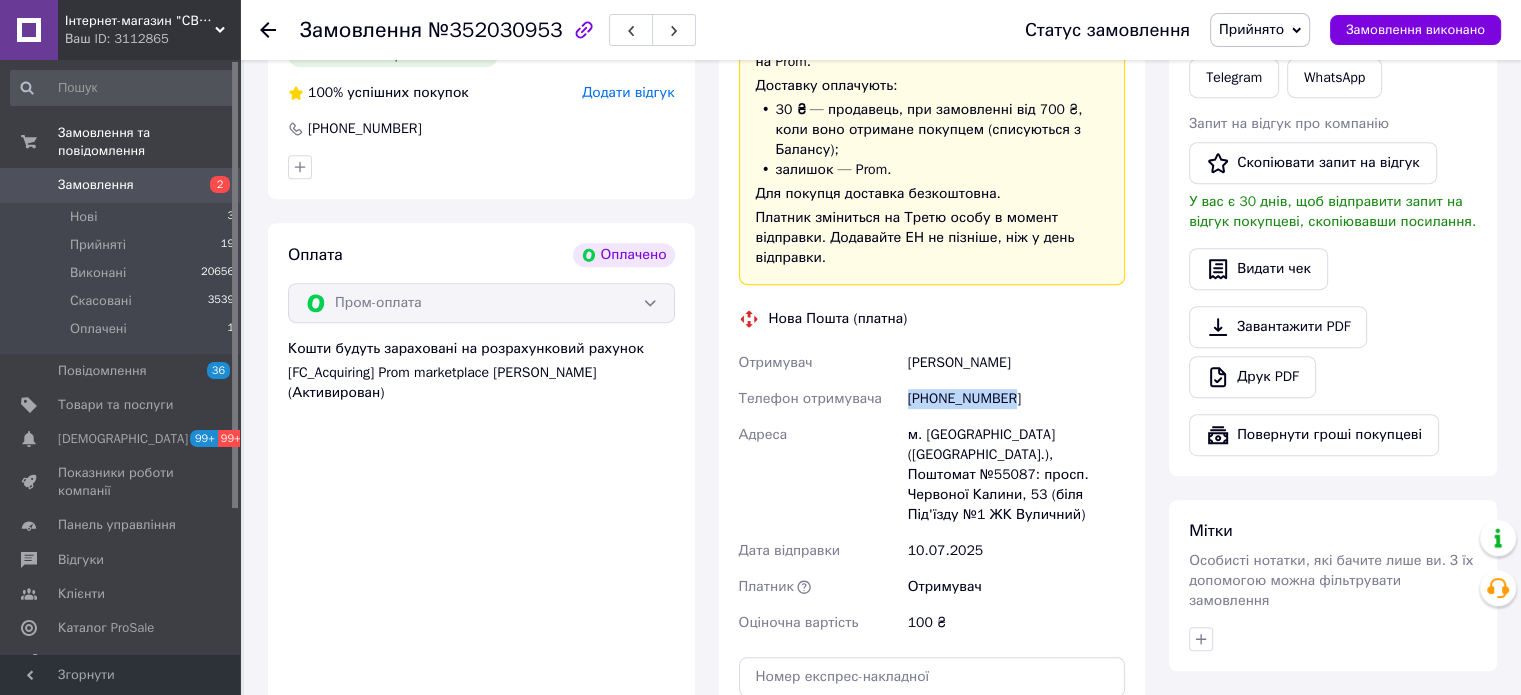 drag, startPoint x: 894, startPoint y: 378, endPoint x: 1040, endPoint y: 385, distance: 146.16771 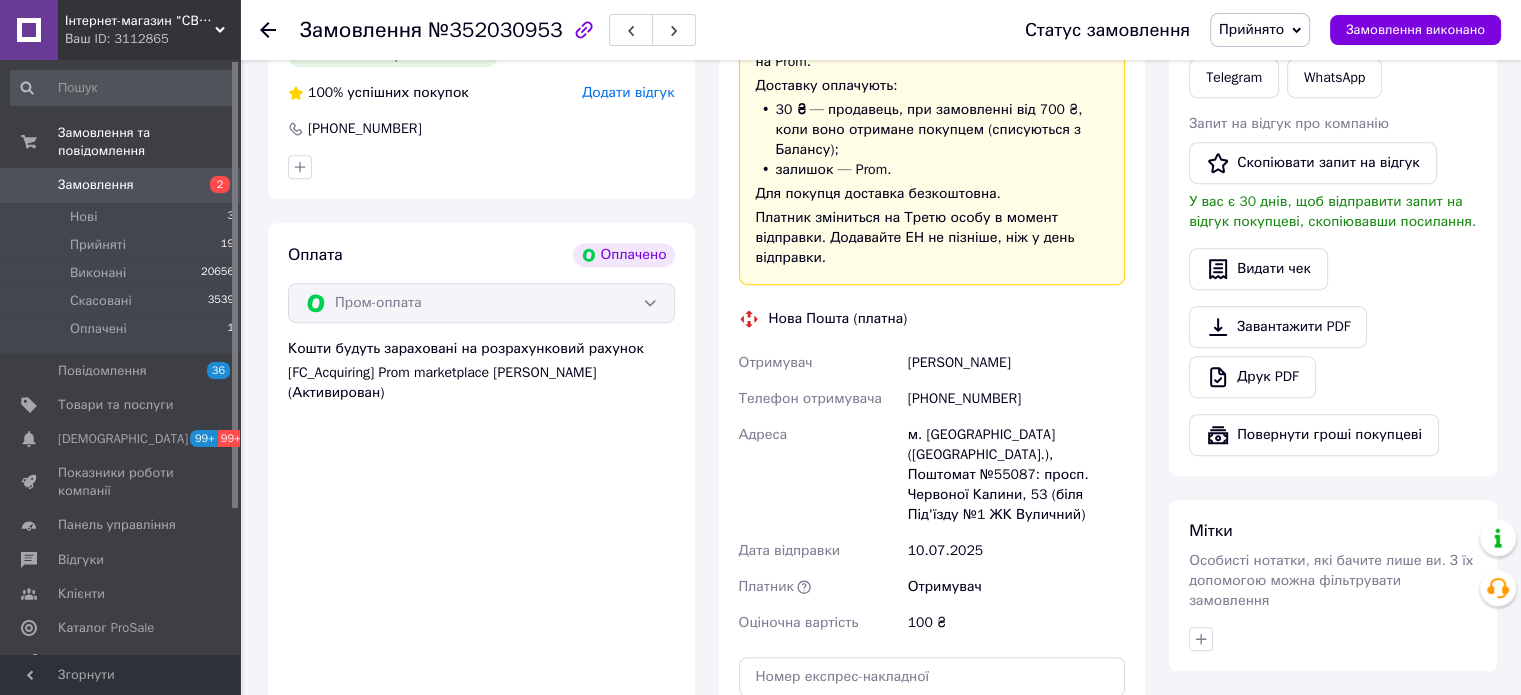 click on "м. [GEOGRAPHIC_DATA] ([GEOGRAPHIC_DATA].), Поштомат №55087: просп. Червоної Калини, 53 (біля Під'їзду №1 ЖК Вуличний)" at bounding box center [1016, 475] 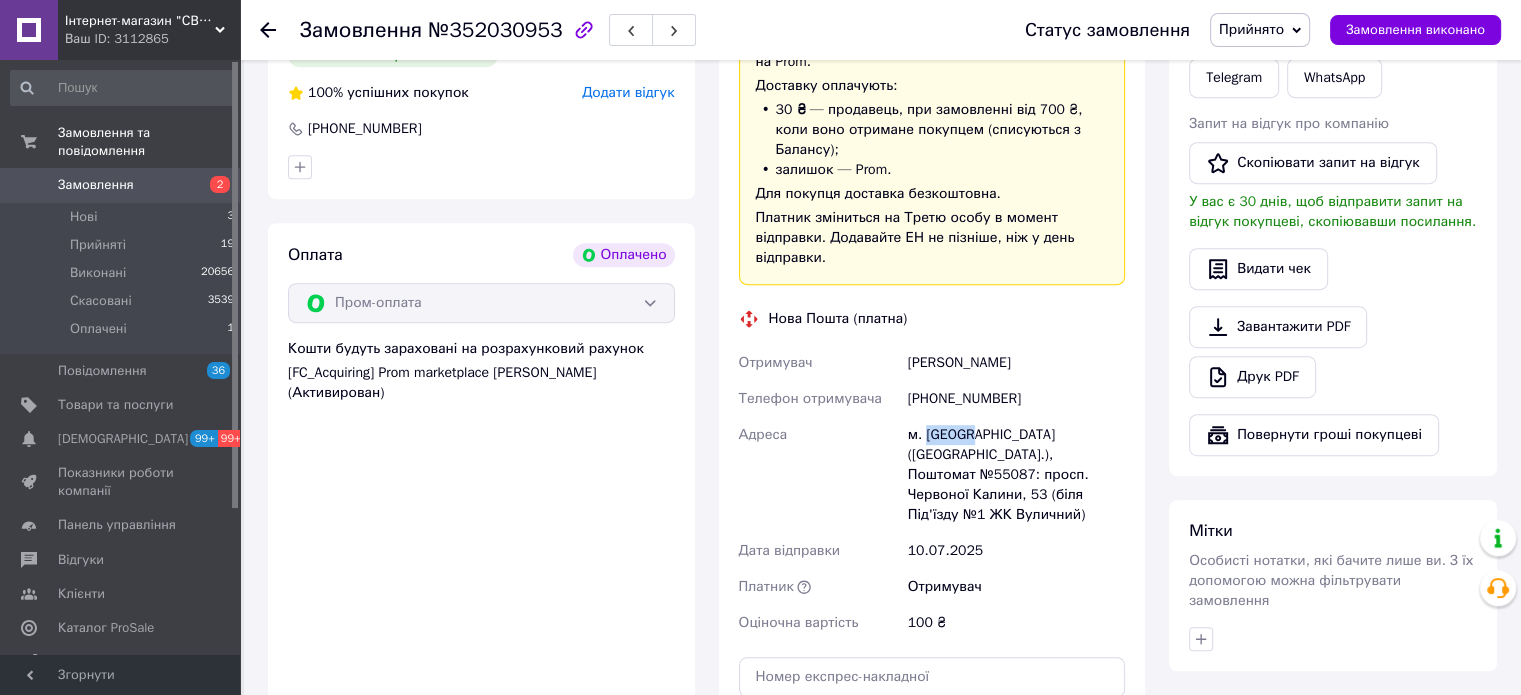 click on "м. [GEOGRAPHIC_DATA] ([GEOGRAPHIC_DATA].), Поштомат №55087: просп. Червоної Калини, 53 (біля Під'їзду №1 ЖК Вуличний)" at bounding box center (1016, 475) 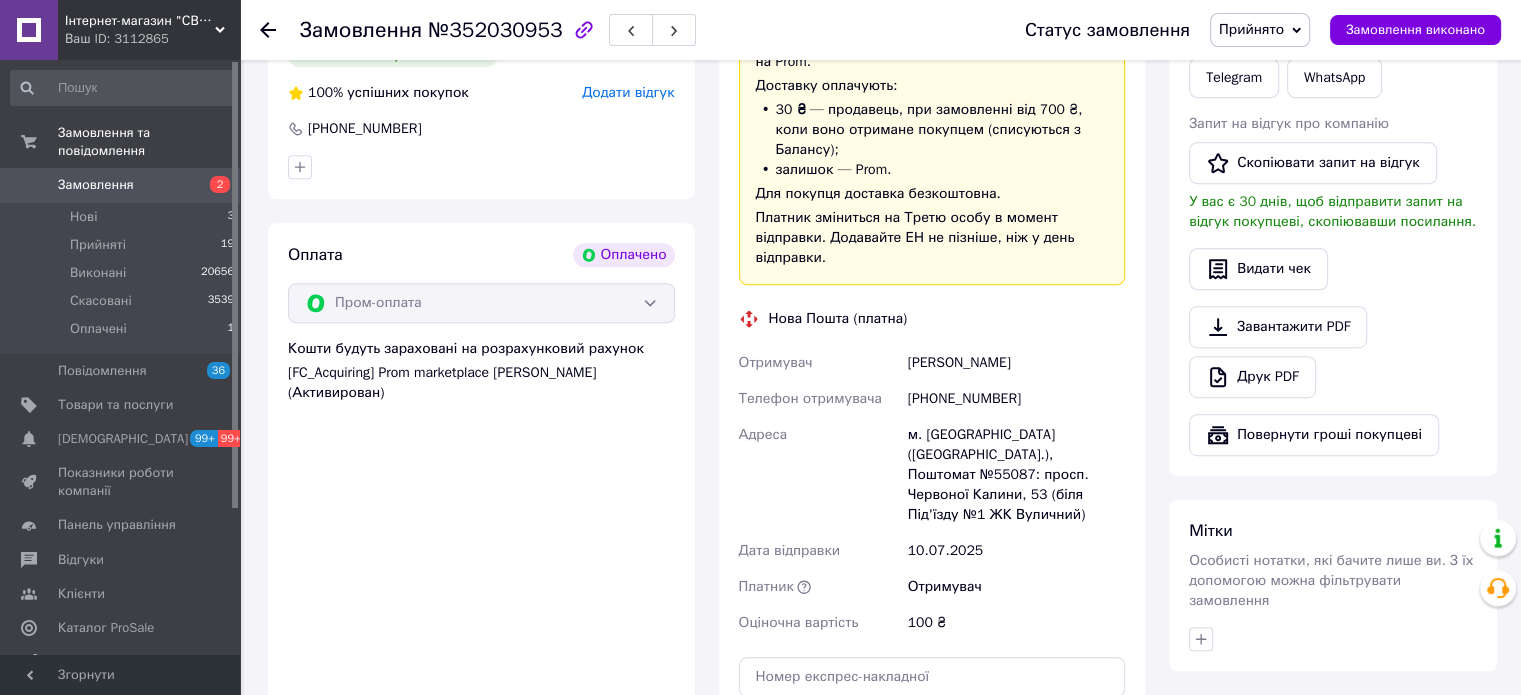 click on "м. [GEOGRAPHIC_DATA] ([GEOGRAPHIC_DATA].), Поштомат №55087: просп. Червоної Калини, 53 (біля Під'їзду №1 ЖК Вуличний)" at bounding box center (1016, 475) 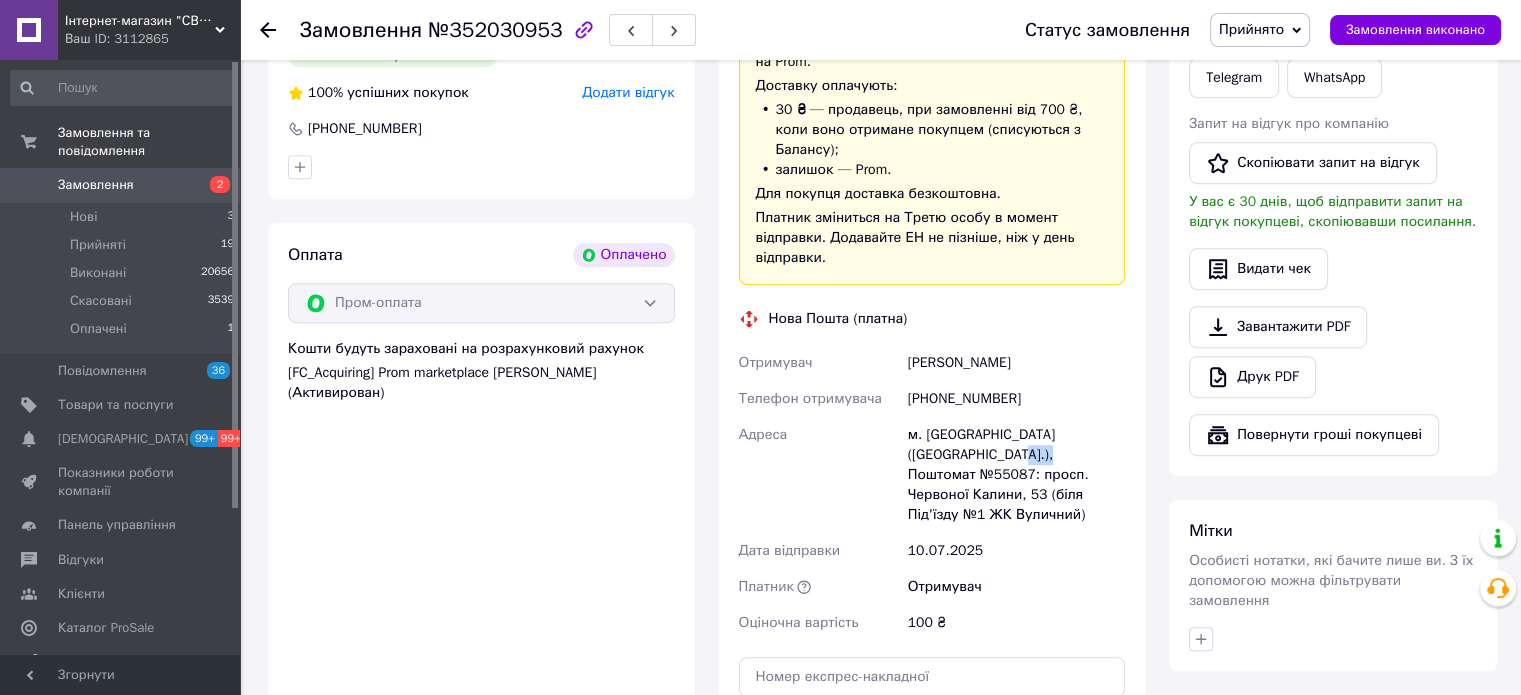 click on "м. [GEOGRAPHIC_DATA] ([GEOGRAPHIC_DATA].), Поштомат №55087: просп. Червоної Калини, 53 (біля Під'їзду №1 ЖК Вуличний)" at bounding box center [1016, 475] 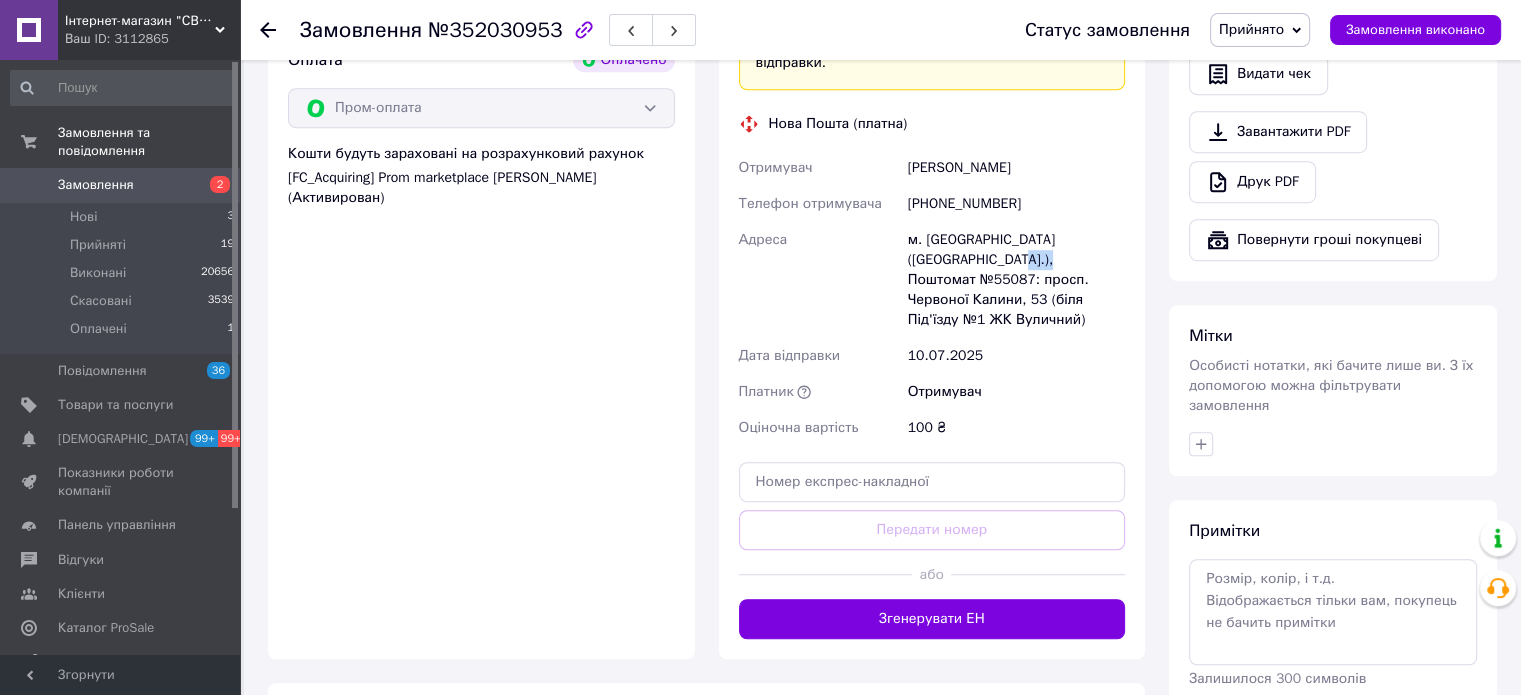 scroll, scrollTop: 1200, scrollLeft: 0, axis: vertical 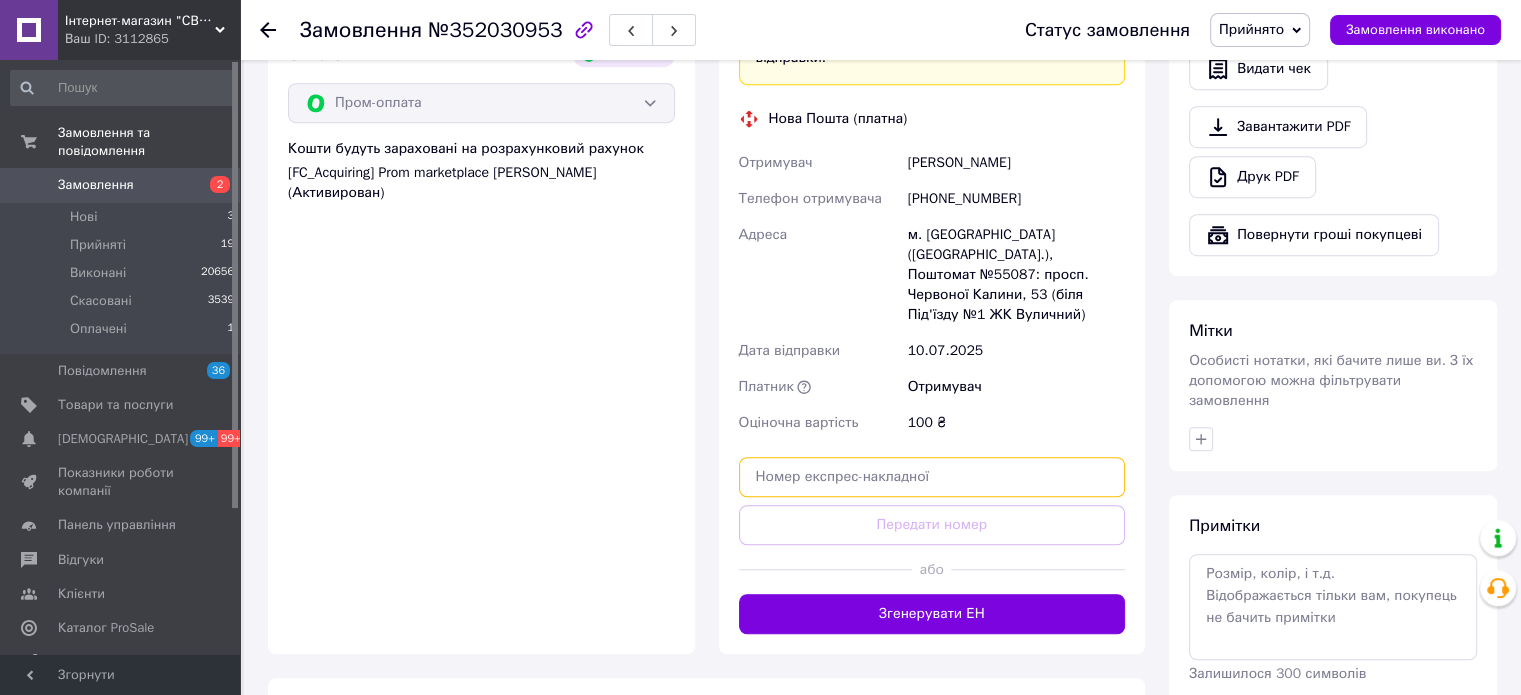 click at bounding box center (932, 477) 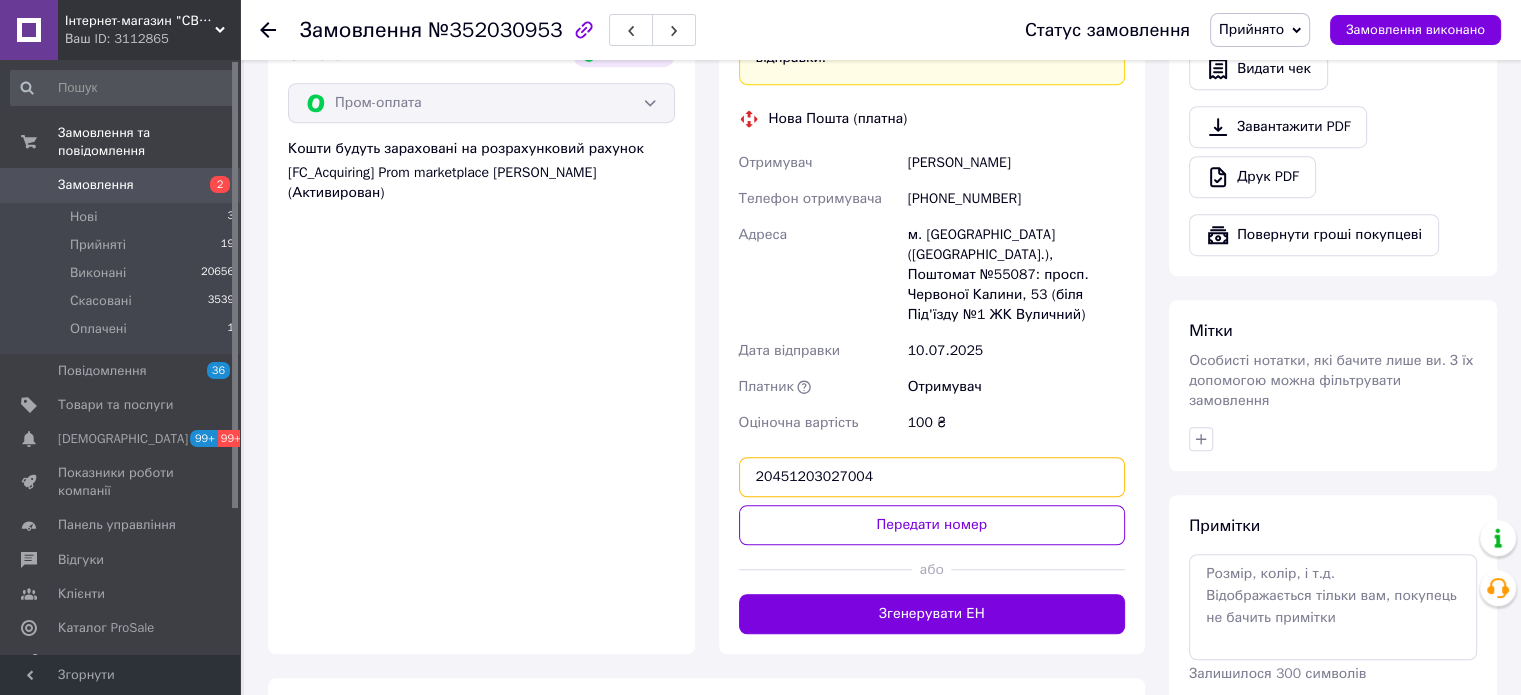 type on "20451203027004" 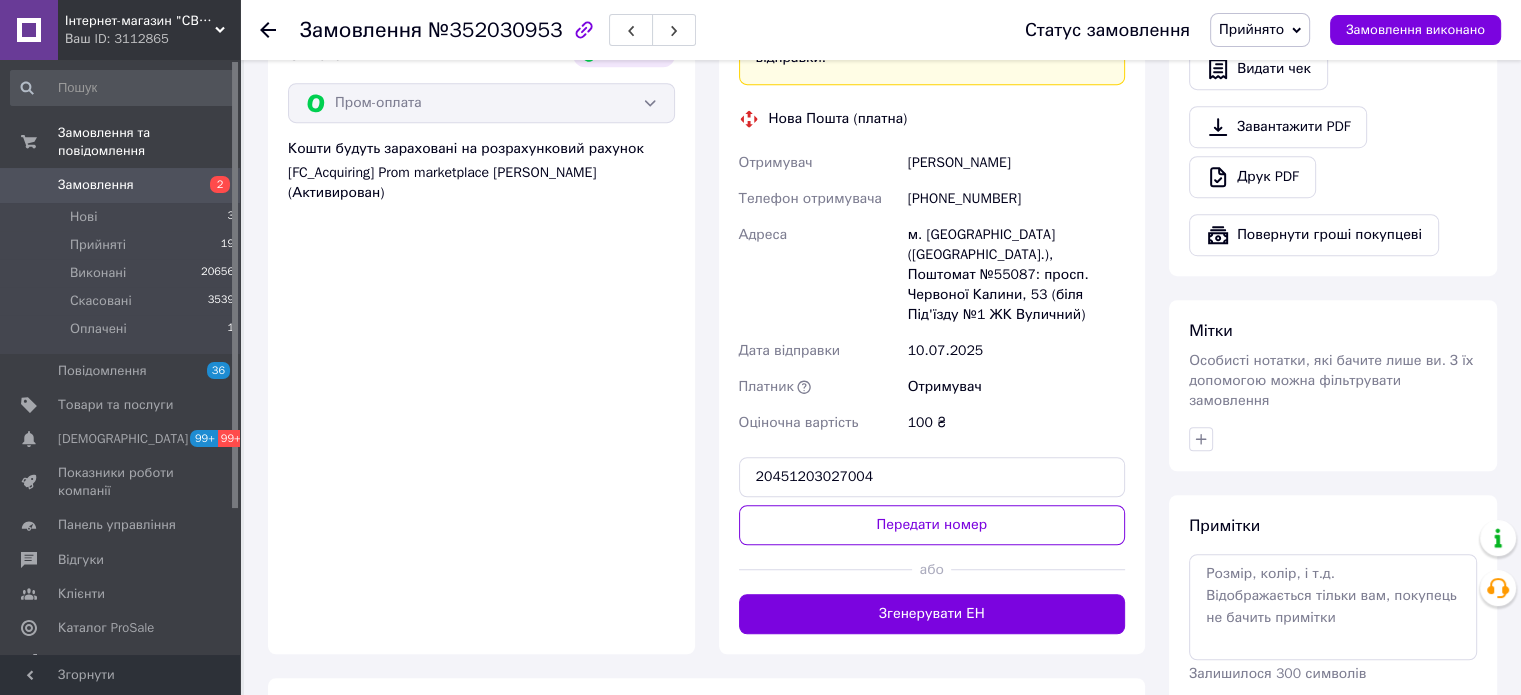 click on "Передати номер" at bounding box center [932, 525] 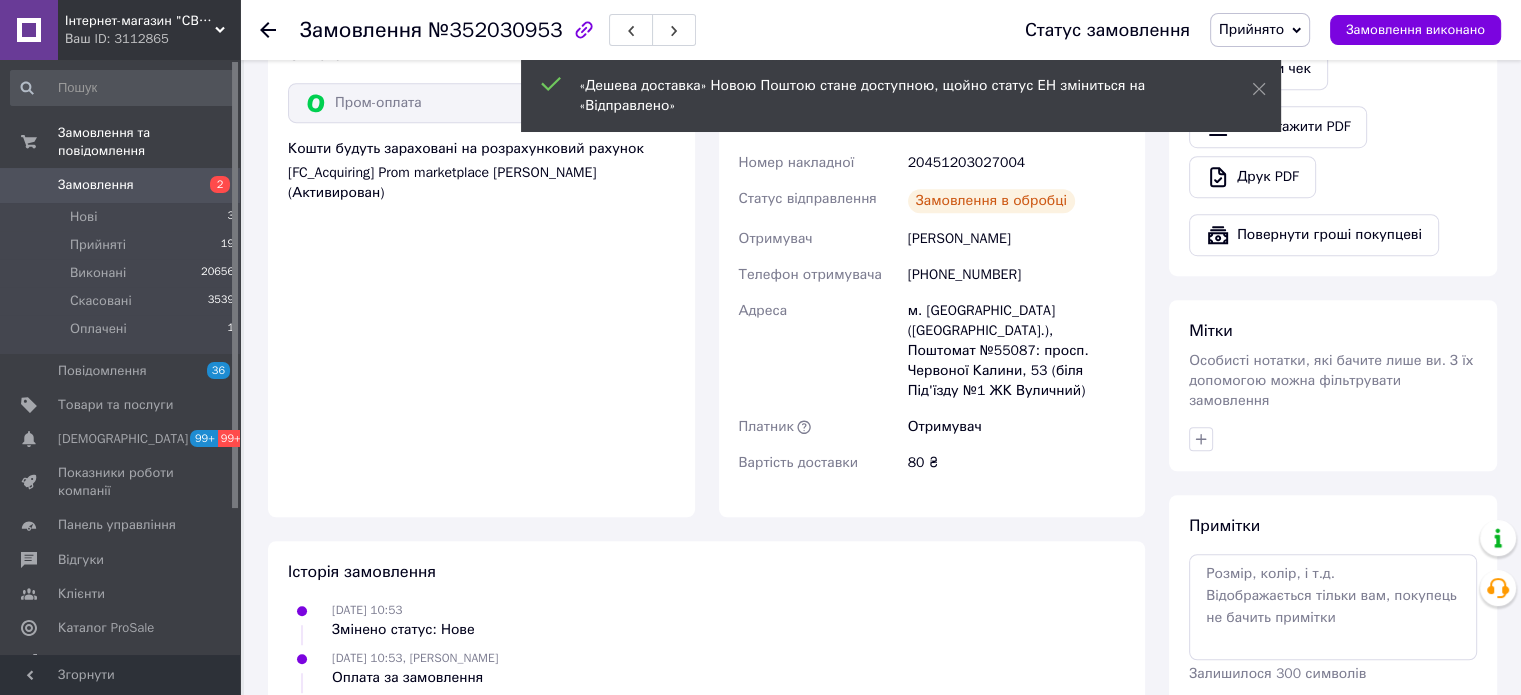 click 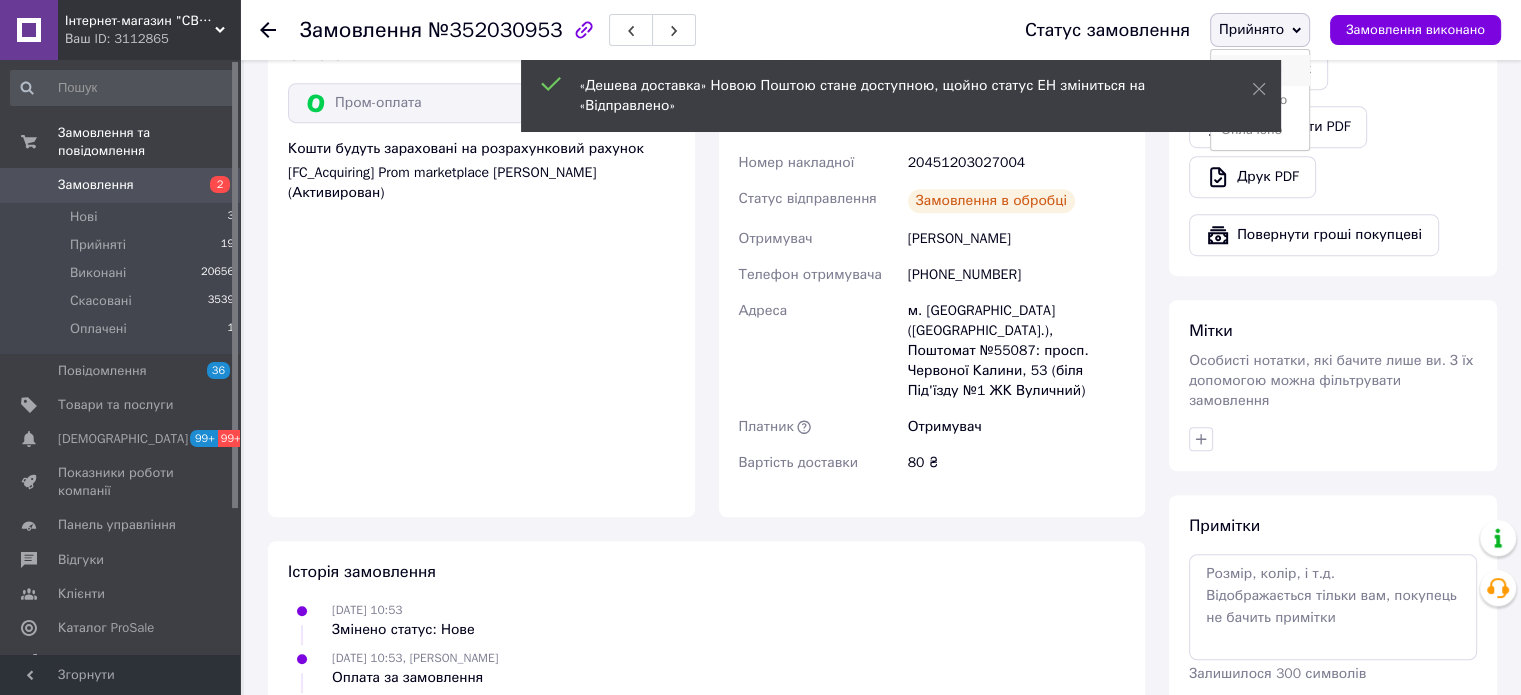 click on "Виконано" at bounding box center [1260, 70] 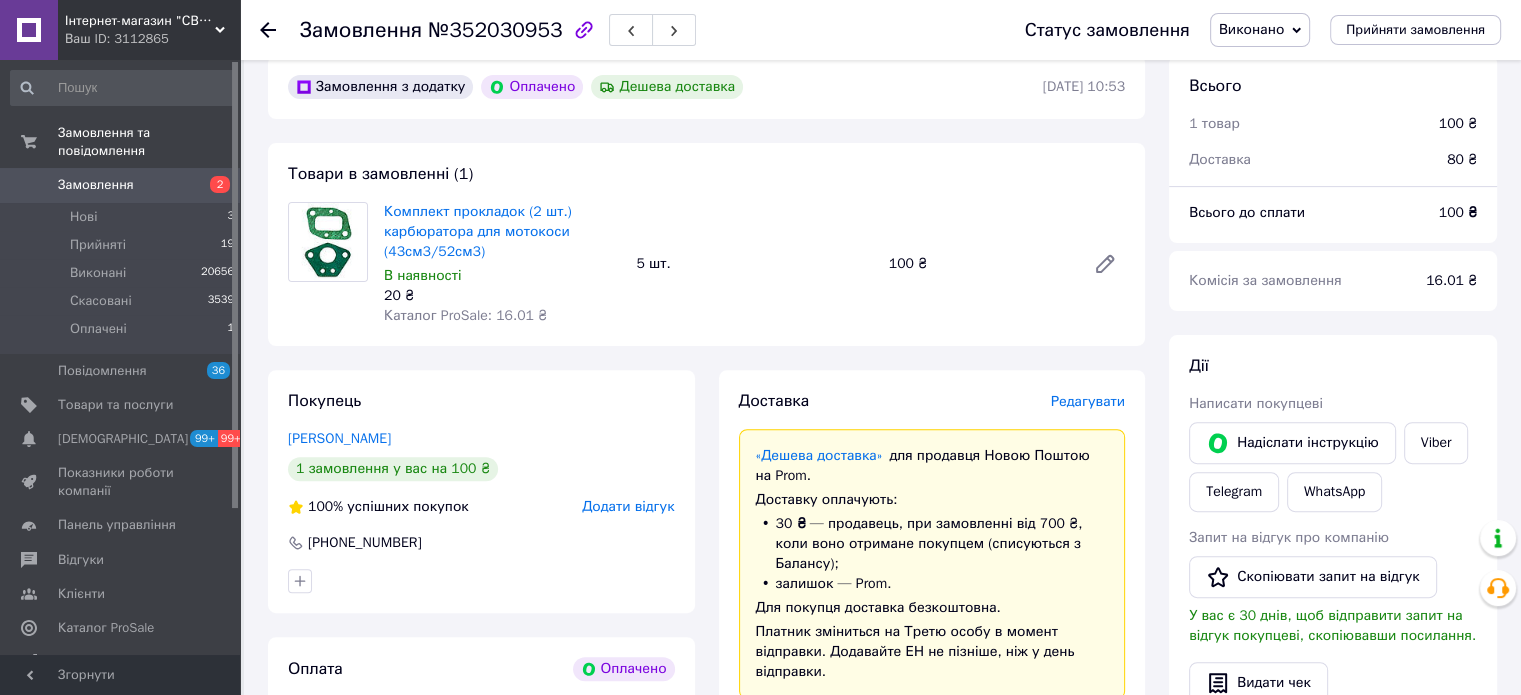 scroll, scrollTop: 600, scrollLeft: 0, axis: vertical 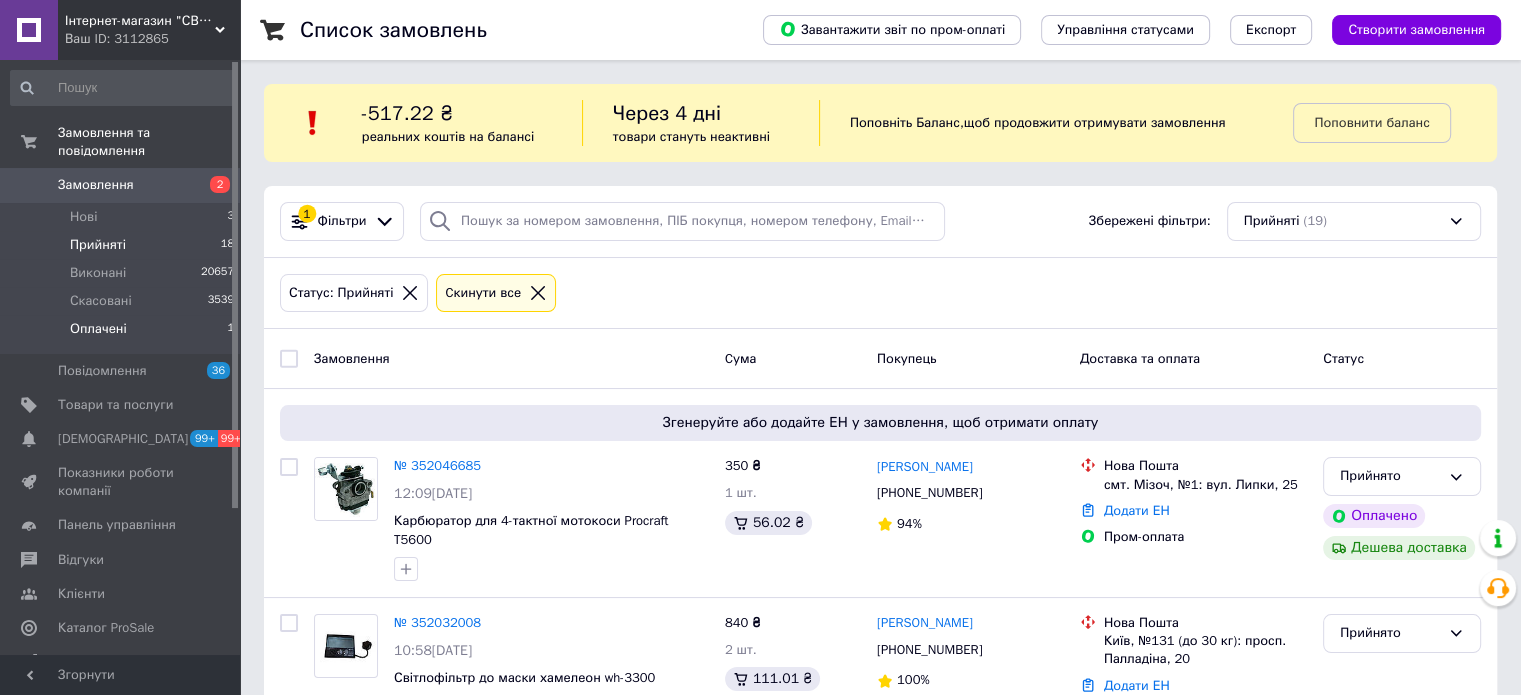 click on "Оплачені 1" at bounding box center (123, 334) 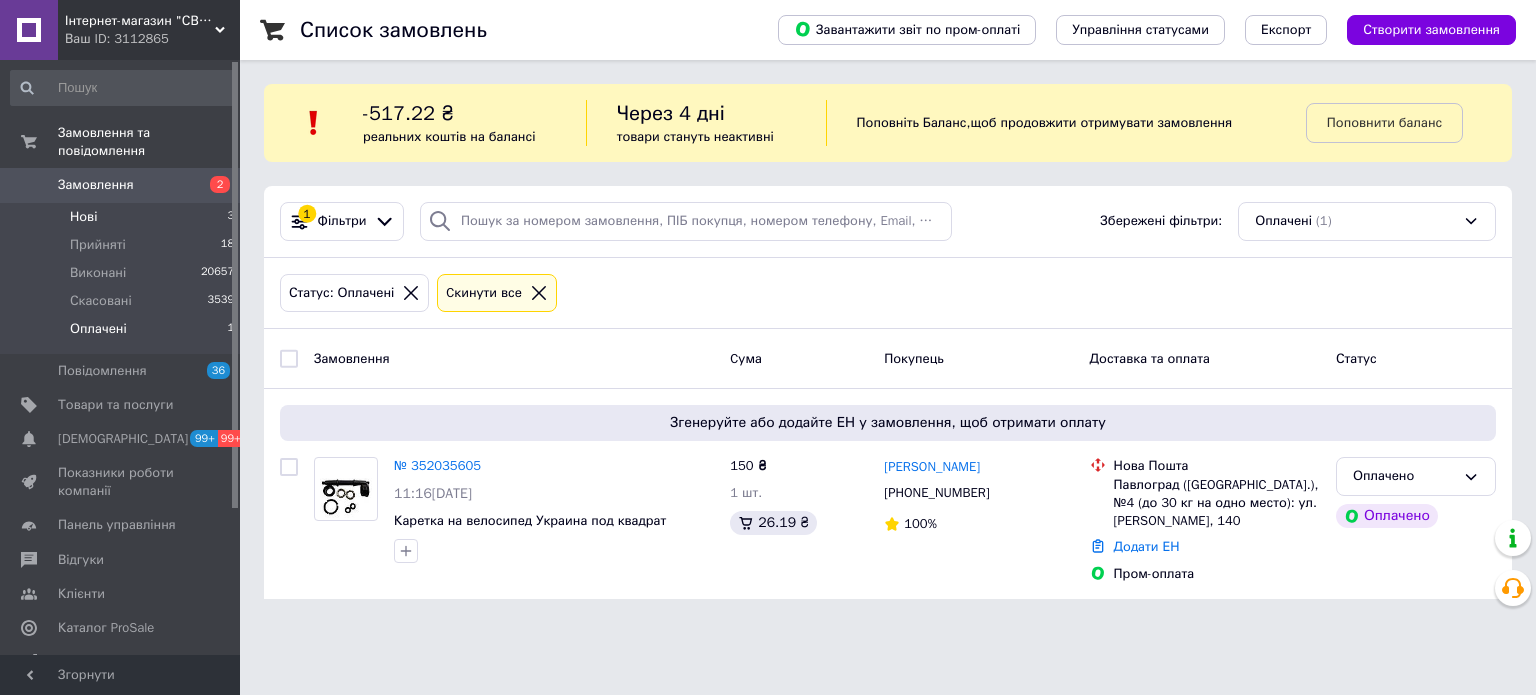 click on "Нові 3" at bounding box center [123, 217] 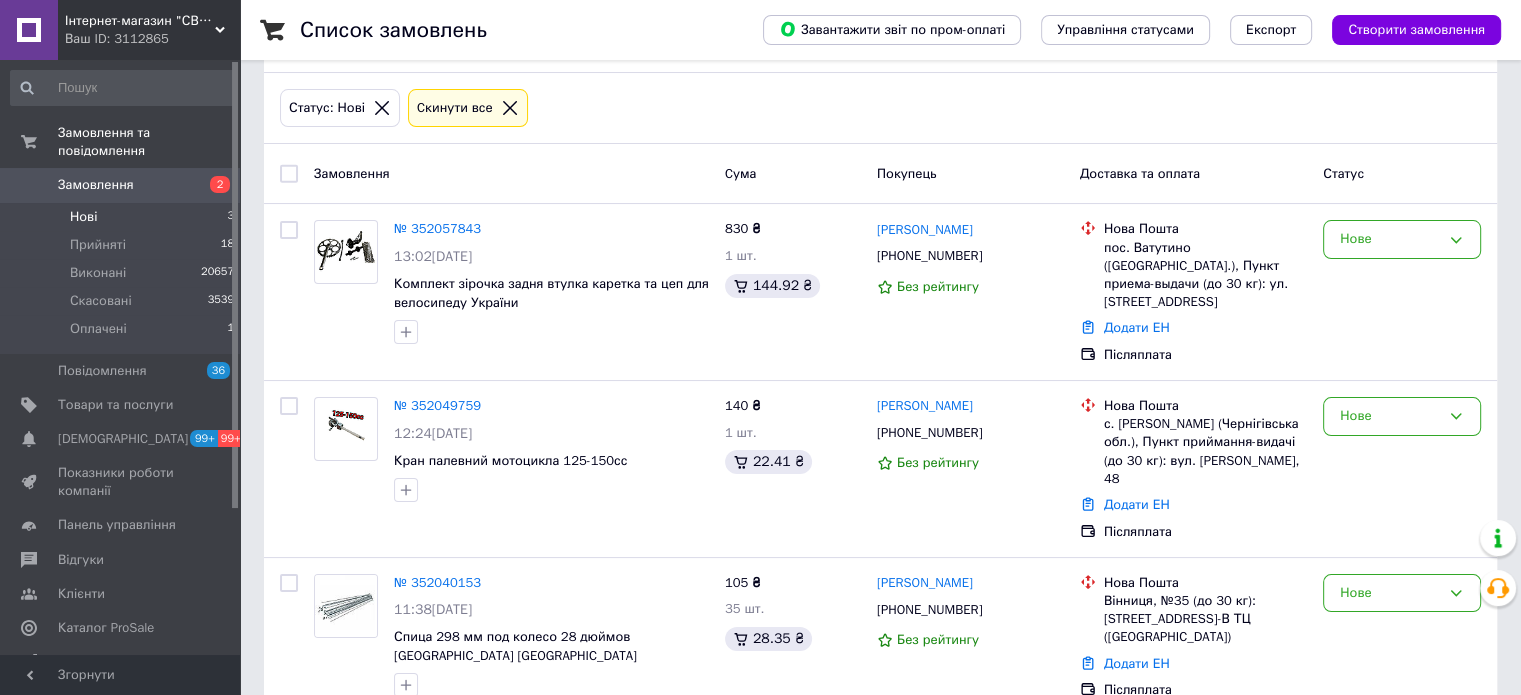 scroll, scrollTop: 191, scrollLeft: 0, axis: vertical 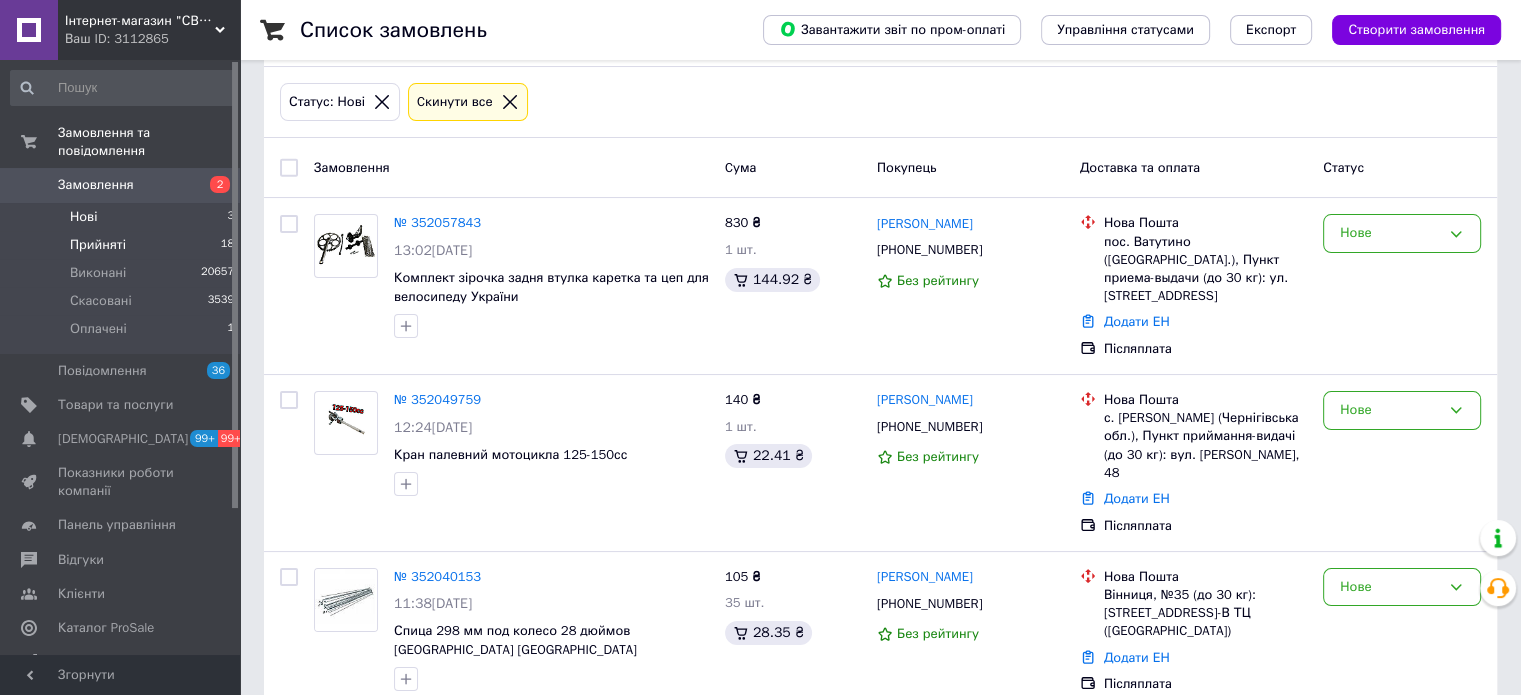 click on "Прийняті 18" at bounding box center [123, 245] 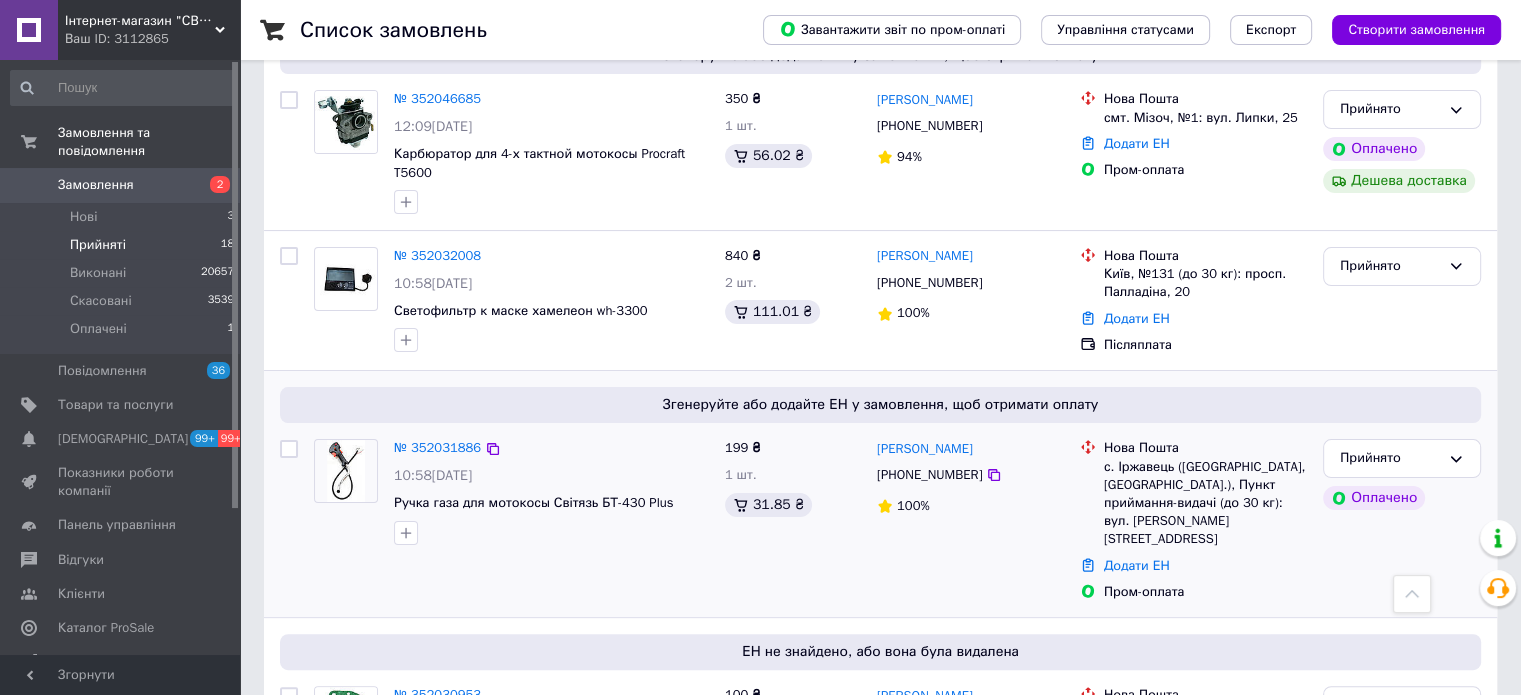 scroll, scrollTop: 335, scrollLeft: 0, axis: vertical 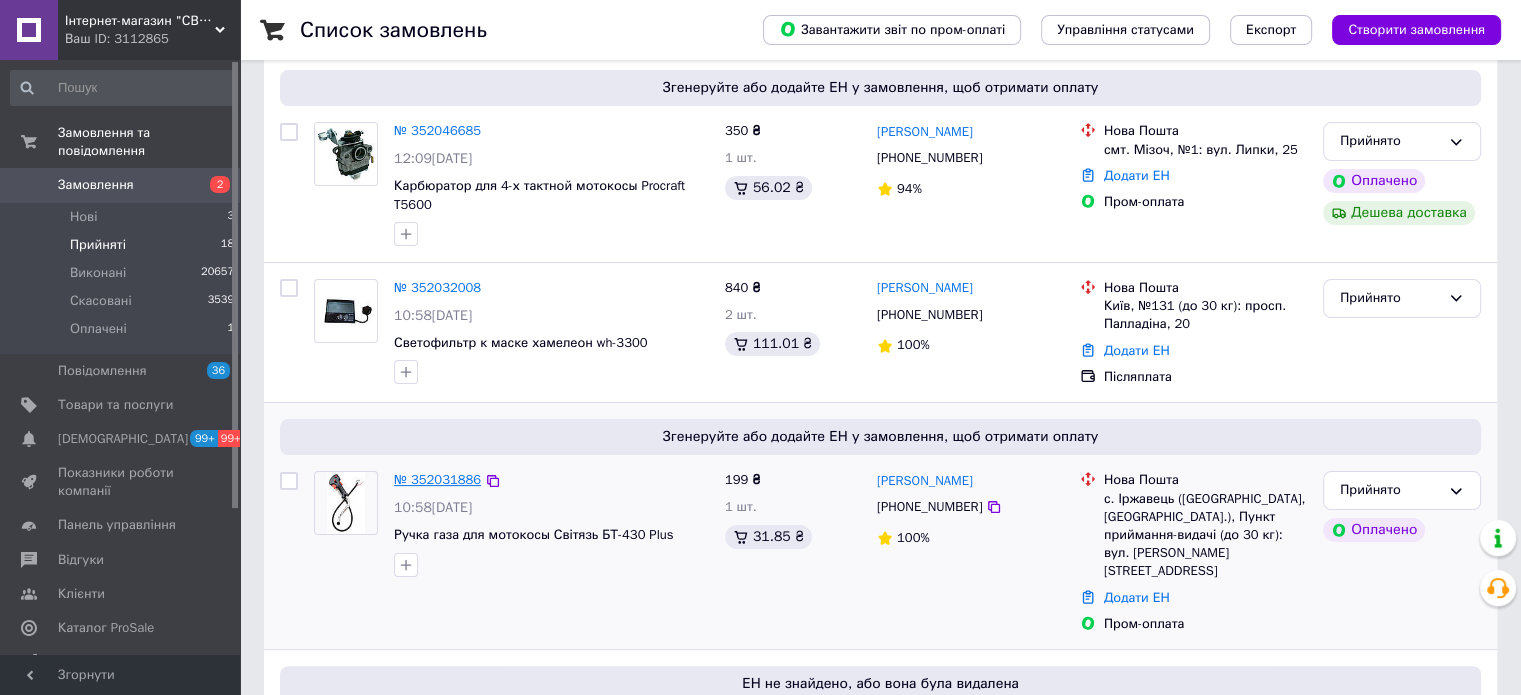 click on "№ 352031886" at bounding box center (437, 479) 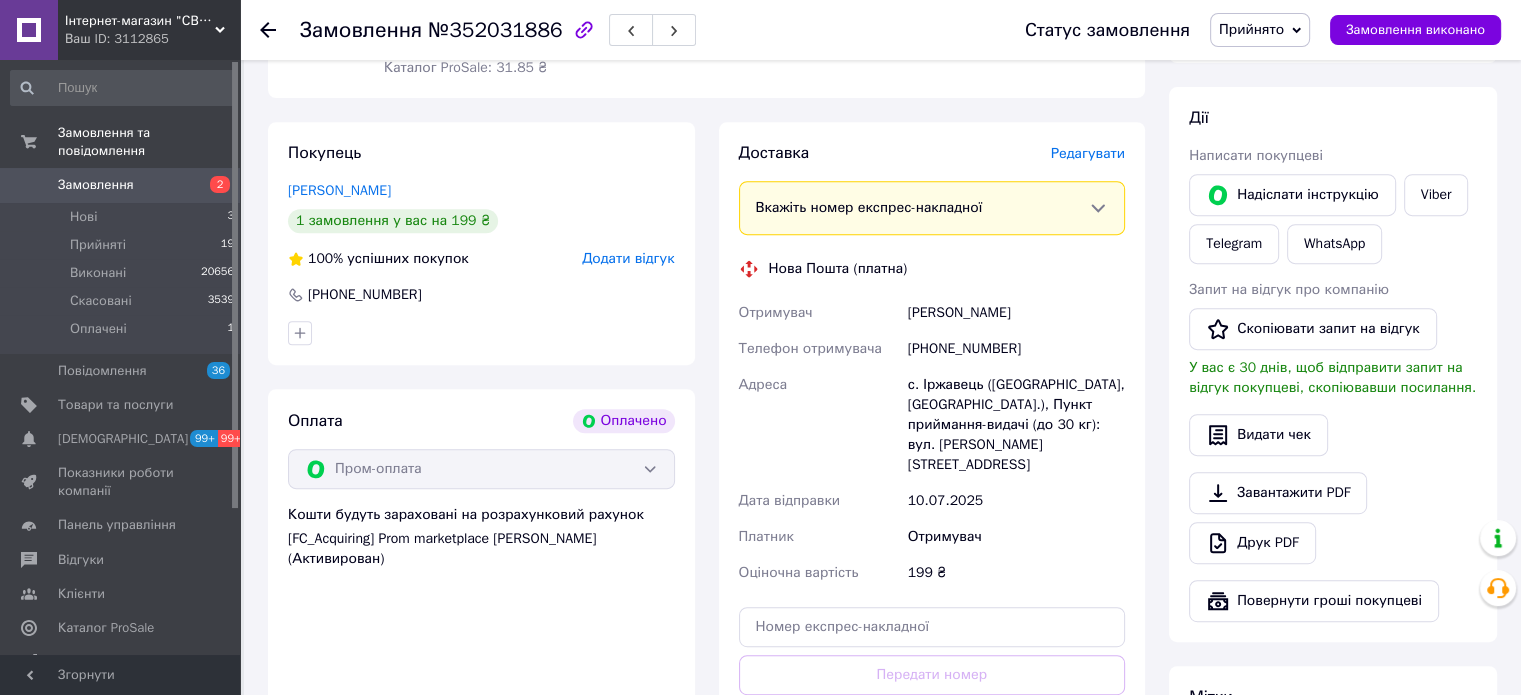 scroll, scrollTop: 835, scrollLeft: 0, axis: vertical 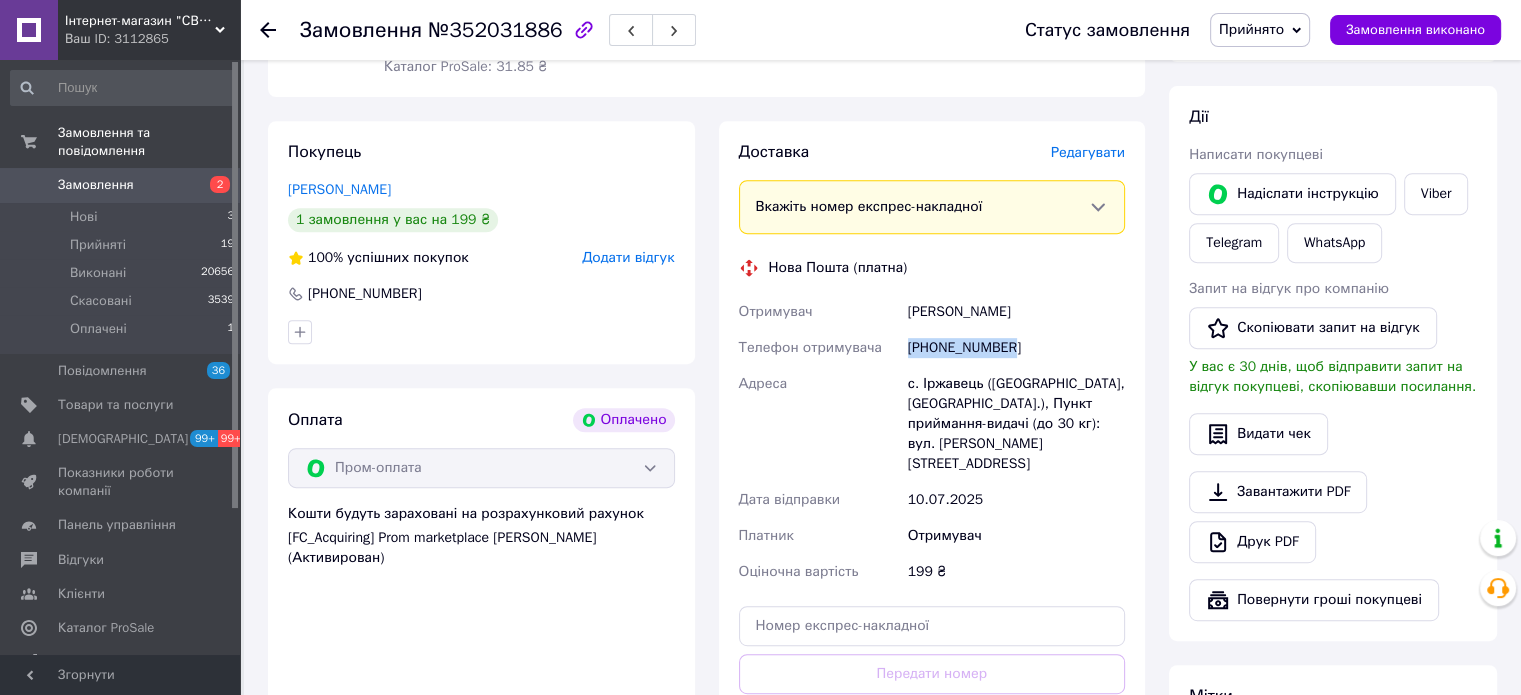 drag, startPoint x: 891, startPoint y: 355, endPoint x: 1015, endPoint y: 343, distance: 124.57929 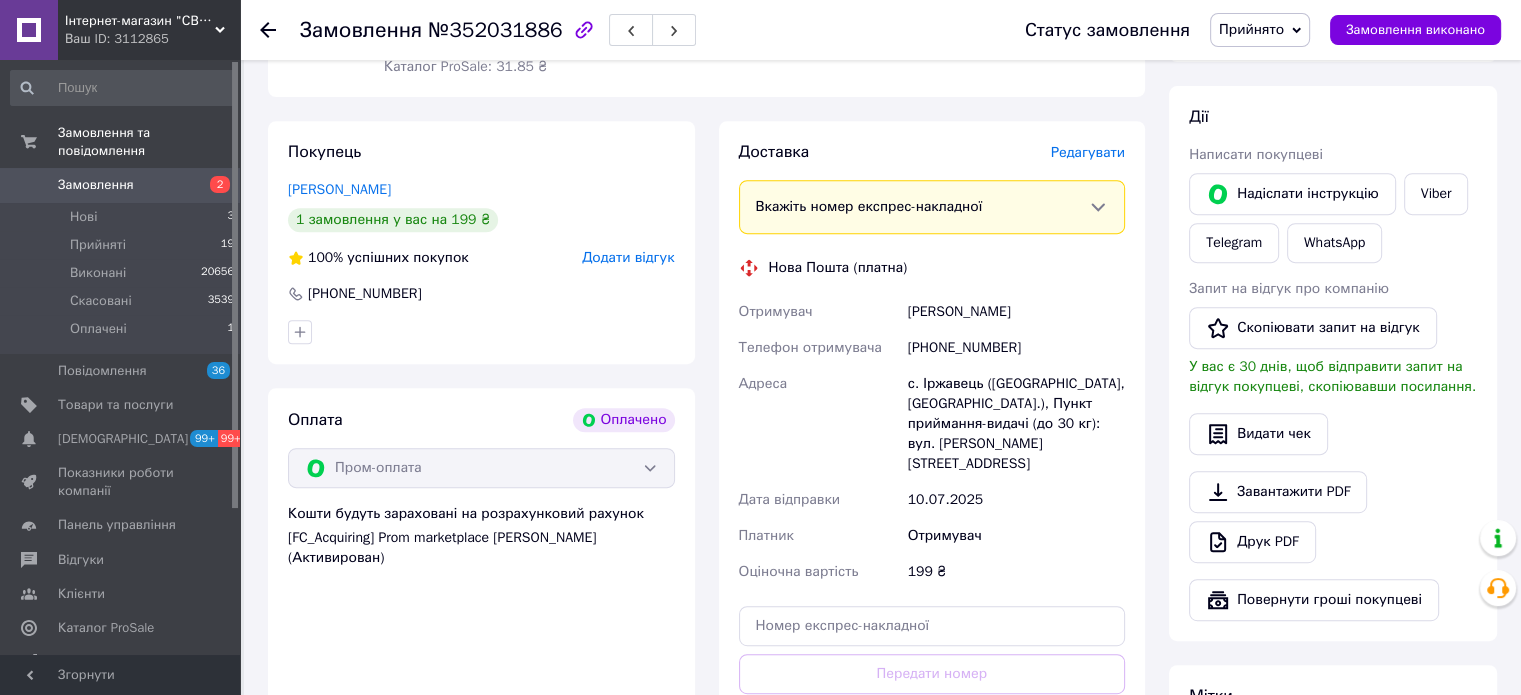 click on "с. Іржавець ([GEOGRAPHIC_DATA], [GEOGRAPHIC_DATA].), Пункт приймання-видачі (до 30 кг): вул. [STREET_ADDRESS]" at bounding box center [1016, 424] 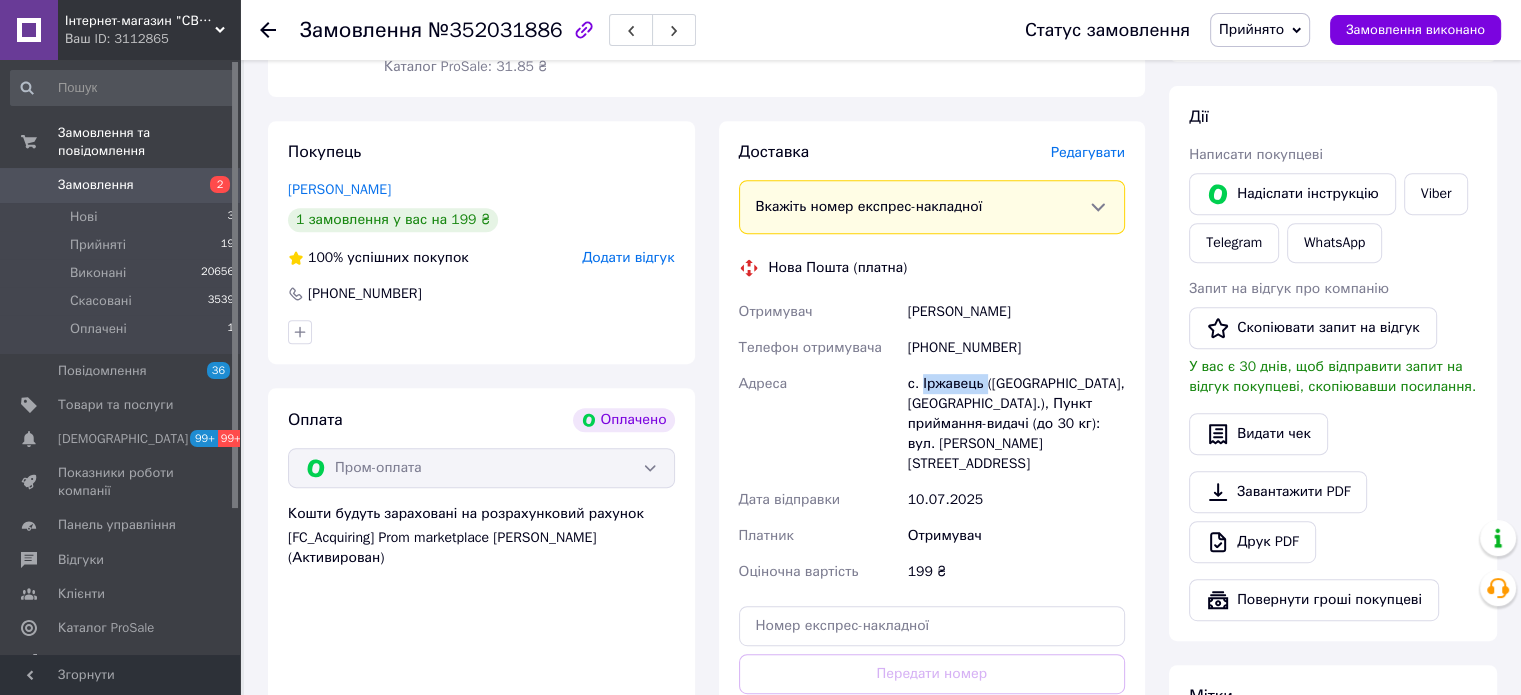 click on "с. Іржавець ([GEOGRAPHIC_DATA], [GEOGRAPHIC_DATA].), Пункт приймання-видачі (до 30 кг): вул. [PERSON_NAME][STREET_ADDRESS]" at bounding box center (1016, 424) 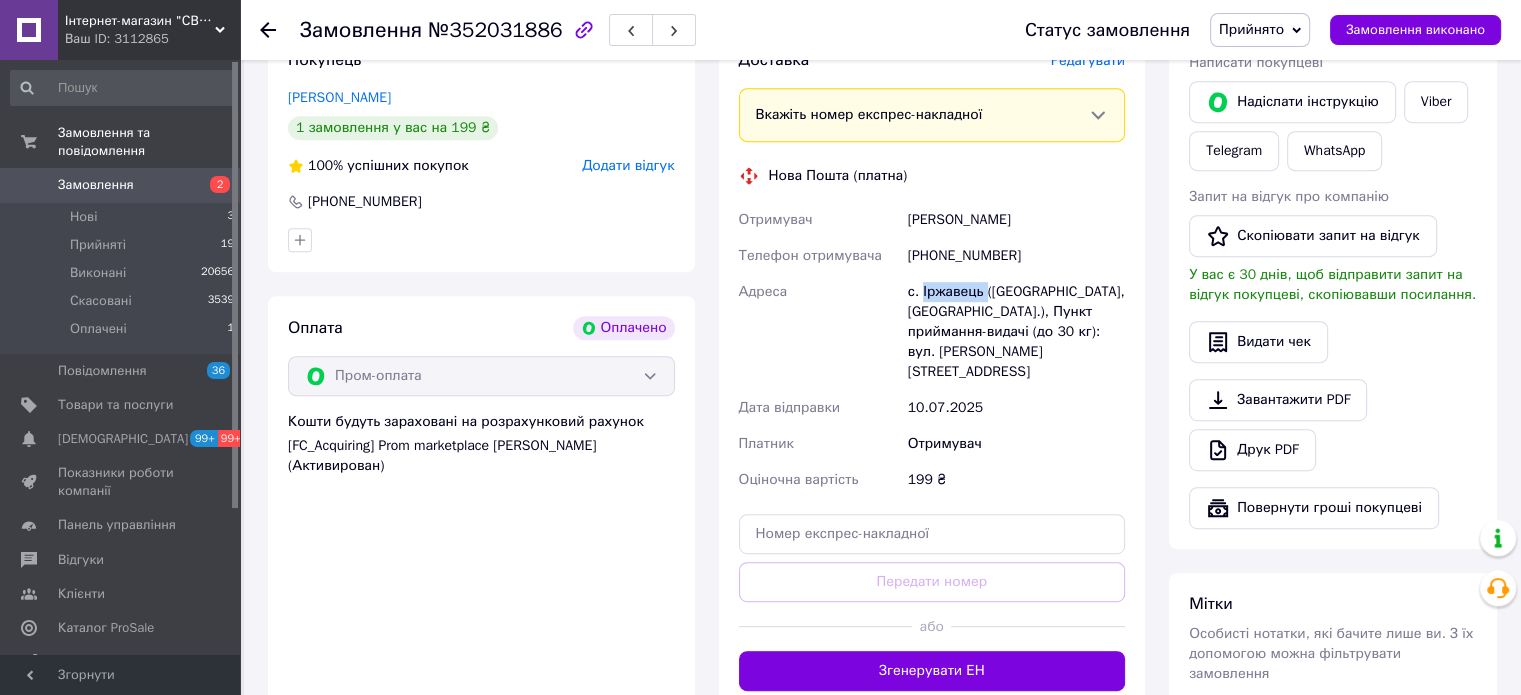 scroll, scrollTop: 935, scrollLeft: 0, axis: vertical 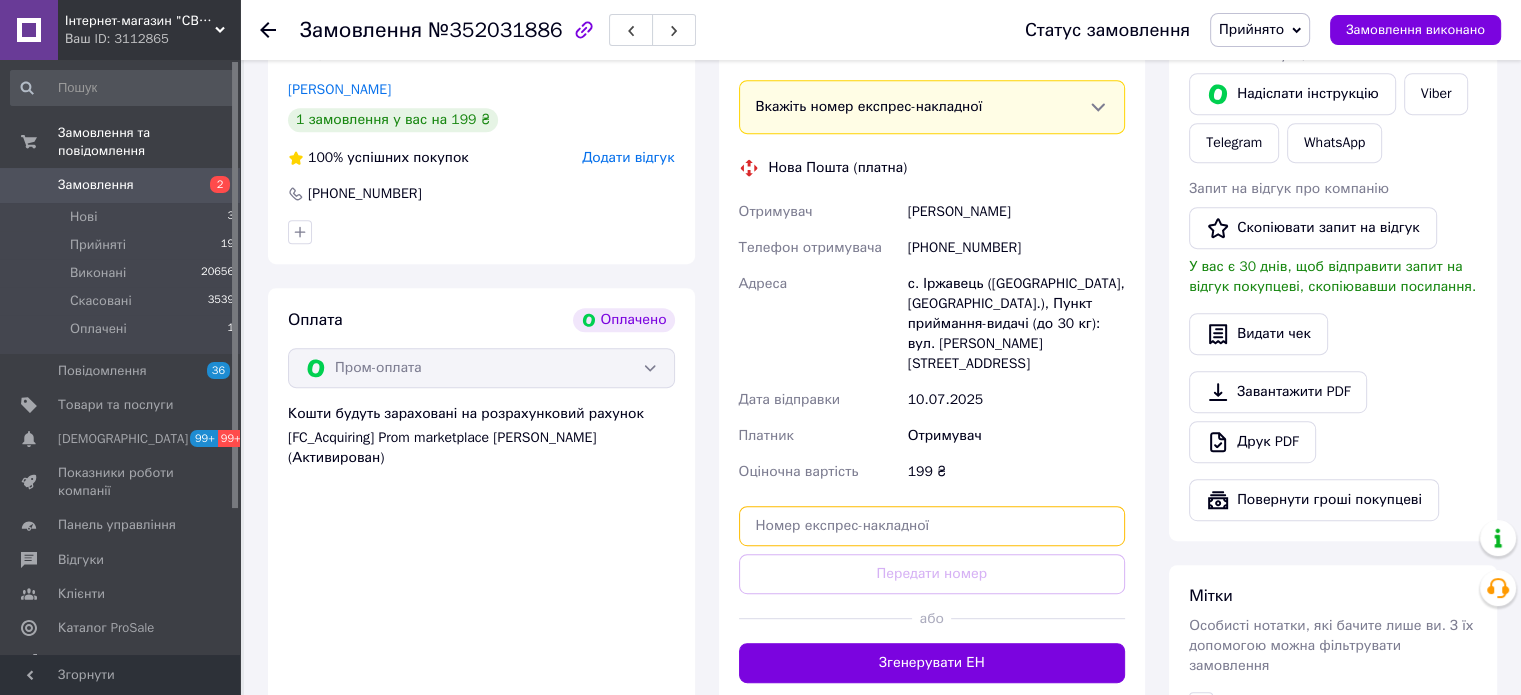 click at bounding box center [932, 526] 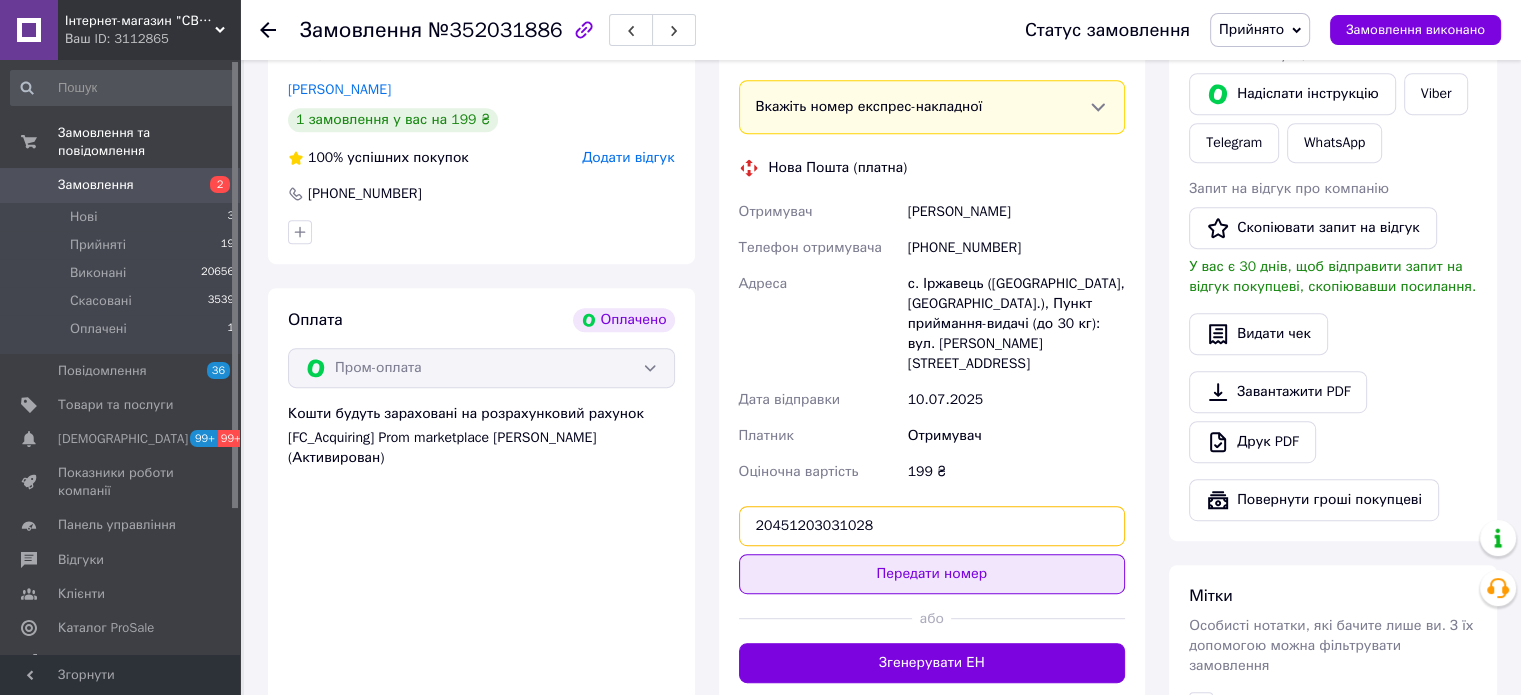type on "20451203031028" 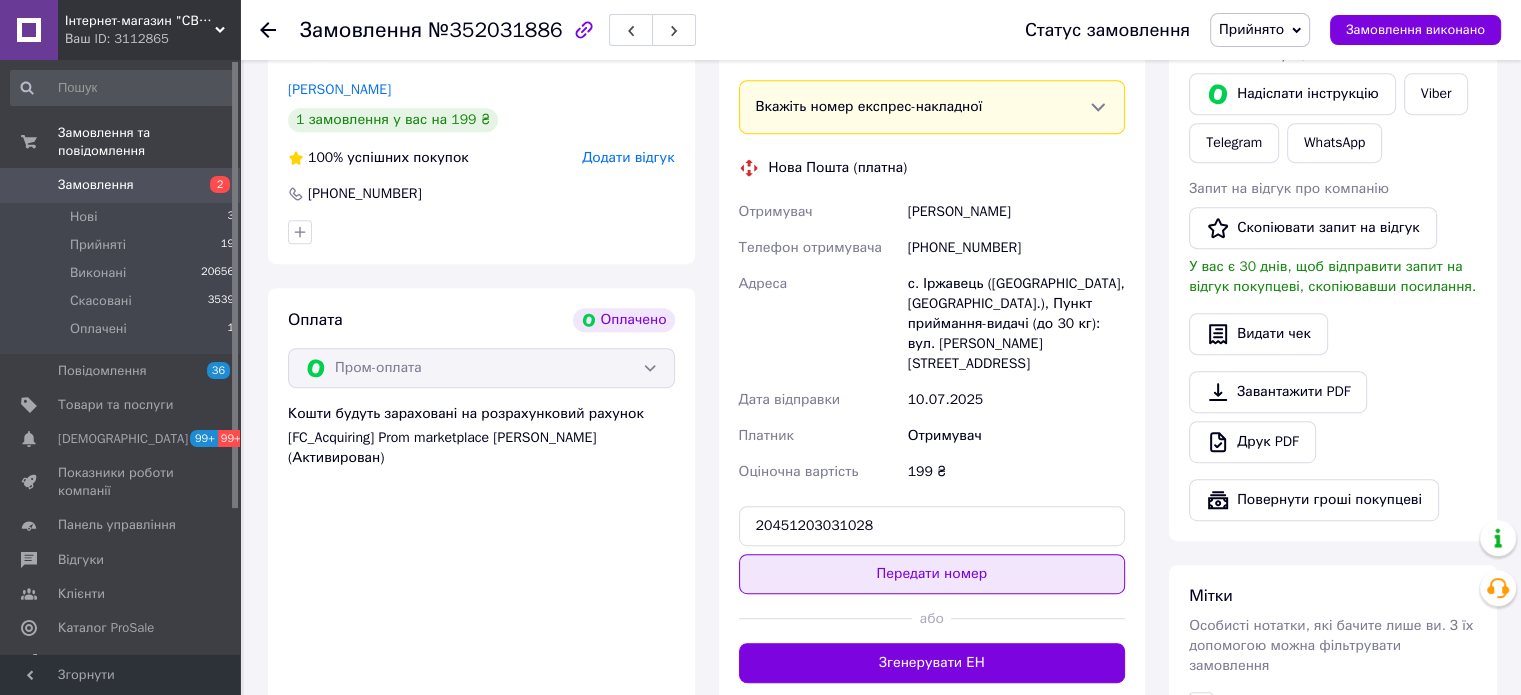 click on "Передати номер" at bounding box center (932, 574) 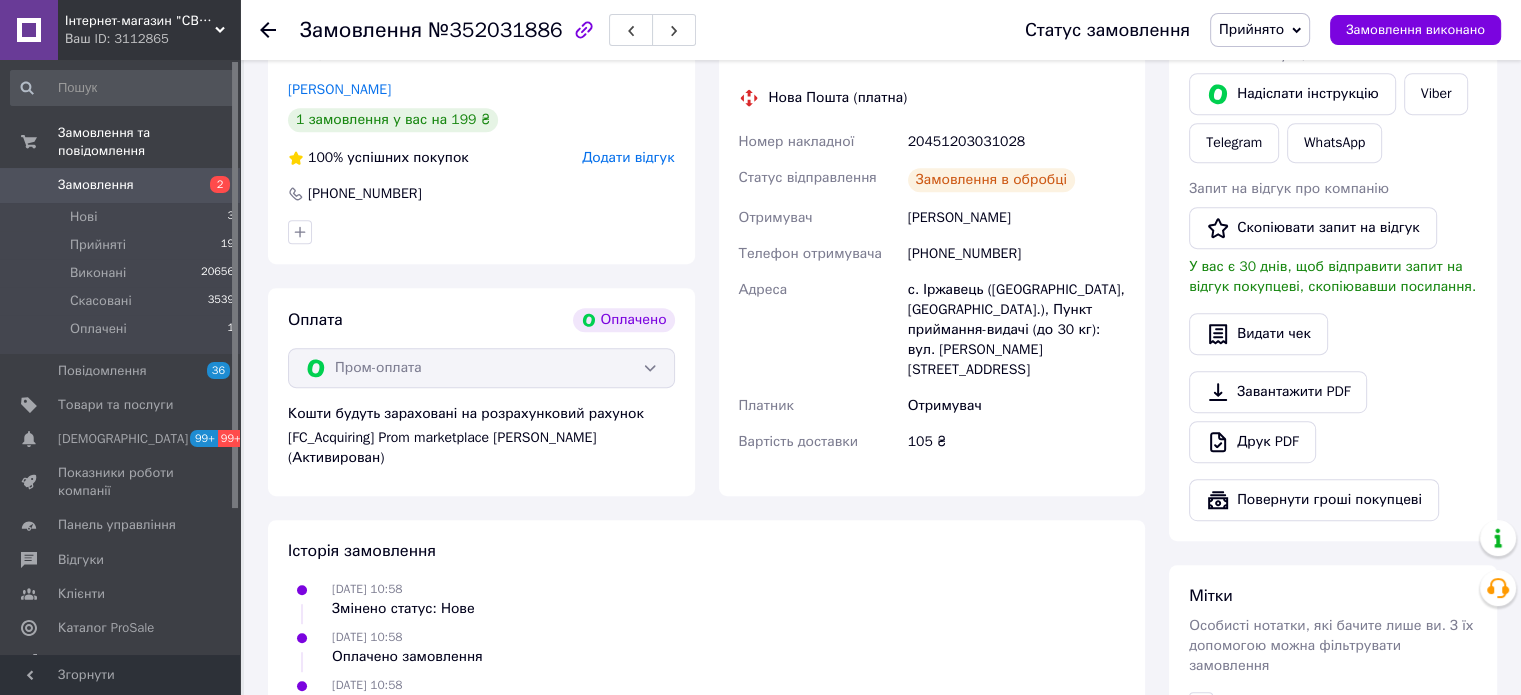 click on "Прийнято" at bounding box center [1251, 29] 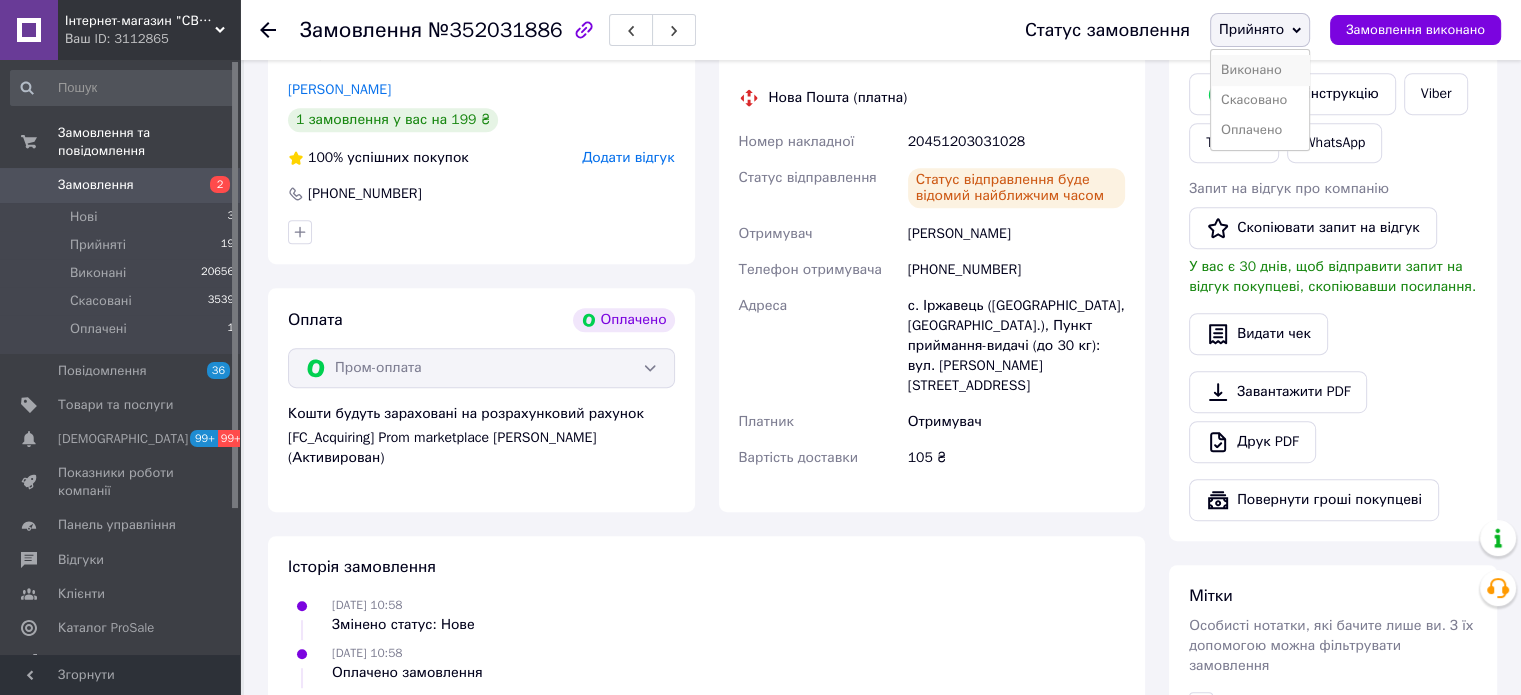 click on "Виконано" at bounding box center (1260, 70) 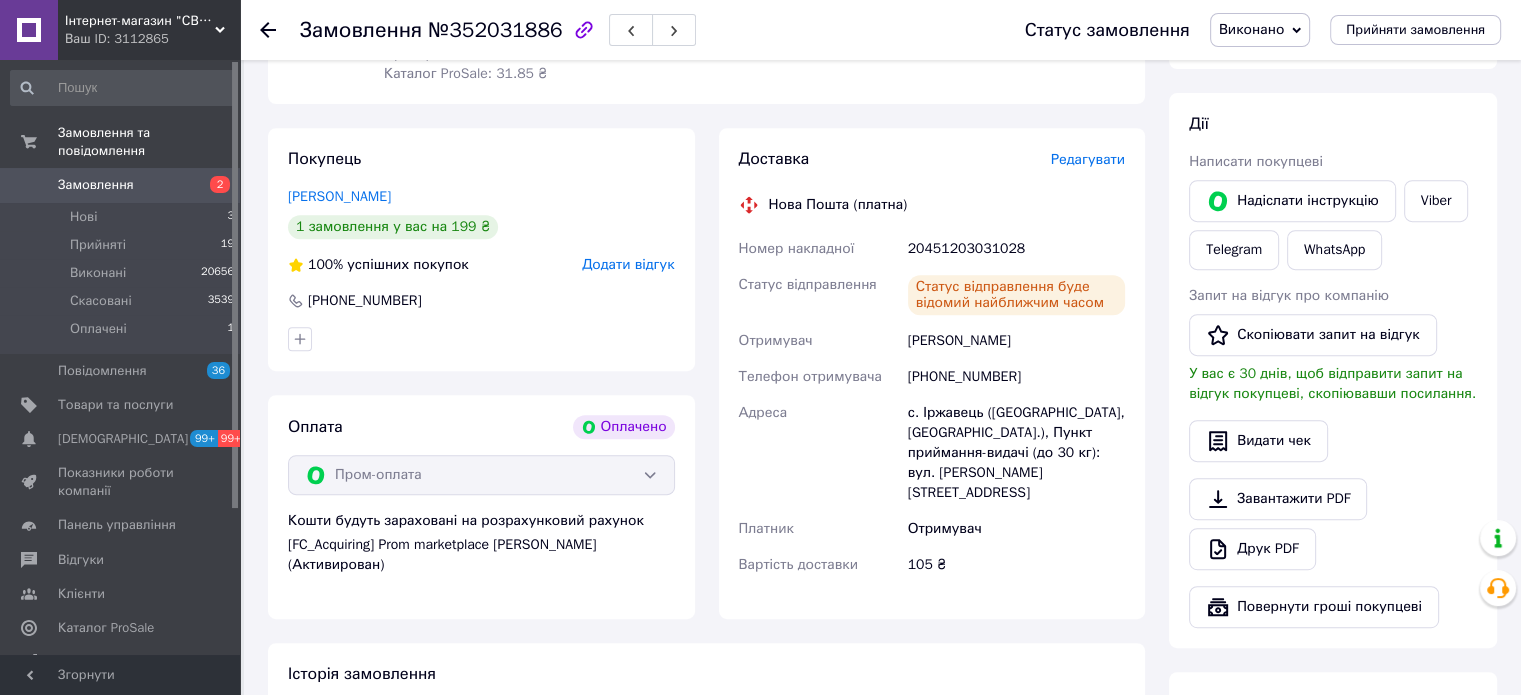scroll, scrollTop: 135, scrollLeft: 0, axis: vertical 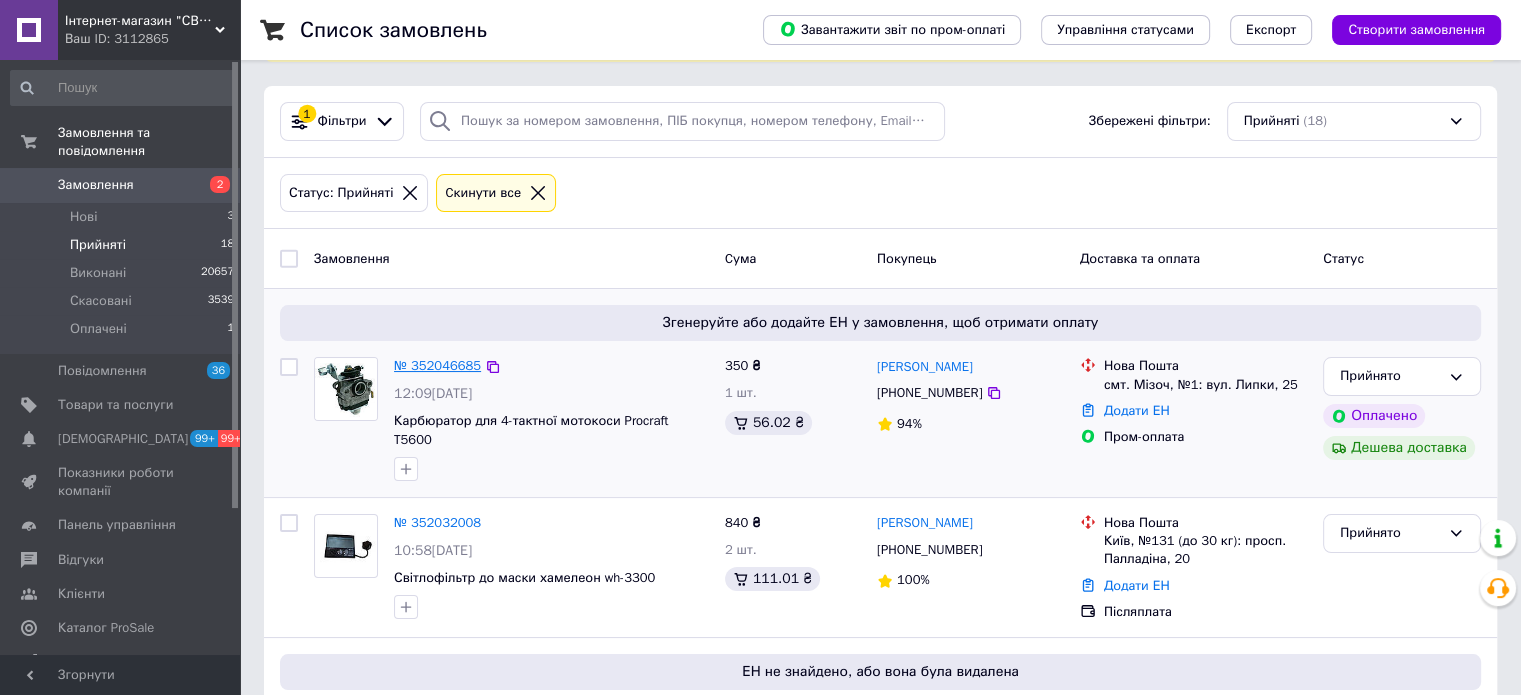 click on "№ 352046685" at bounding box center [437, 365] 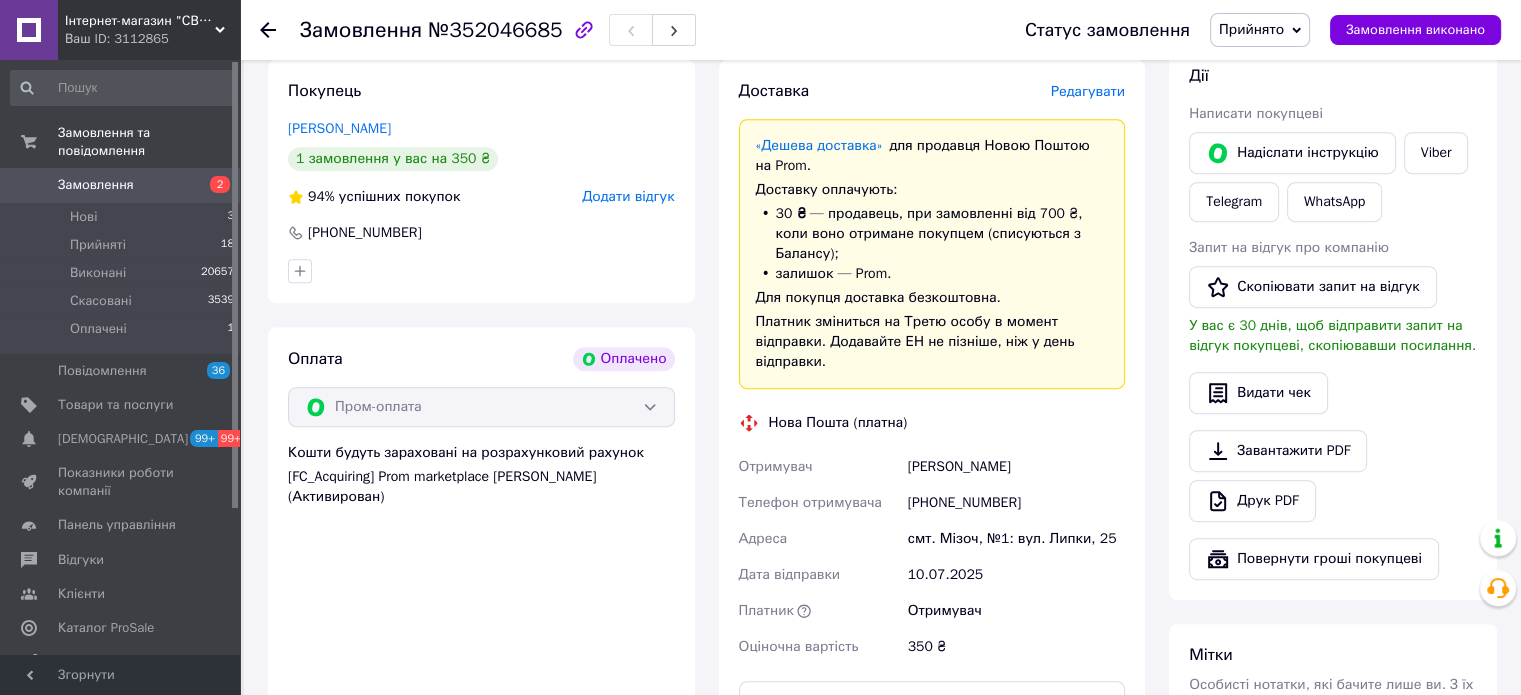 scroll, scrollTop: 900, scrollLeft: 0, axis: vertical 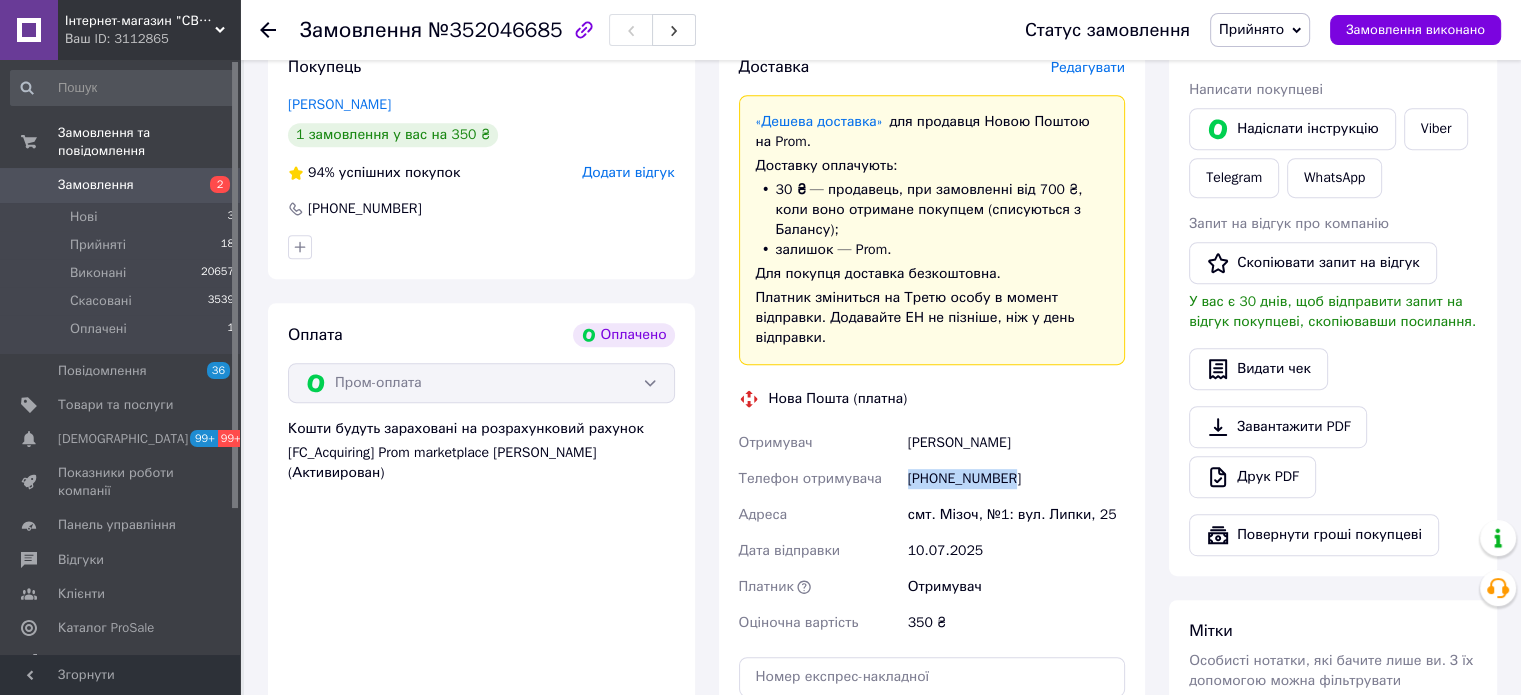 drag, startPoint x: 900, startPoint y: 460, endPoint x: 1028, endPoint y: 465, distance: 128.09763 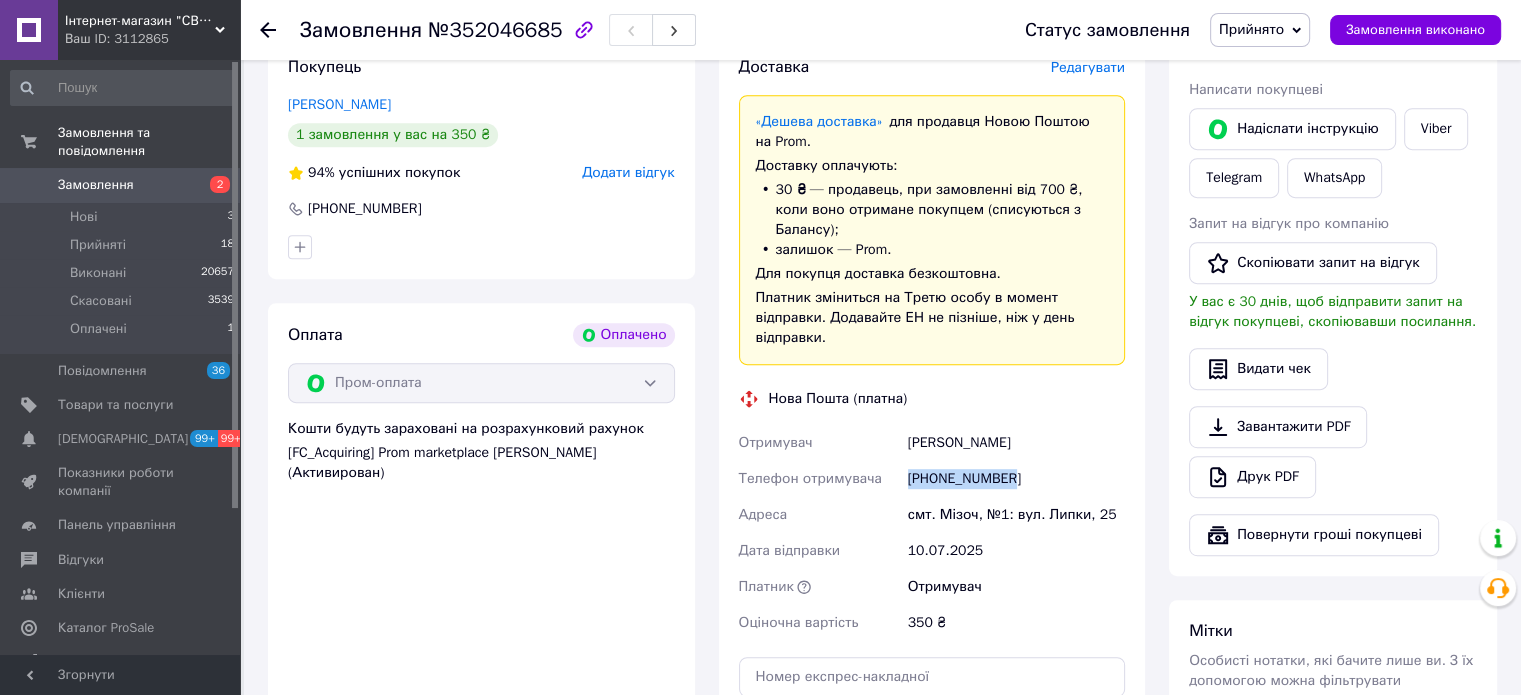 drag, startPoint x: 895, startPoint y: 423, endPoint x: 1018, endPoint y: 418, distance: 123.101585 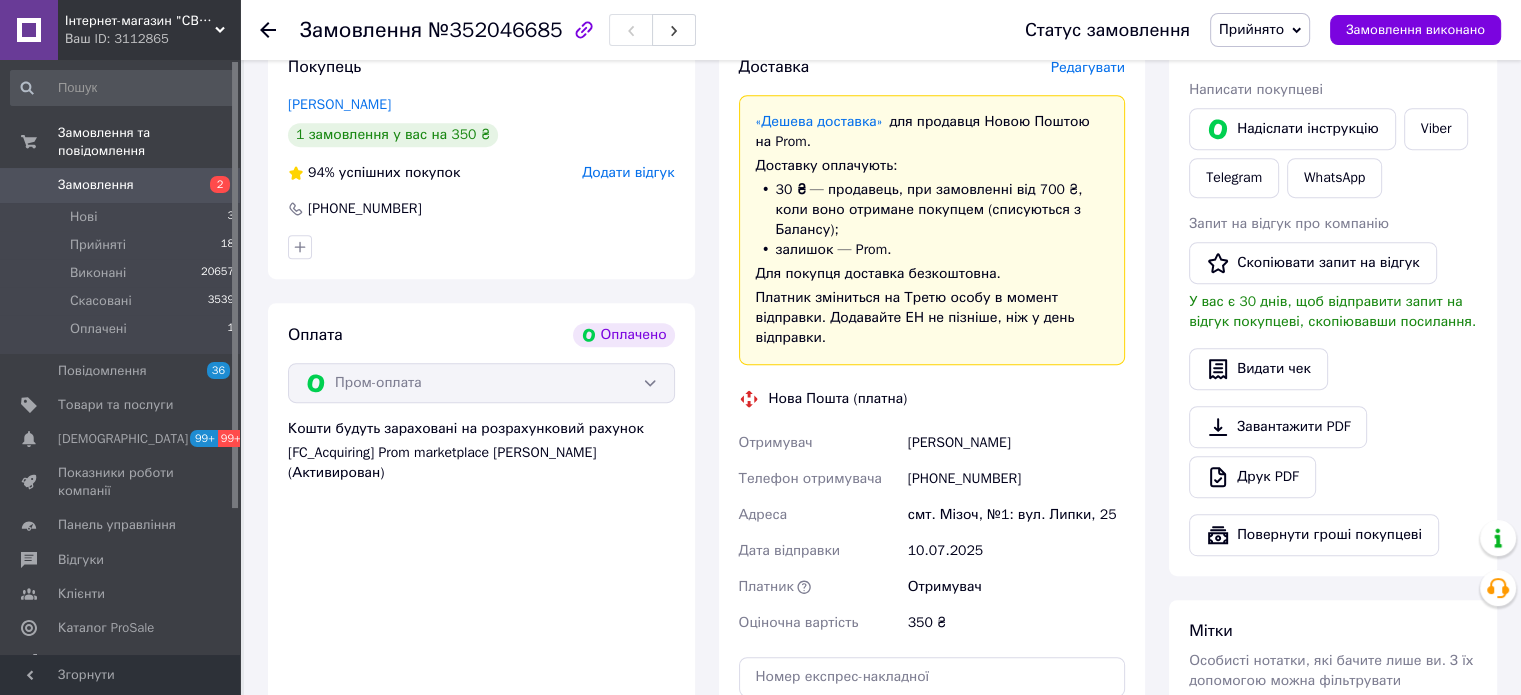 click on "смт. Мізоч, №1: вул. Липки, 25" at bounding box center (1016, 515) 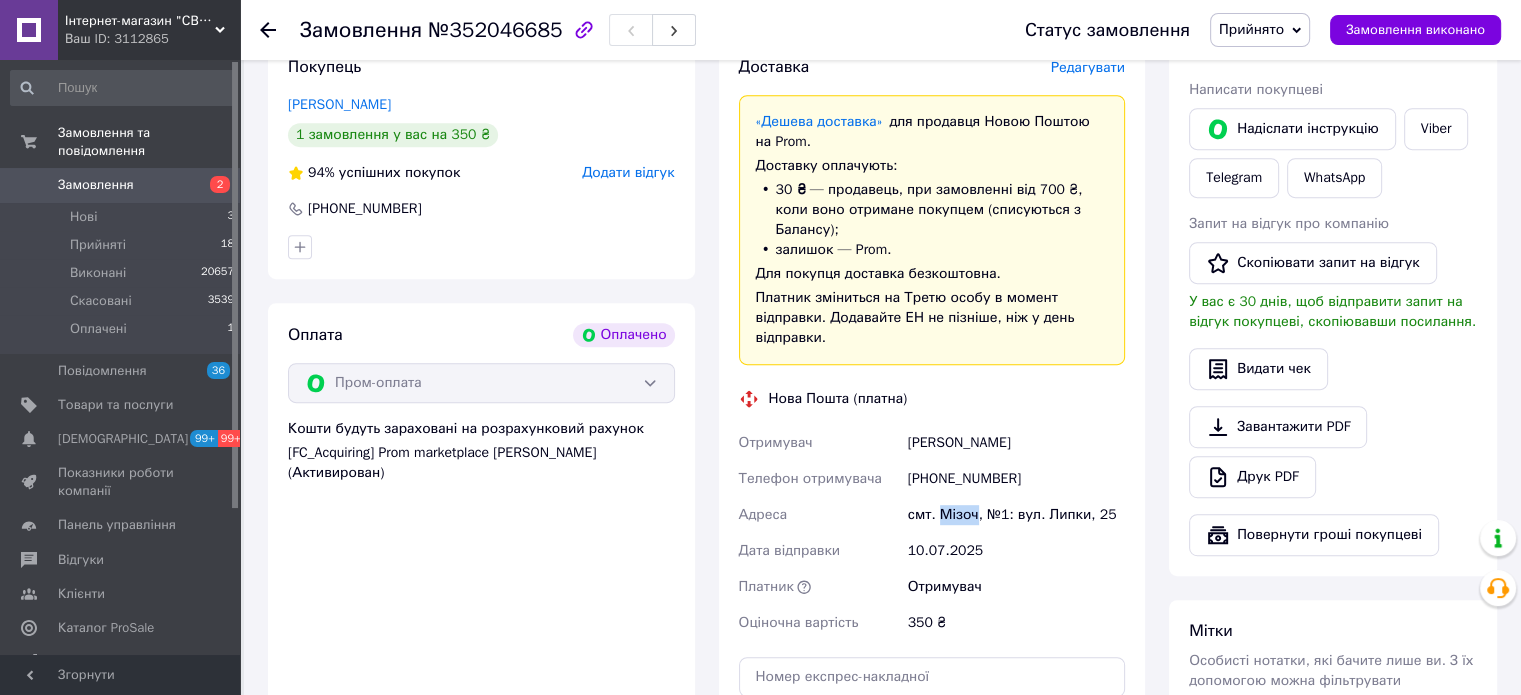 click on "смт. Мізоч, №1: вул. Липки, 25" at bounding box center (1016, 515) 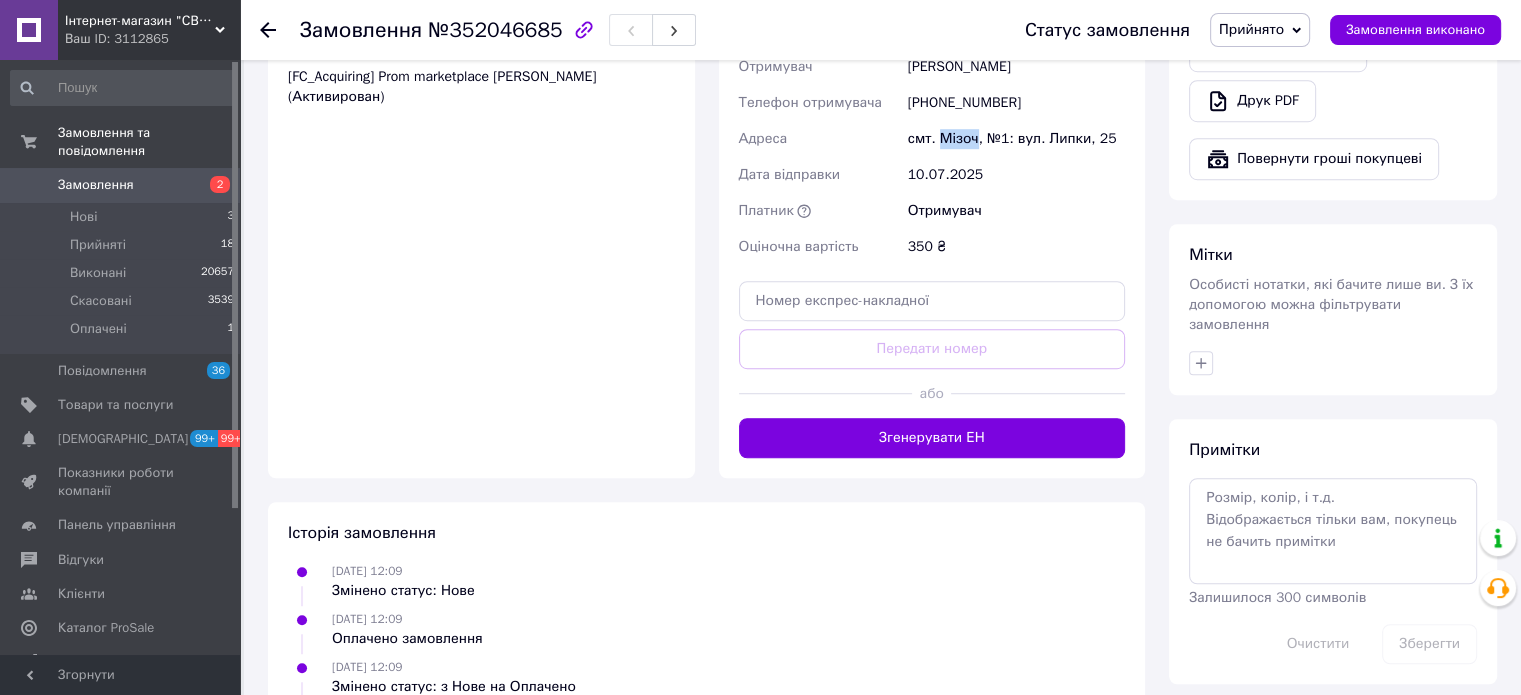 scroll, scrollTop: 1300, scrollLeft: 0, axis: vertical 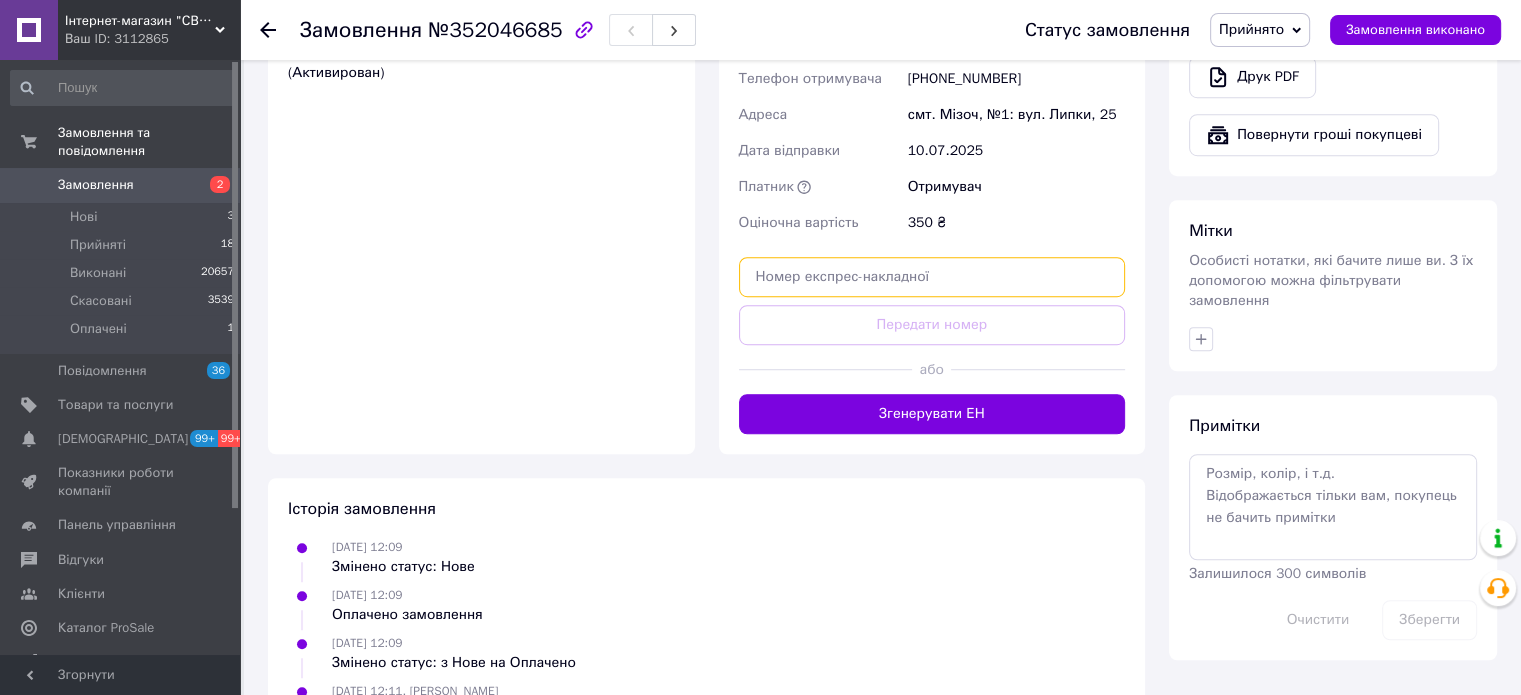 click at bounding box center [932, 277] 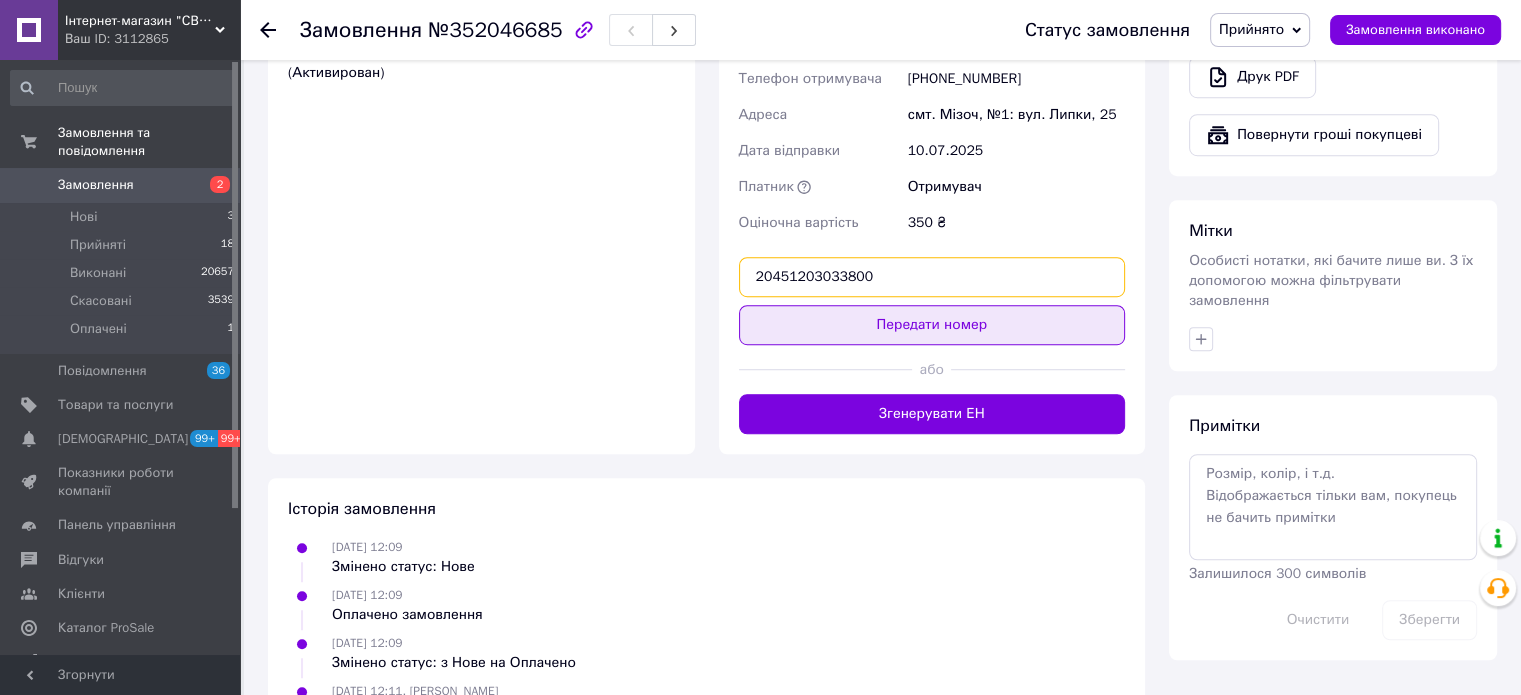 type on "20451203033800" 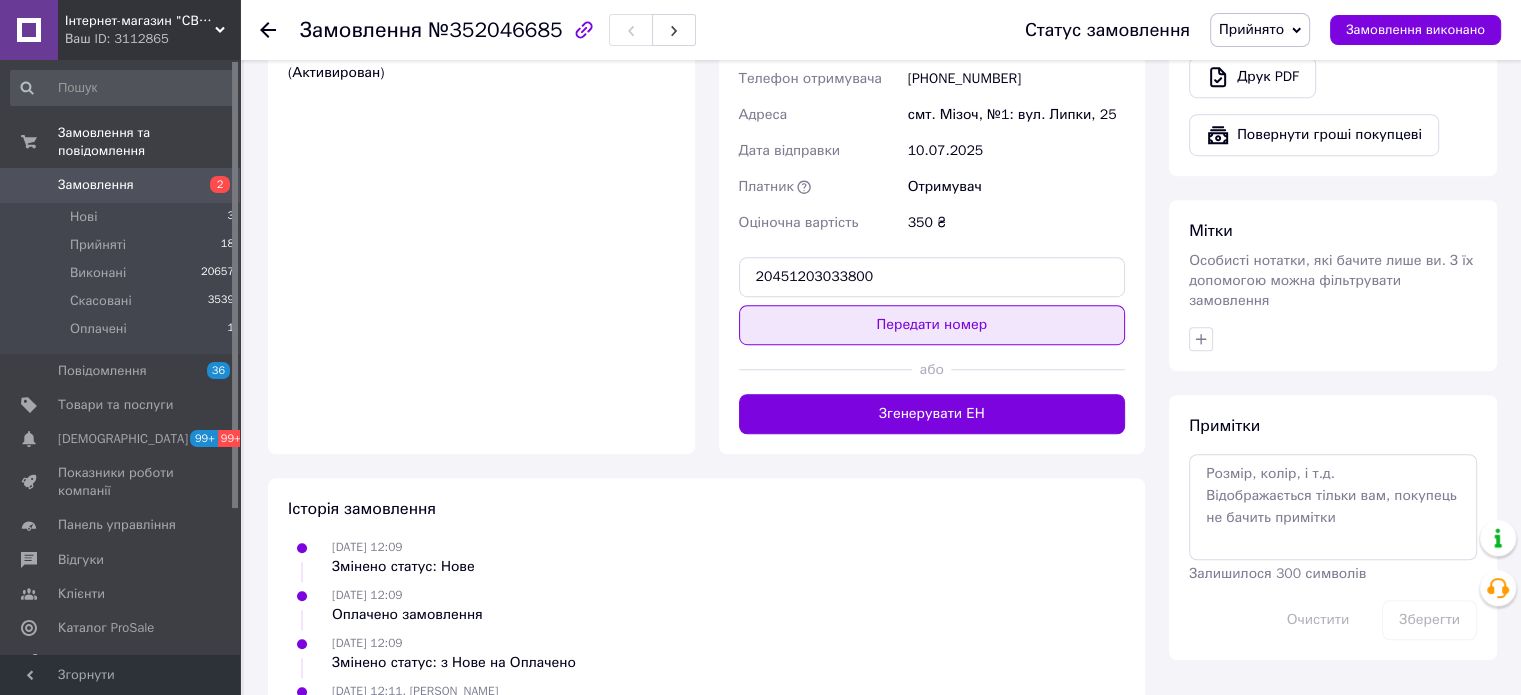 click on "Передати номер" at bounding box center [932, 325] 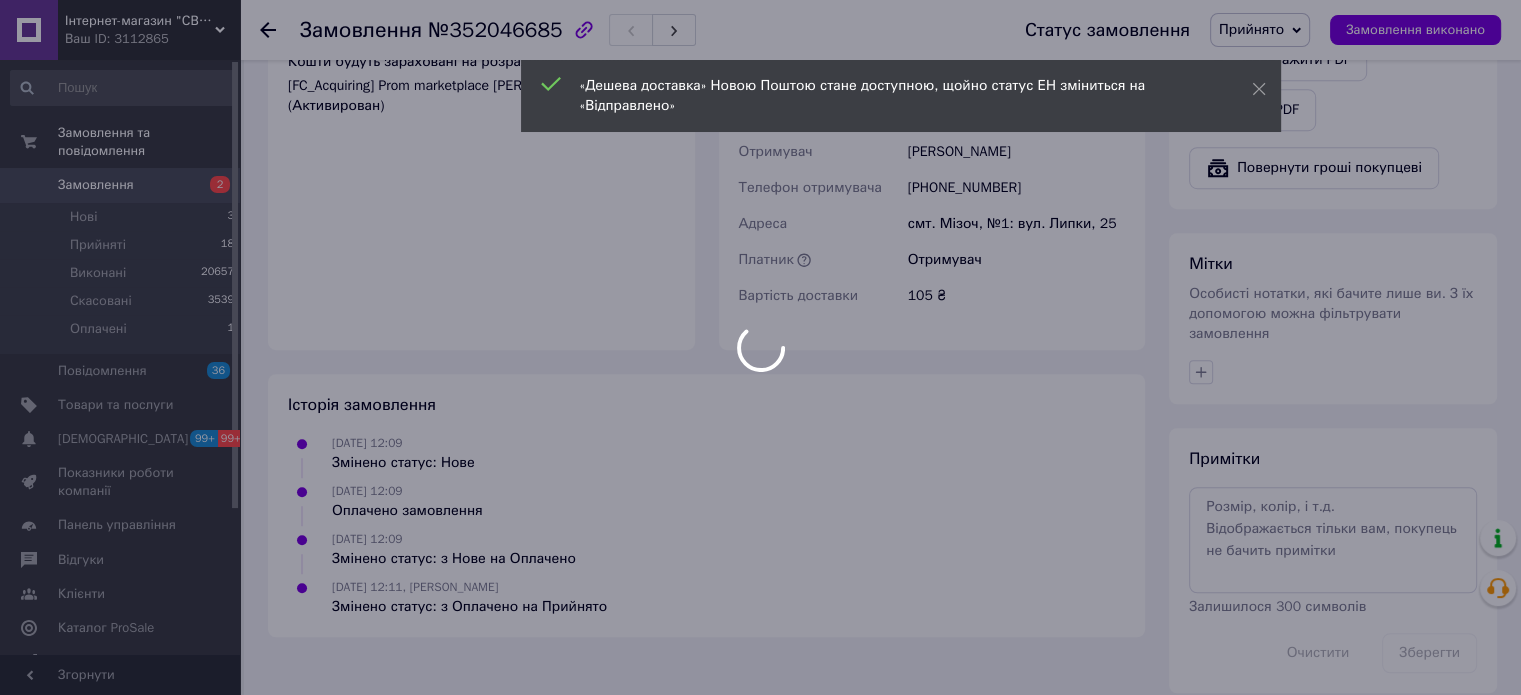 scroll, scrollTop: 1300, scrollLeft: 0, axis: vertical 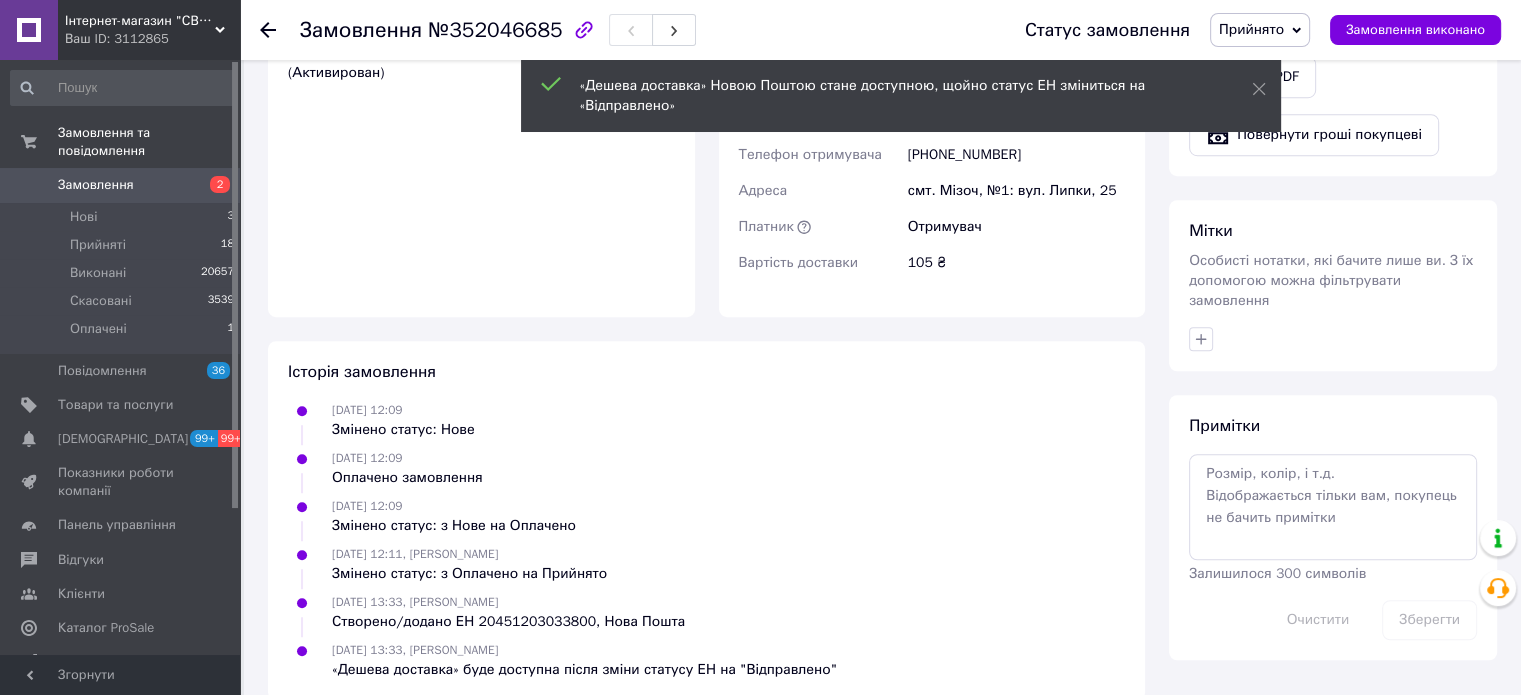 drag, startPoint x: 1288, startPoint y: 40, endPoint x: 1298, endPoint y: 36, distance: 10.770329 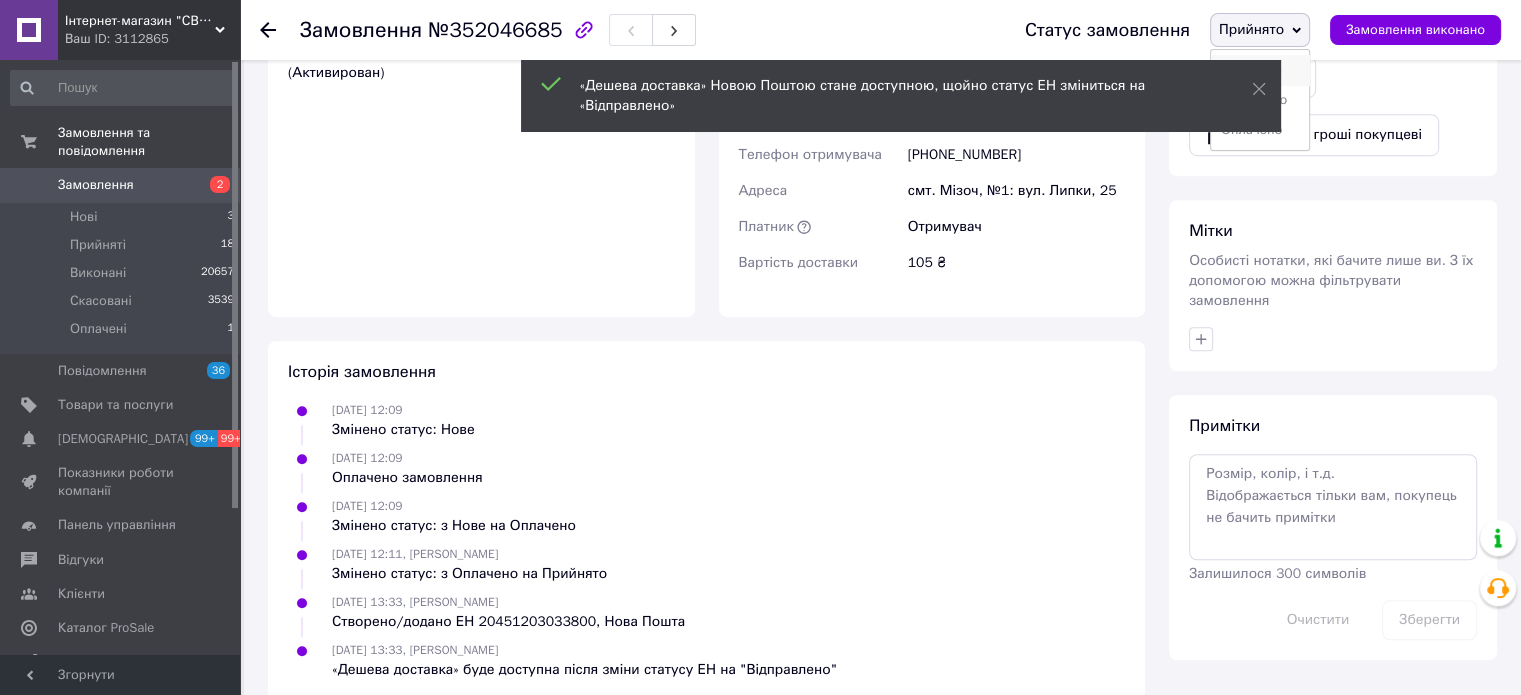 click on "Виконано" at bounding box center (1260, 70) 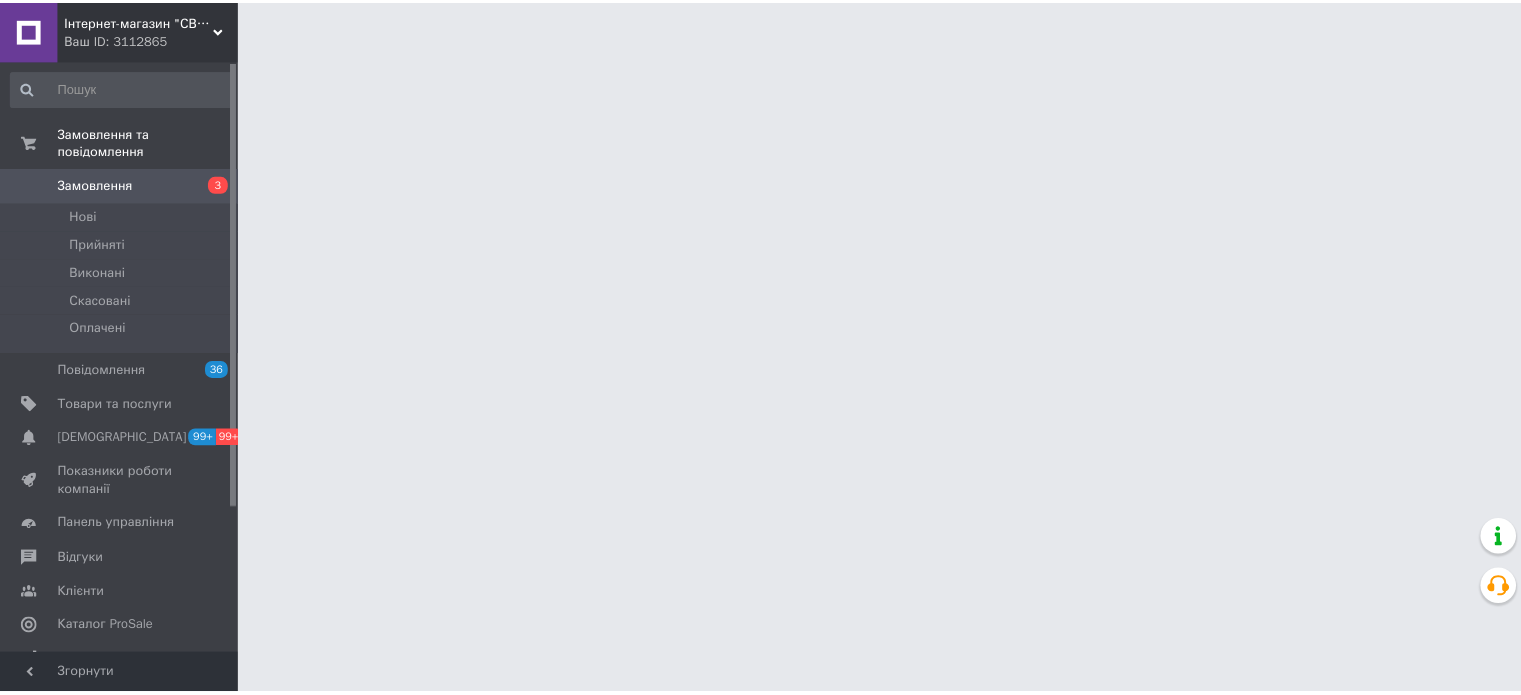 scroll, scrollTop: 0, scrollLeft: 0, axis: both 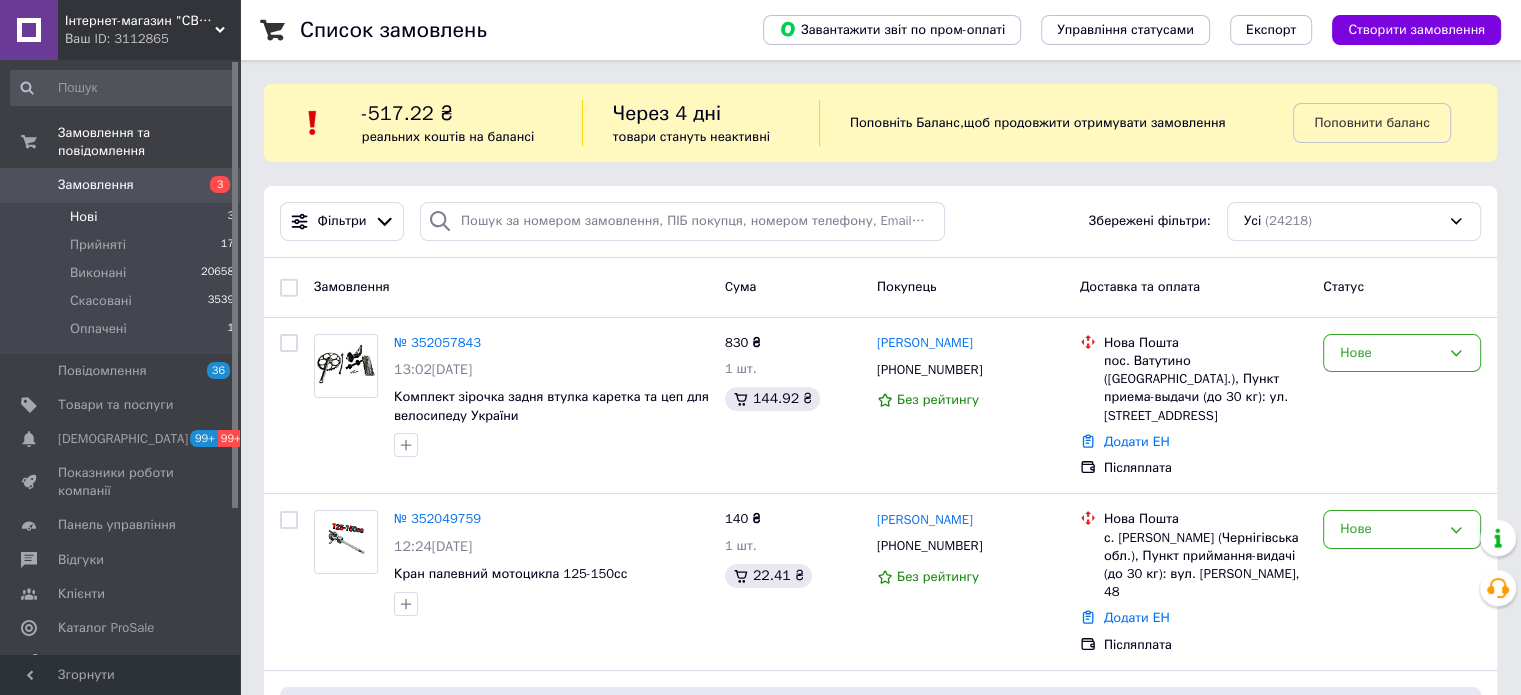 click on "Нові 3" at bounding box center (123, 217) 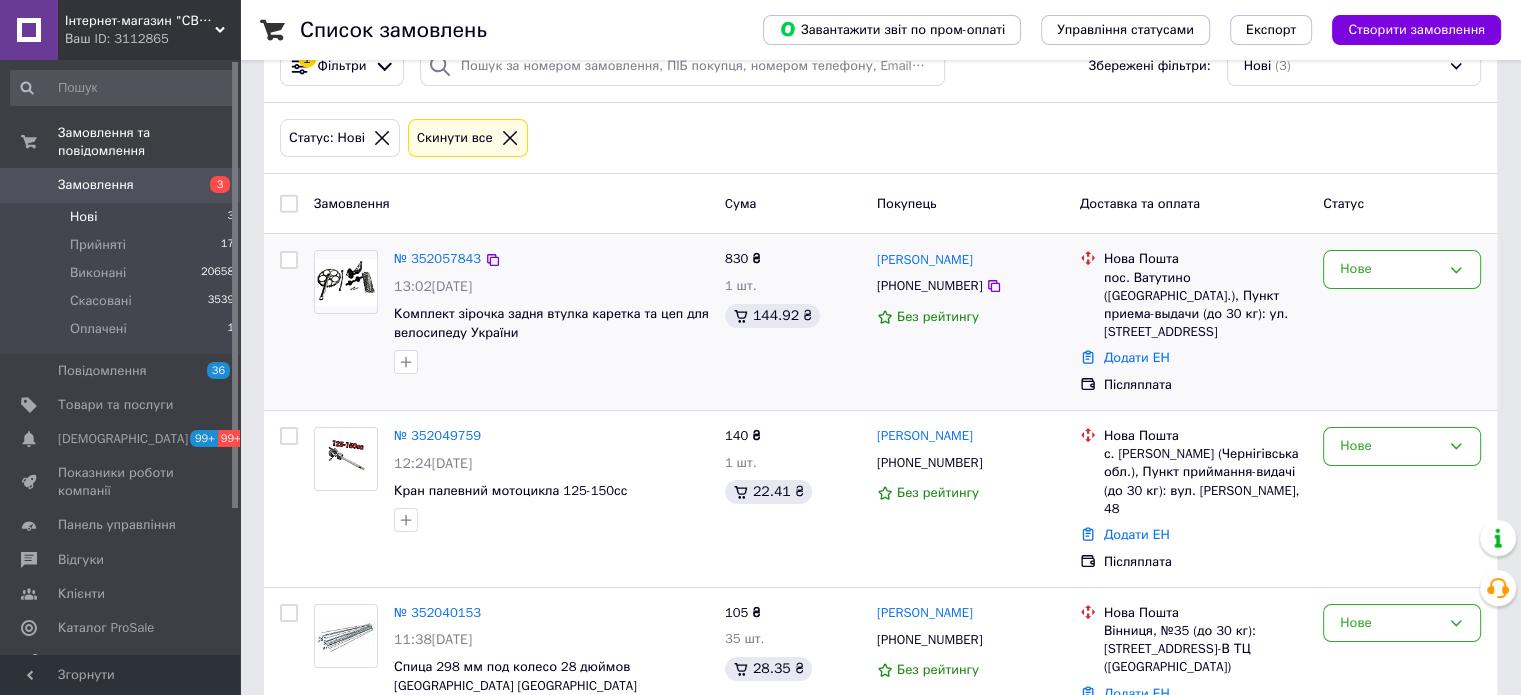 scroll, scrollTop: 191, scrollLeft: 0, axis: vertical 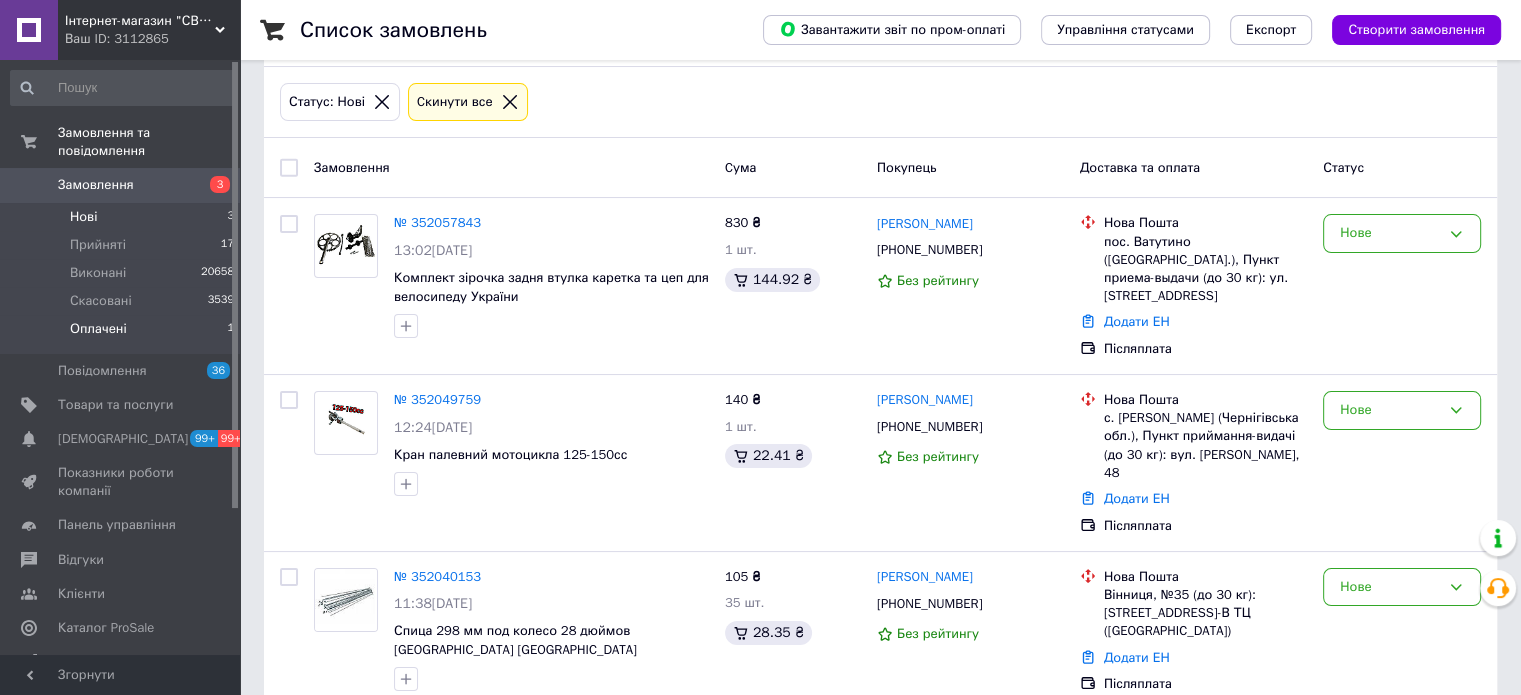 click on "Оплачені 1" at bounding box center (123, 334) 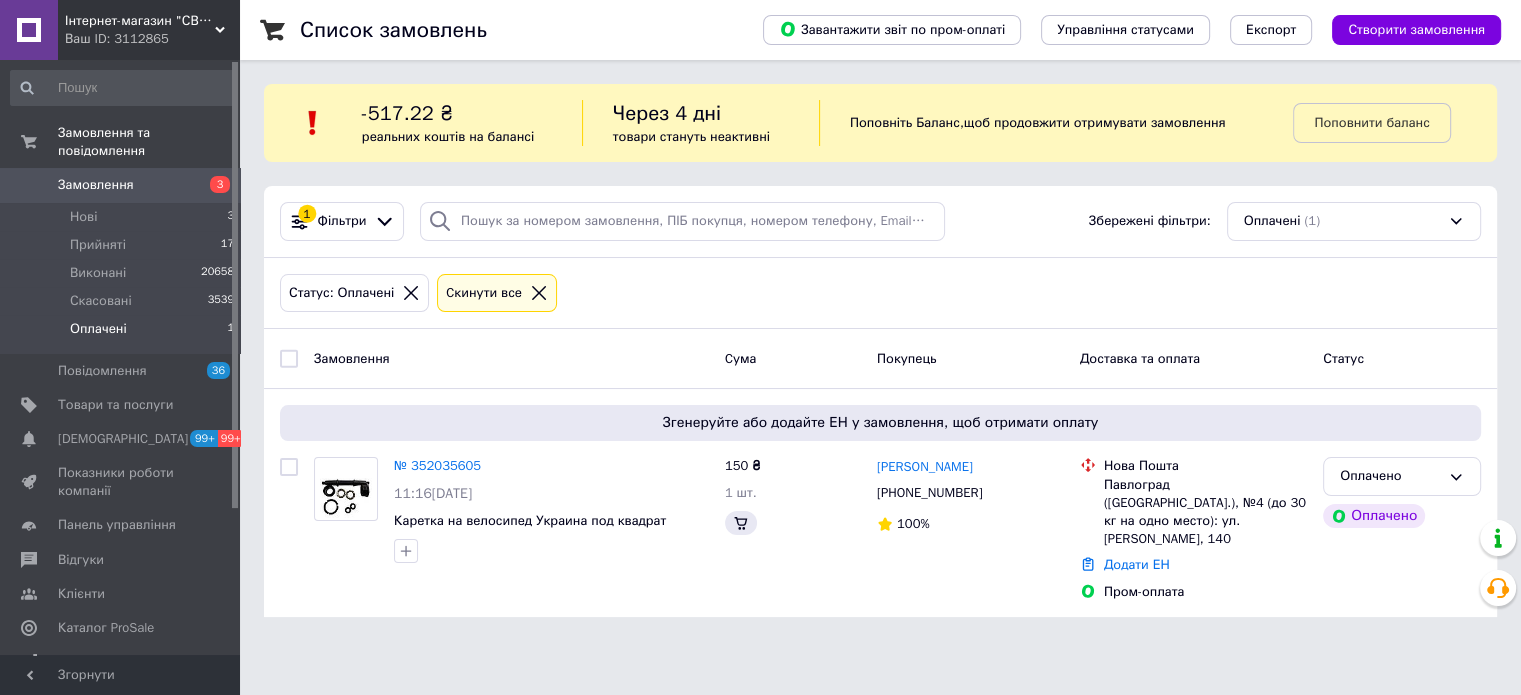 scroll, scrollTop: 0, scrollLeft: 0, axis: both 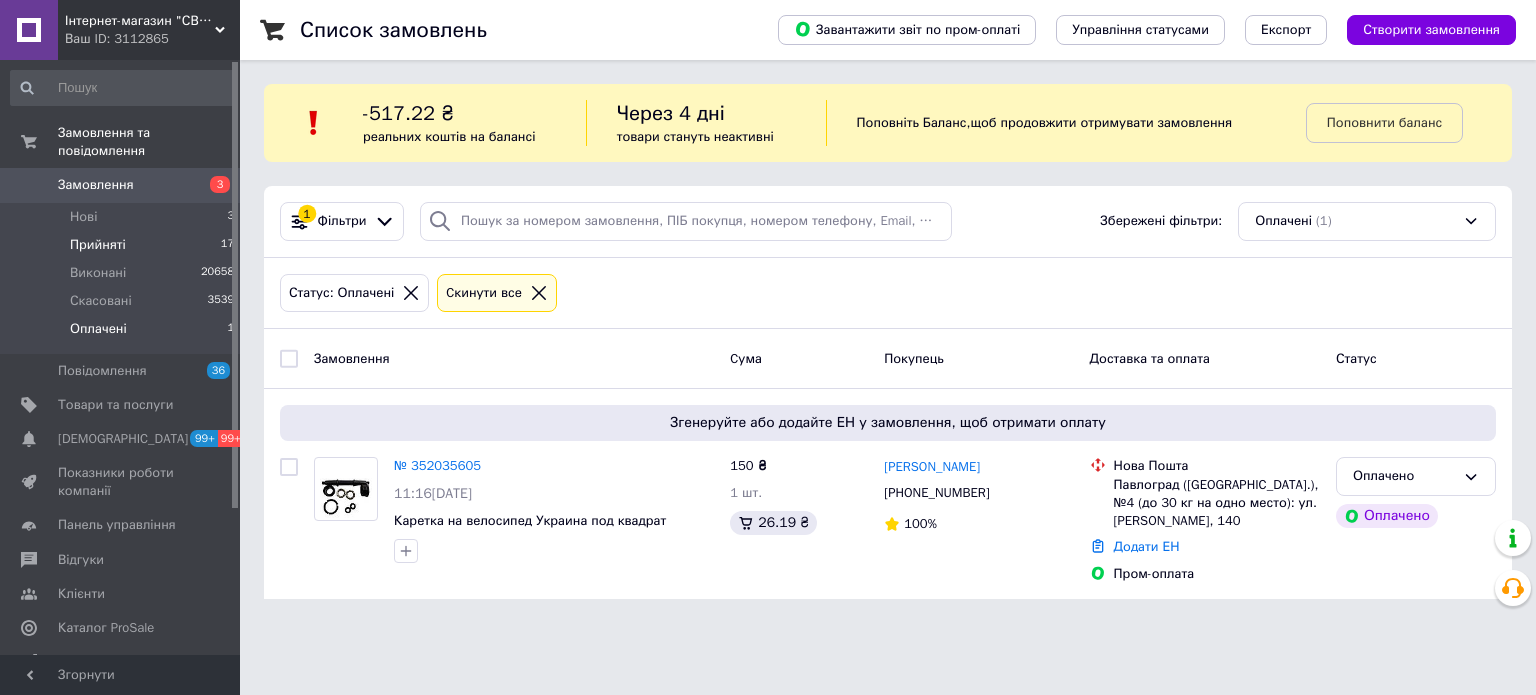 click on "Прийняті 17" at bounding box center [123, 245] 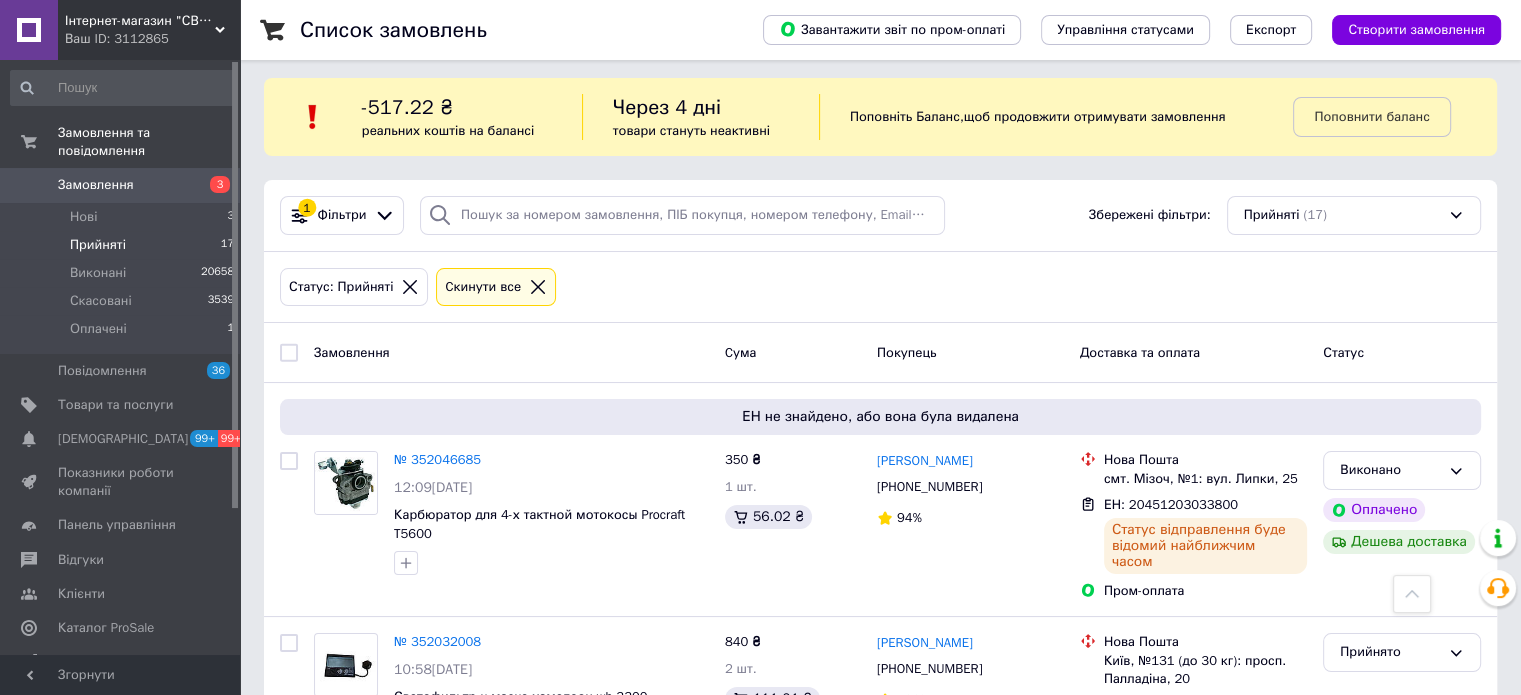 scroll, scrollTop: 0, scrollLeft: 0, axis: both 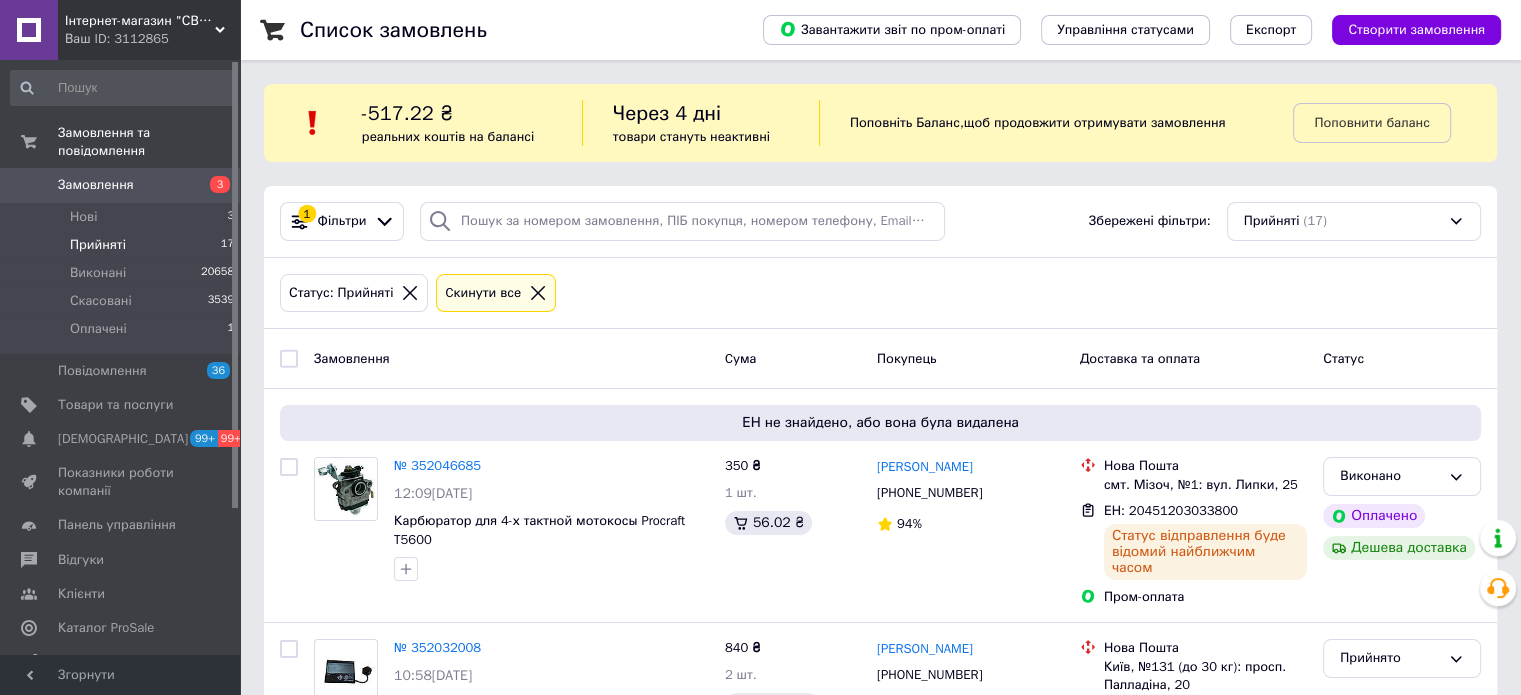 click on "Ваш ID: 3112865" at bounding box center [152, 39] 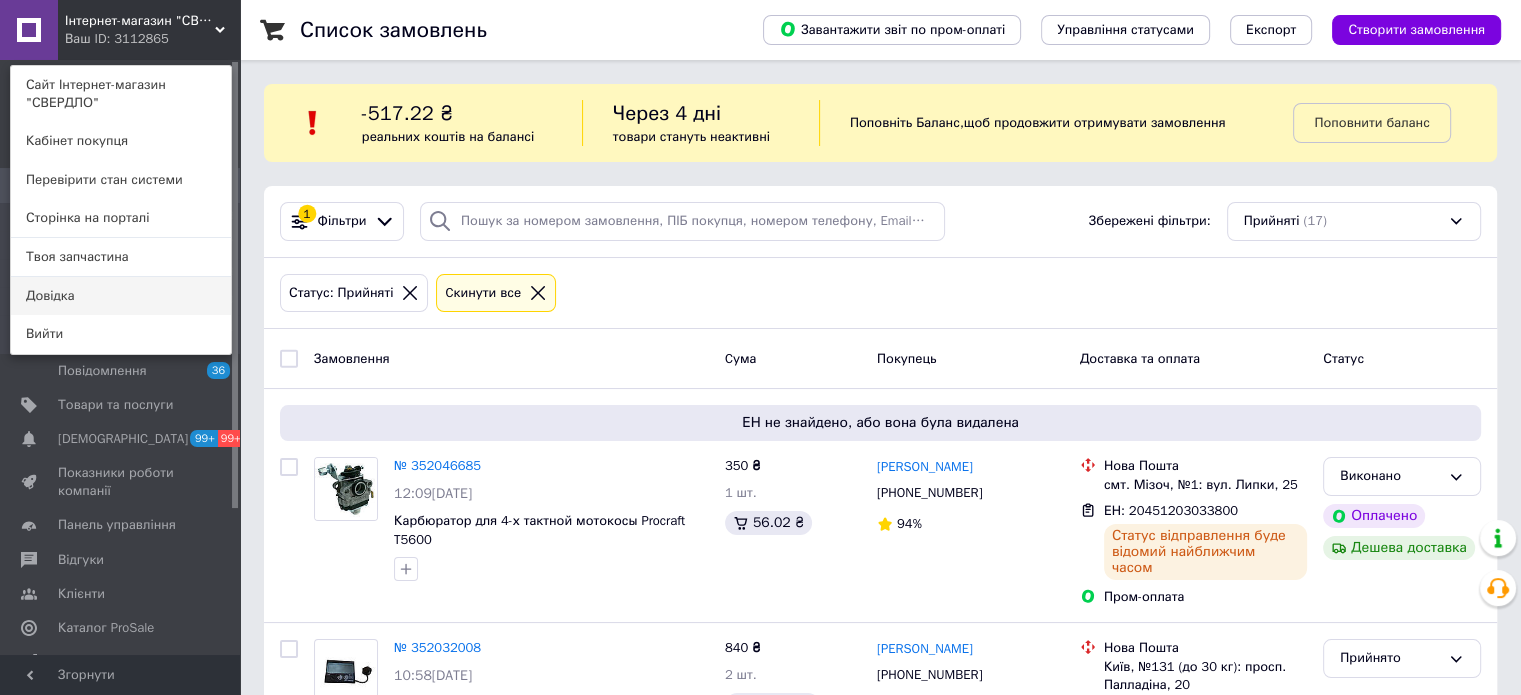 click on "Довідка" at bounding box center (121, 296) 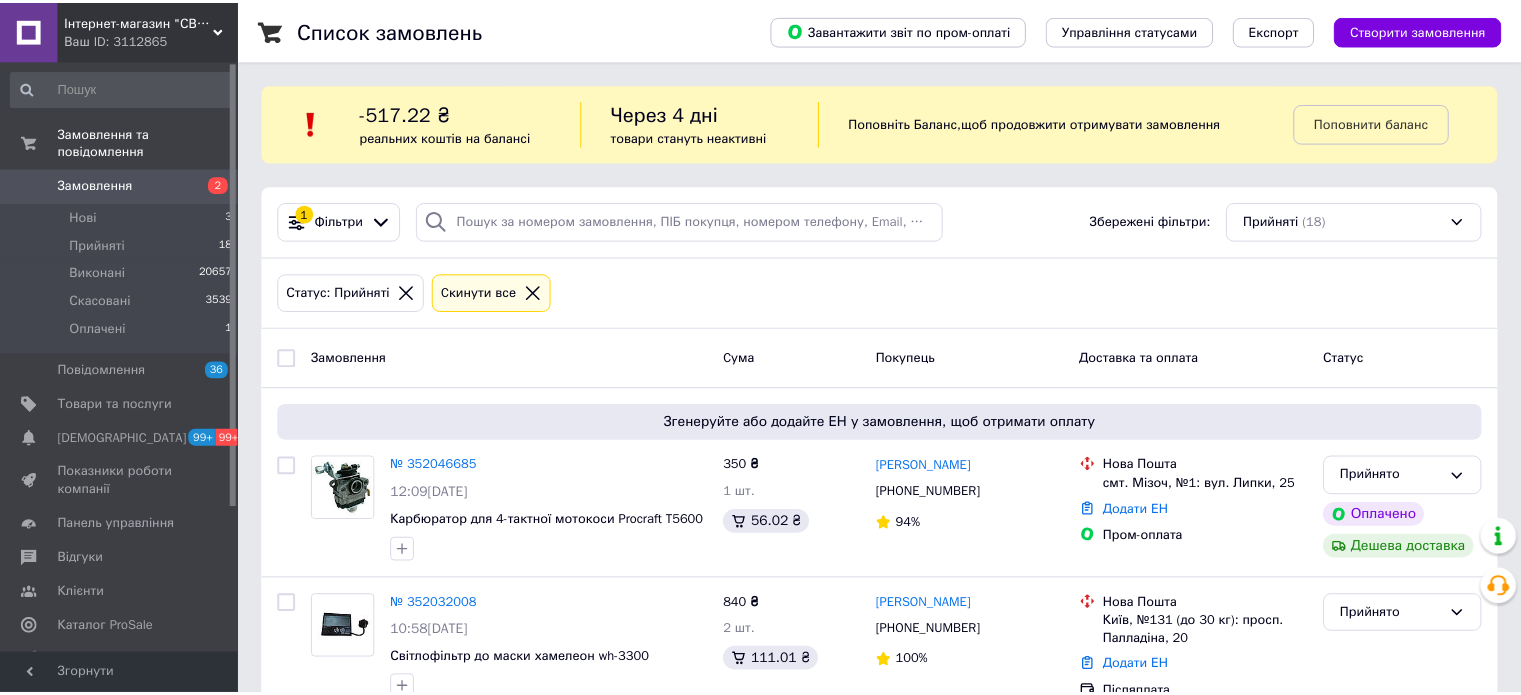 scroll, scrollTop: 0, scrollLeft: 0, axis: both 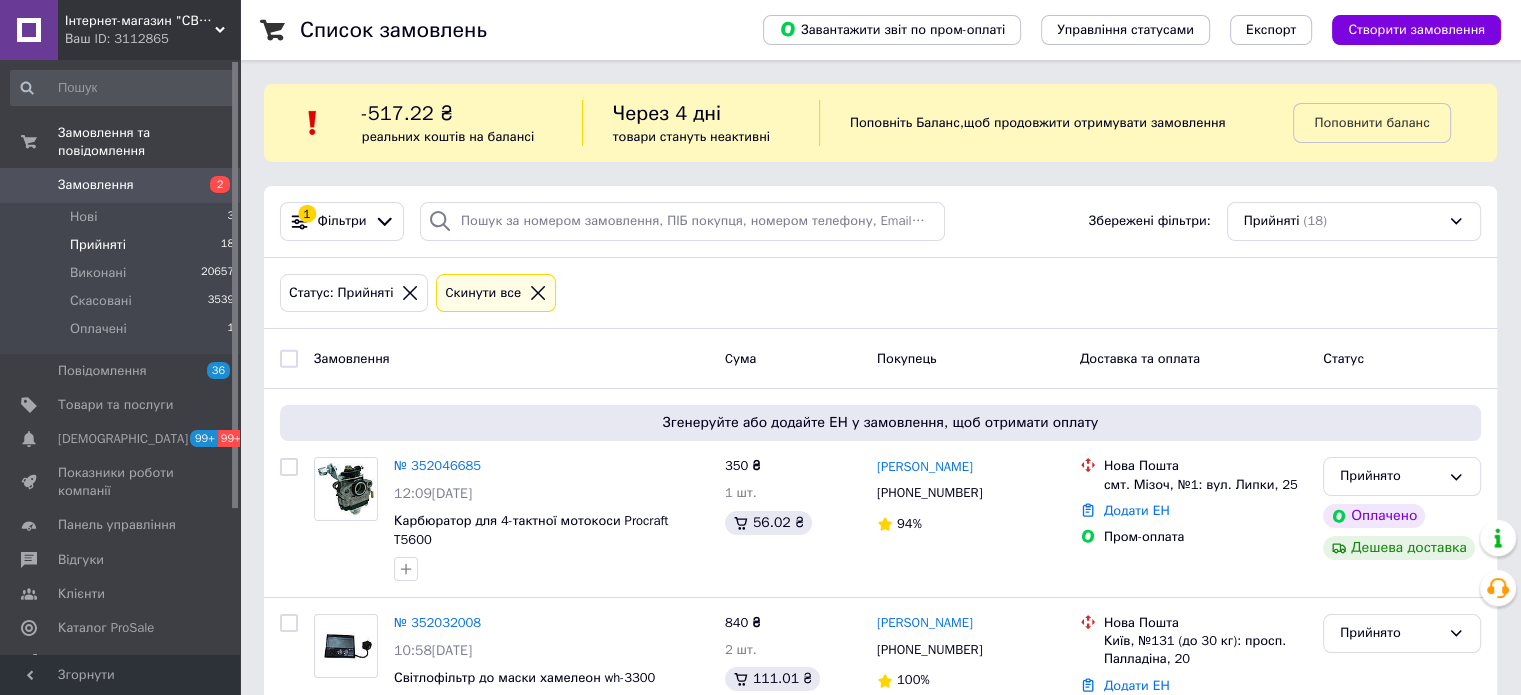 click on "Ваш ID: 3112865" at bounding box center [152, 39] 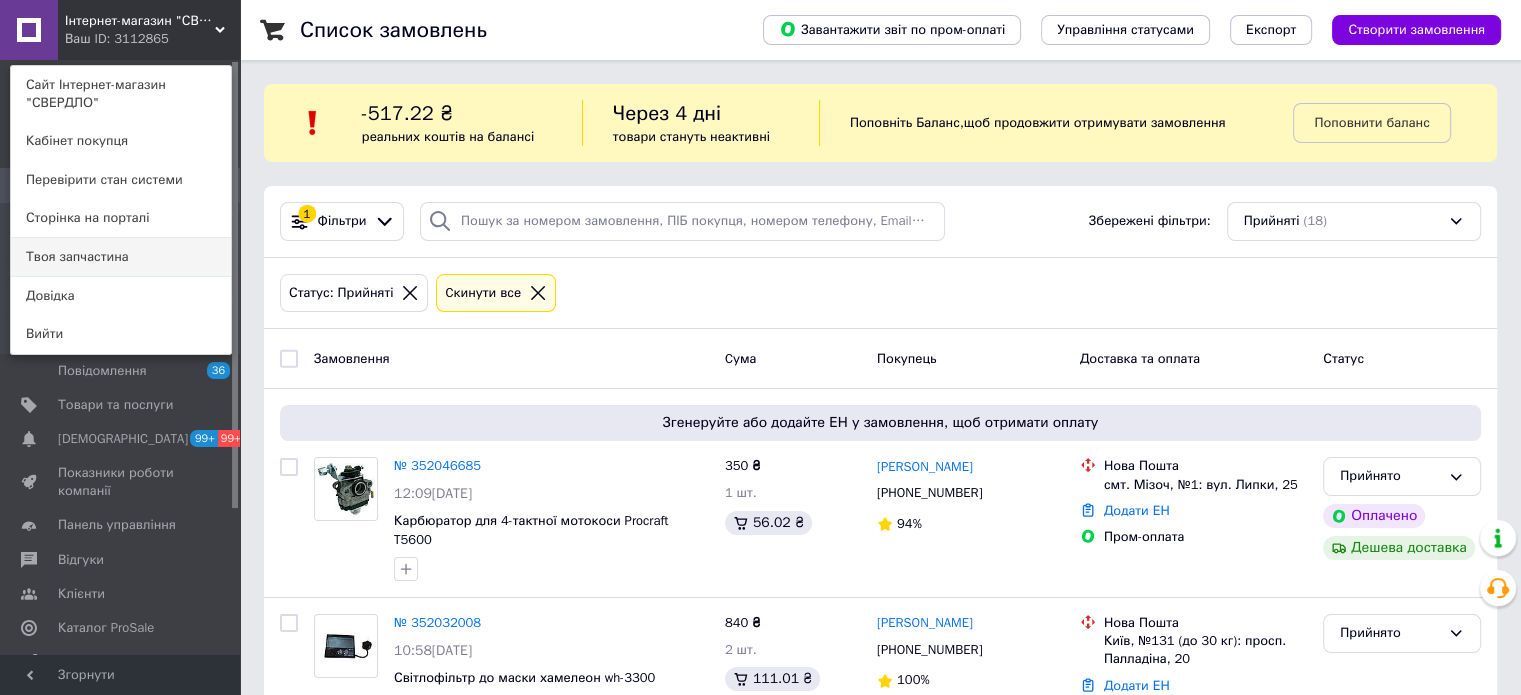 click on "Твоя запчастина" at bounding box center (121, 257) 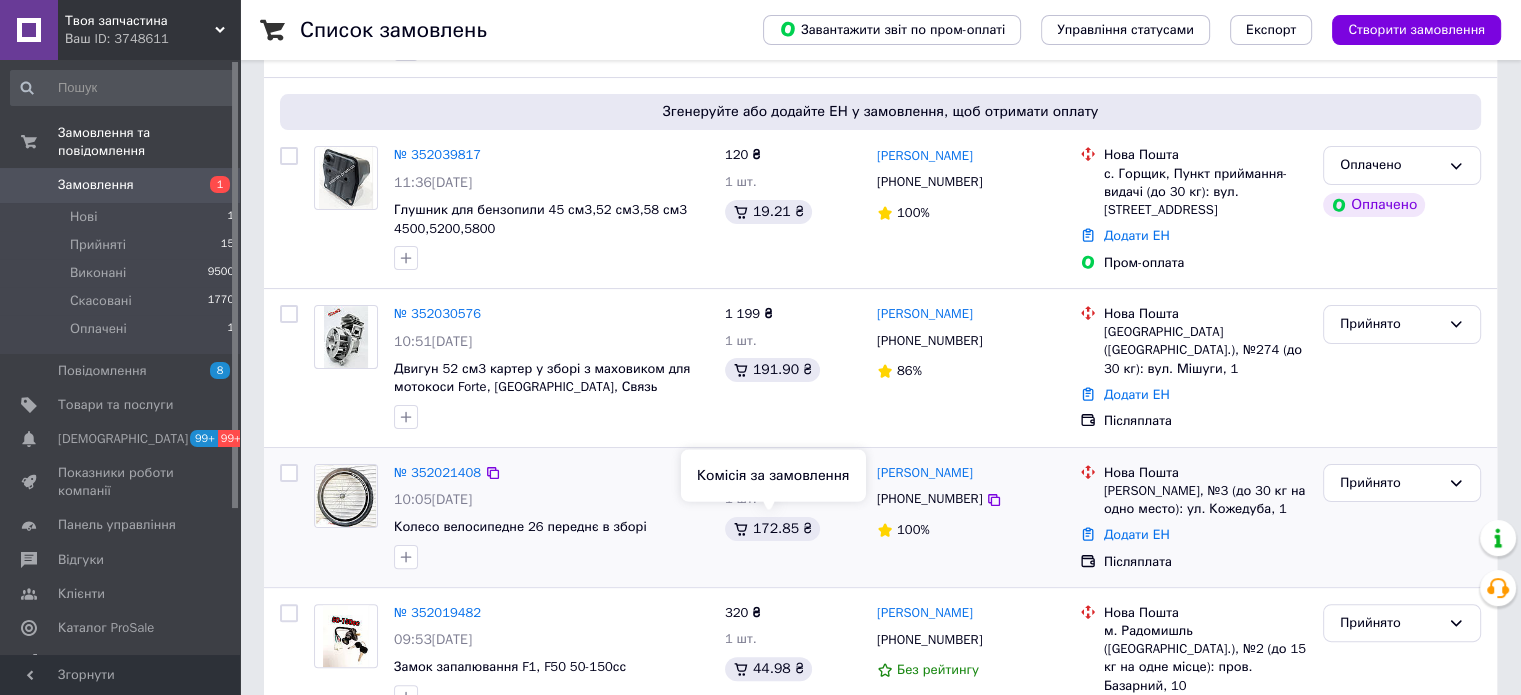scroll, scrollTop: 400, scrollLeft: 0, axis: vertical 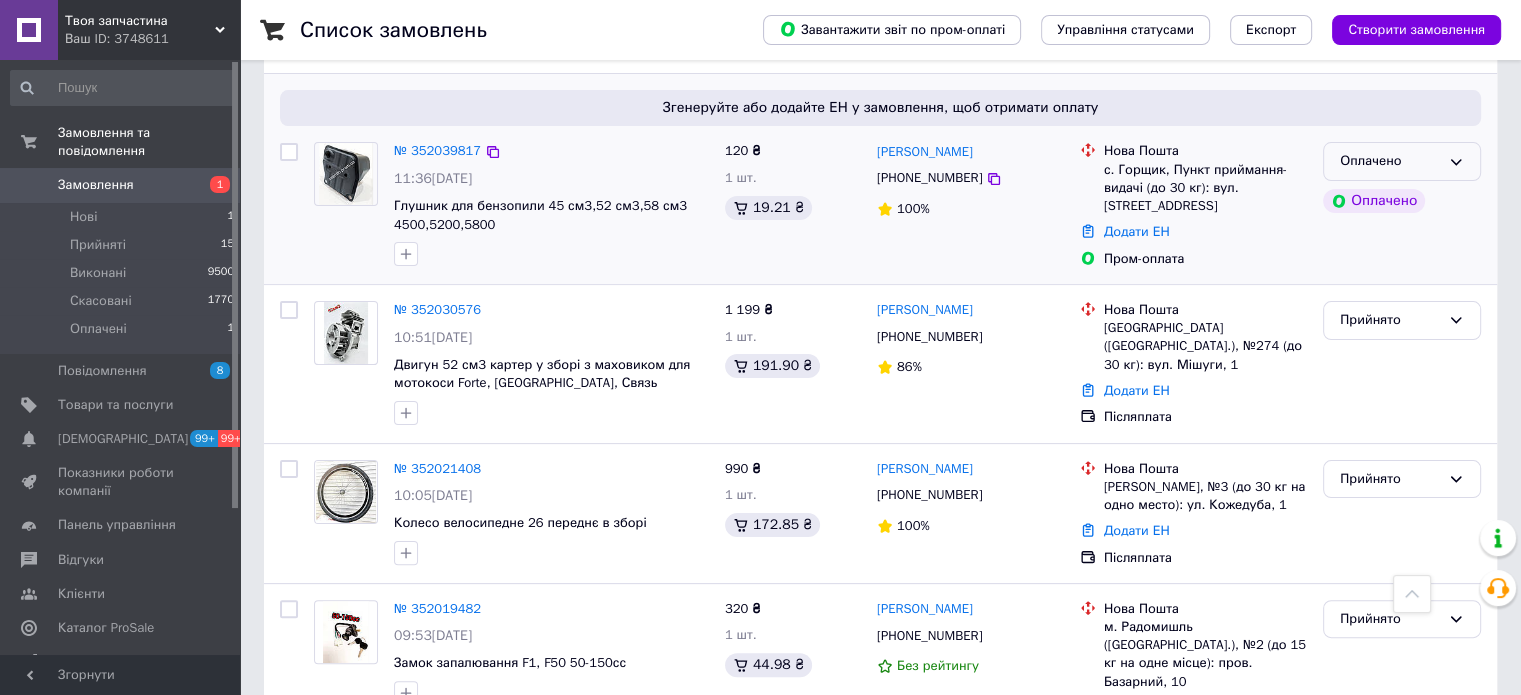 click on "Оплачено" at bounding box center [1402, 161] 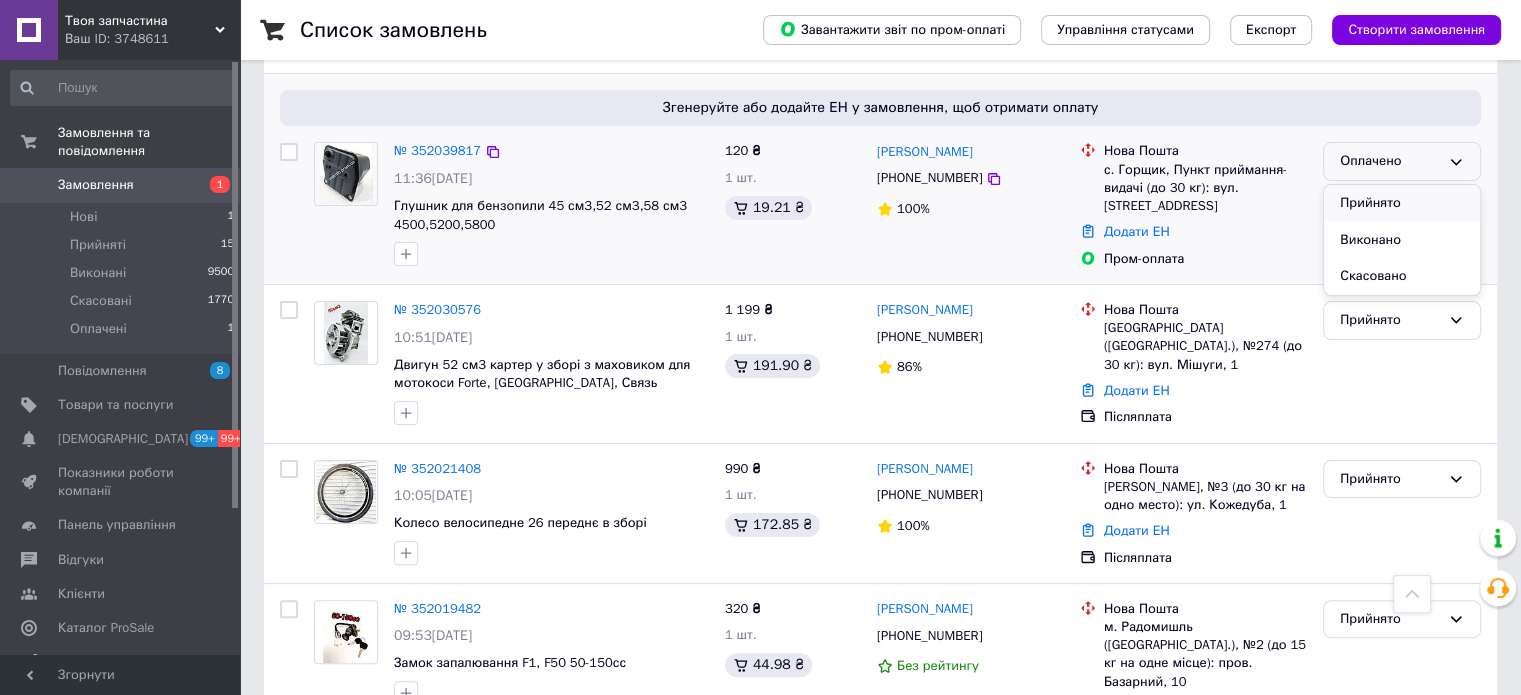 click on "Прийнято" at bounding box center (1402, 203) 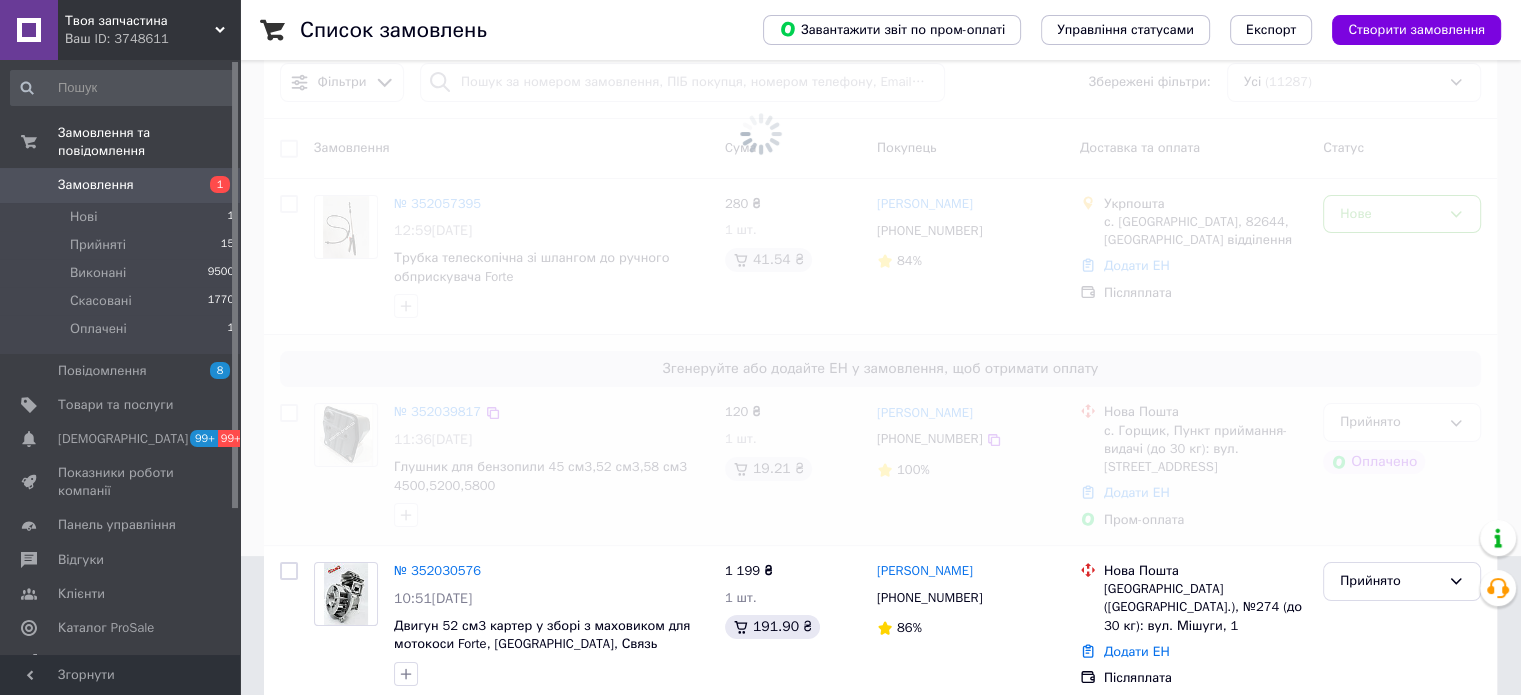 scroll, scrollTop: 200, scrollLeft: 0, axis: vertical 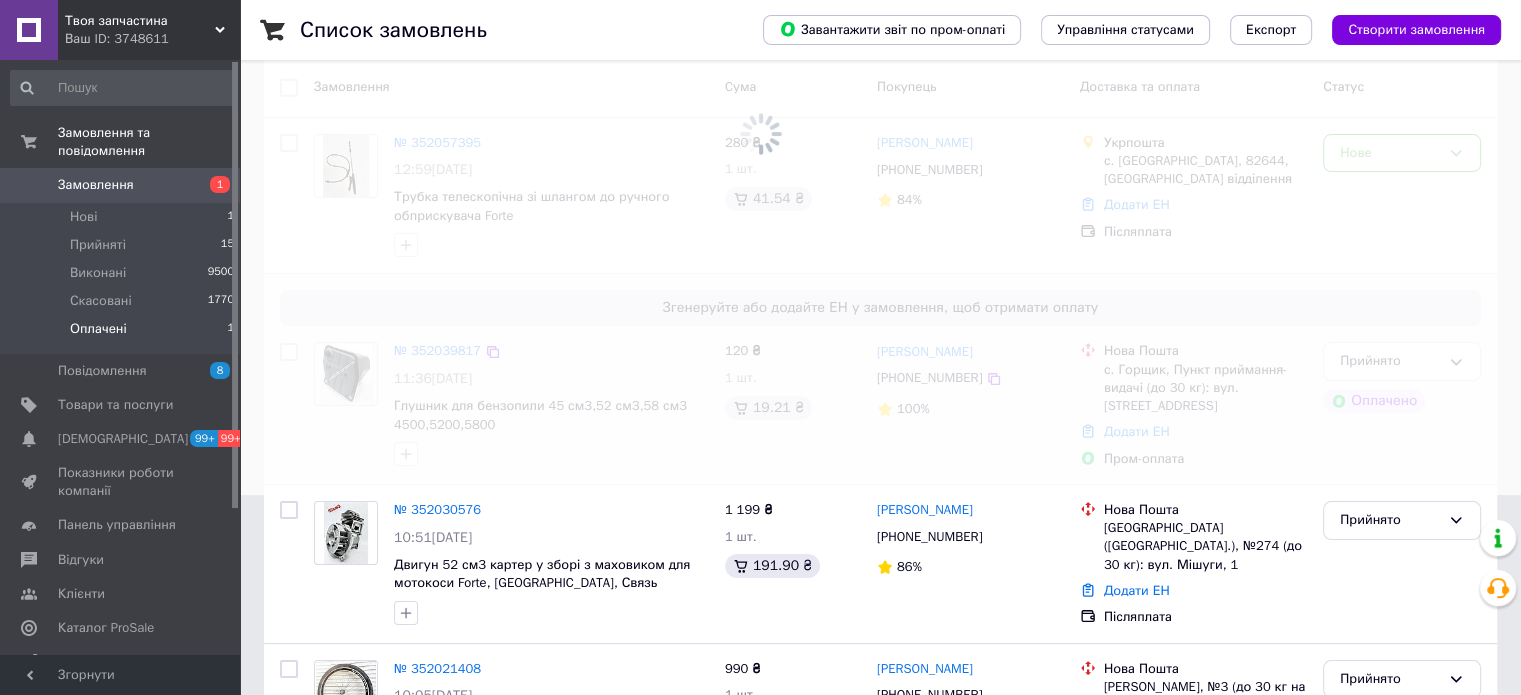 click on "1" at bounding box center [230, 329] 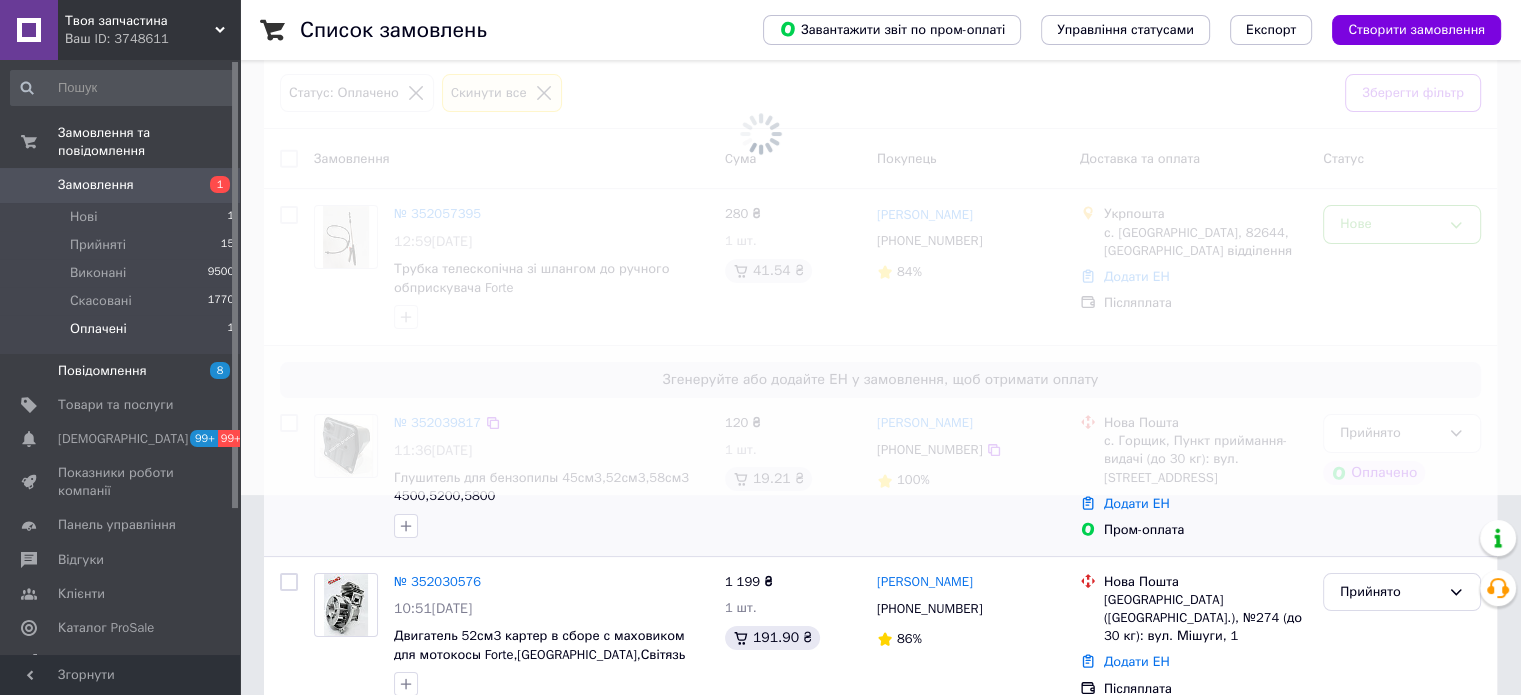 scroll, scrollTop: 0, scrollLeft: 0, axis: both 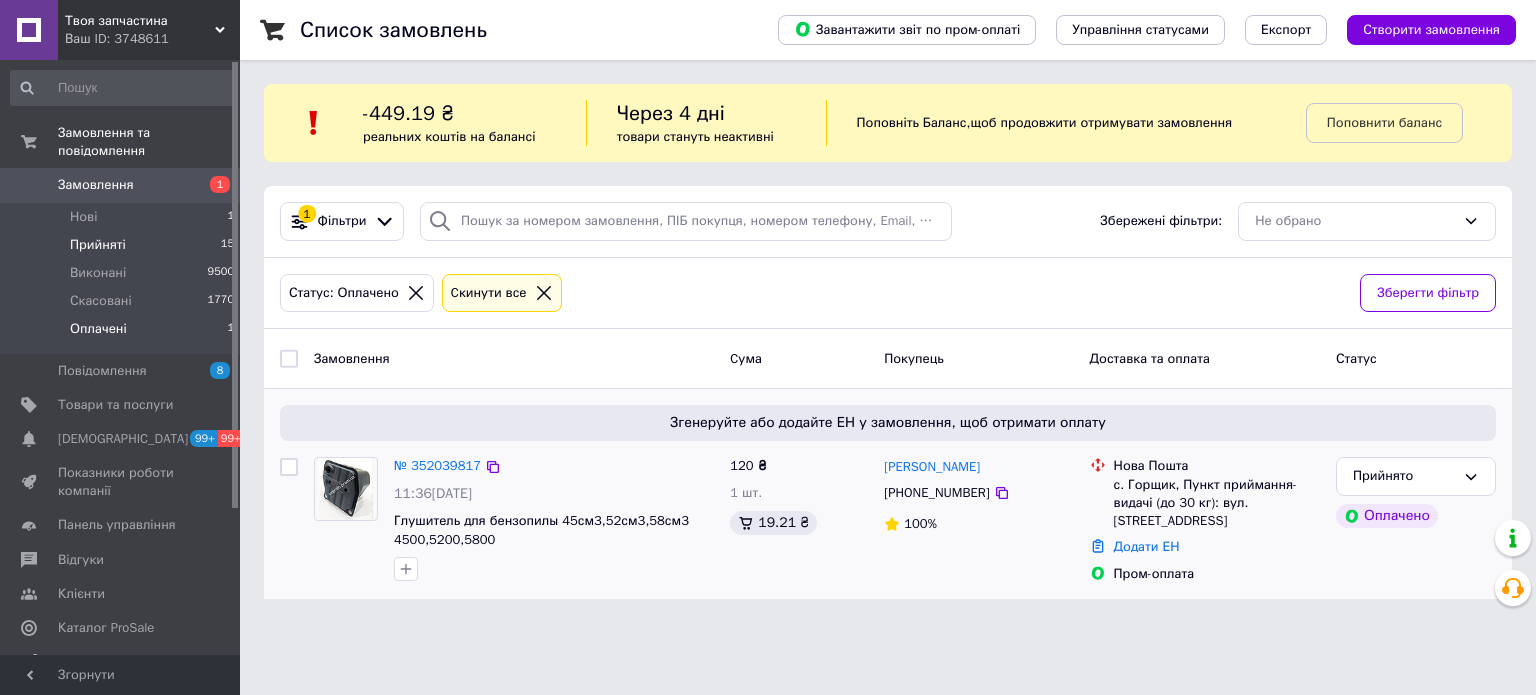 click on "Прийняті 15" at bounding box center (123, 245) 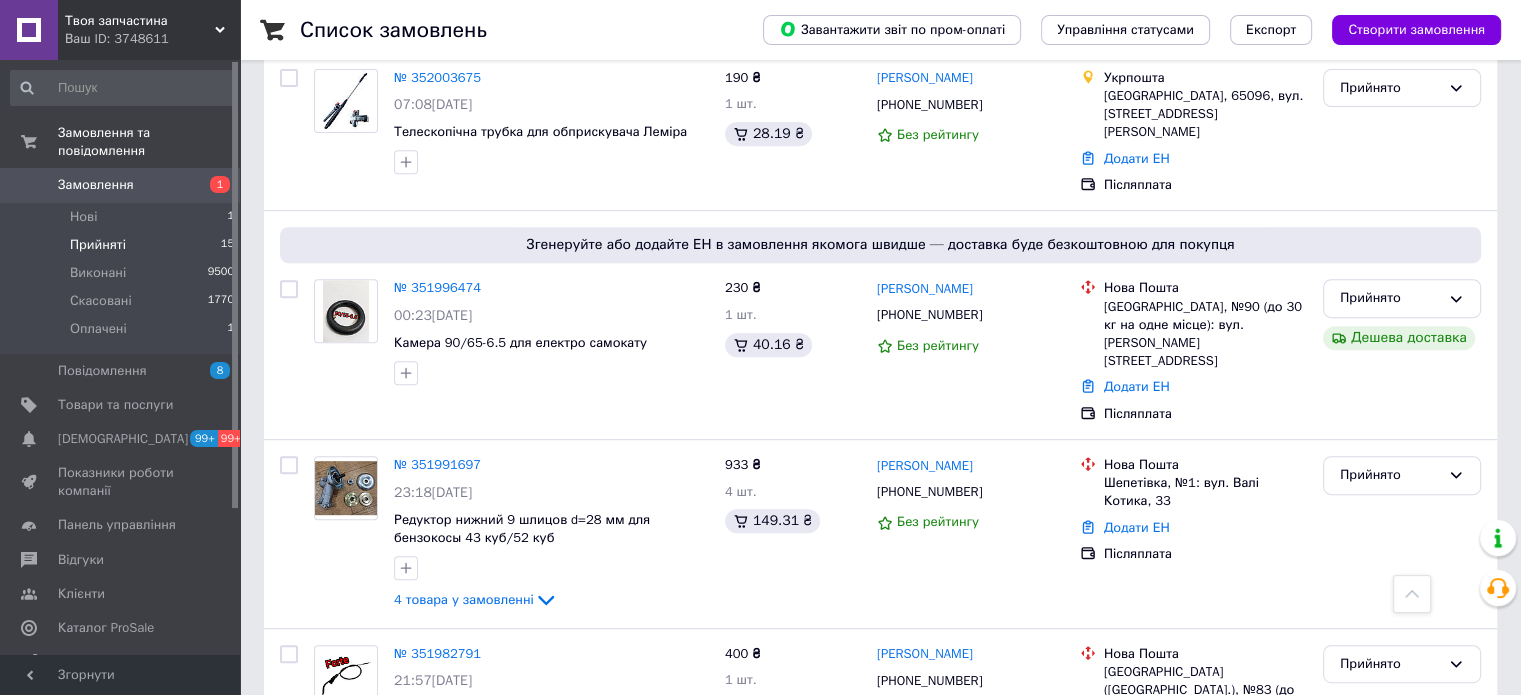 scroll, scrollTop: 787, scrollLeft: 0, axis: vertical 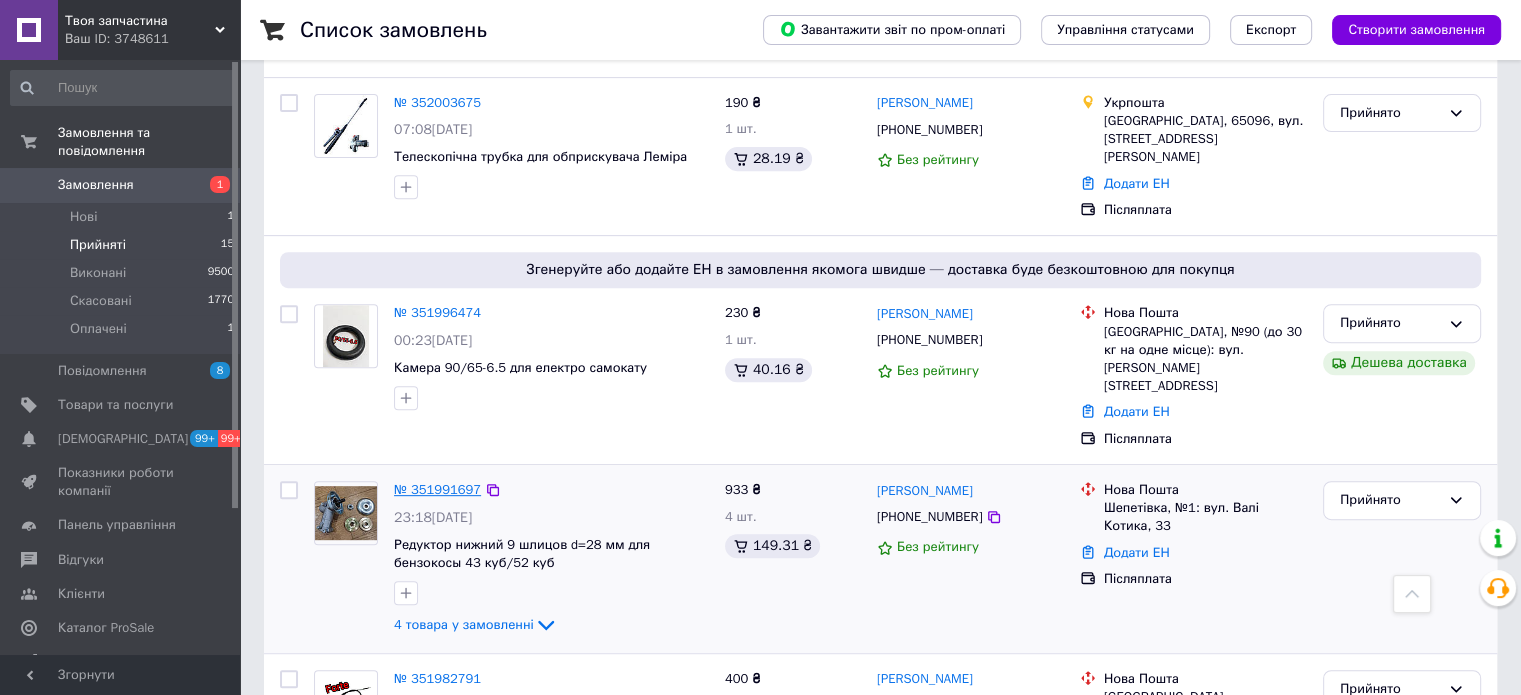 click on "№ 351991697" at bounding box center (437, 489) 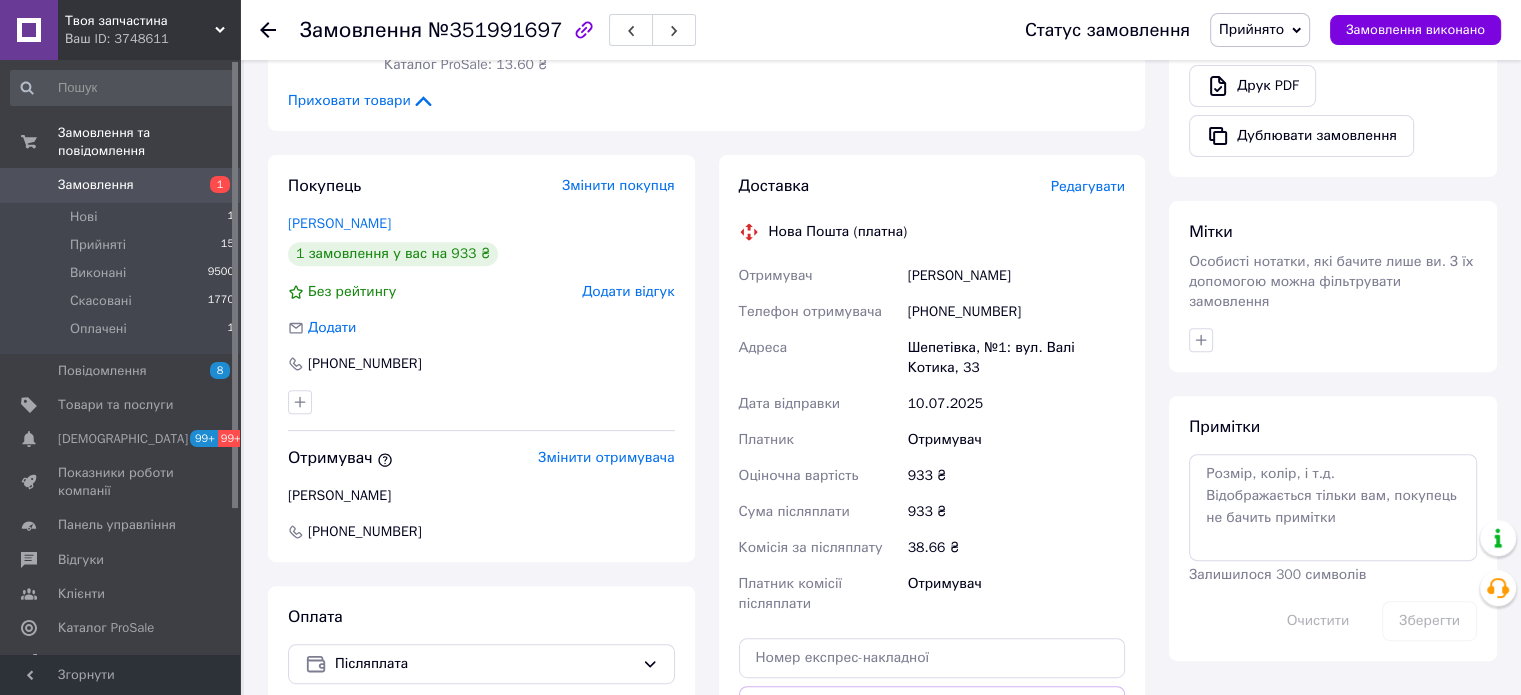 scroll, scrollTop: 700, scrollLeft: 0, axis: vertical 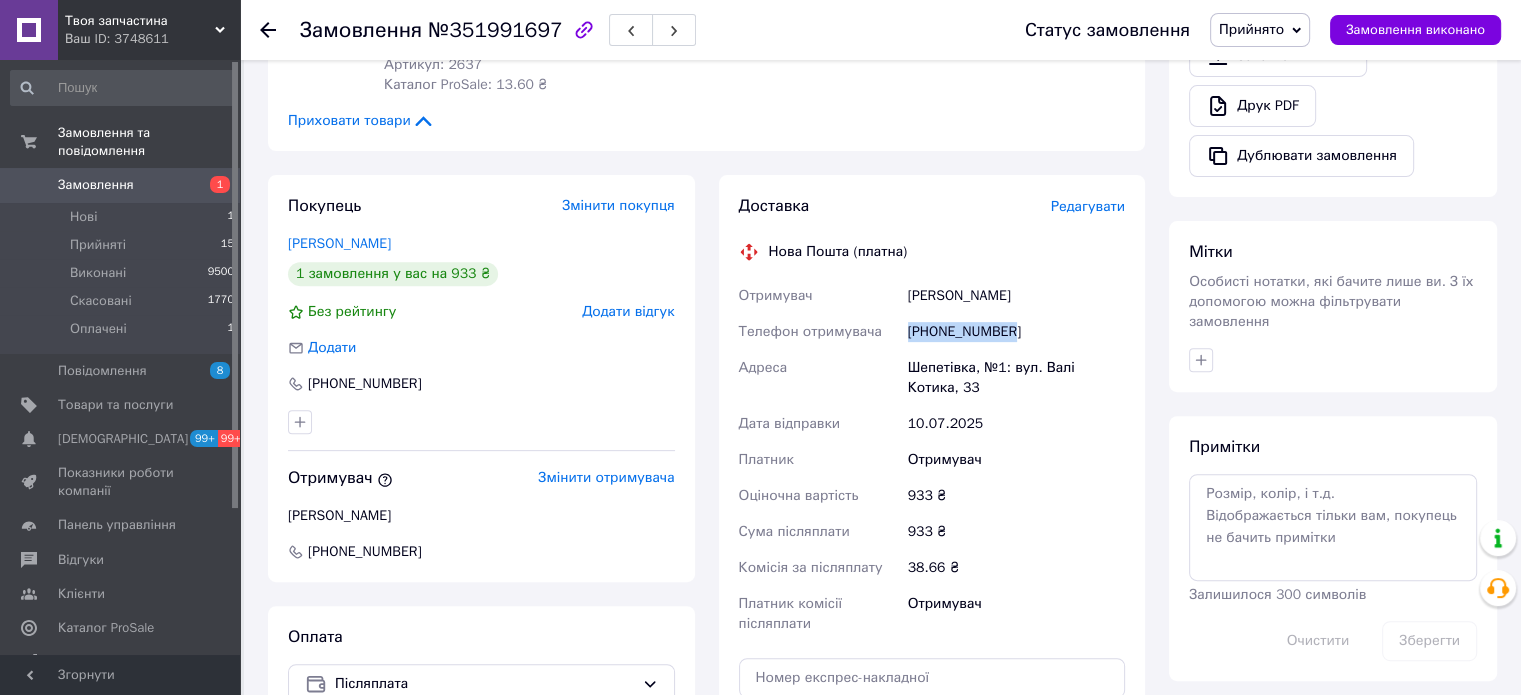 drag, startPoint x: 893, startPoint y: 335, endPoint x: 1032, endPoint y: 329, distance: 139.12944 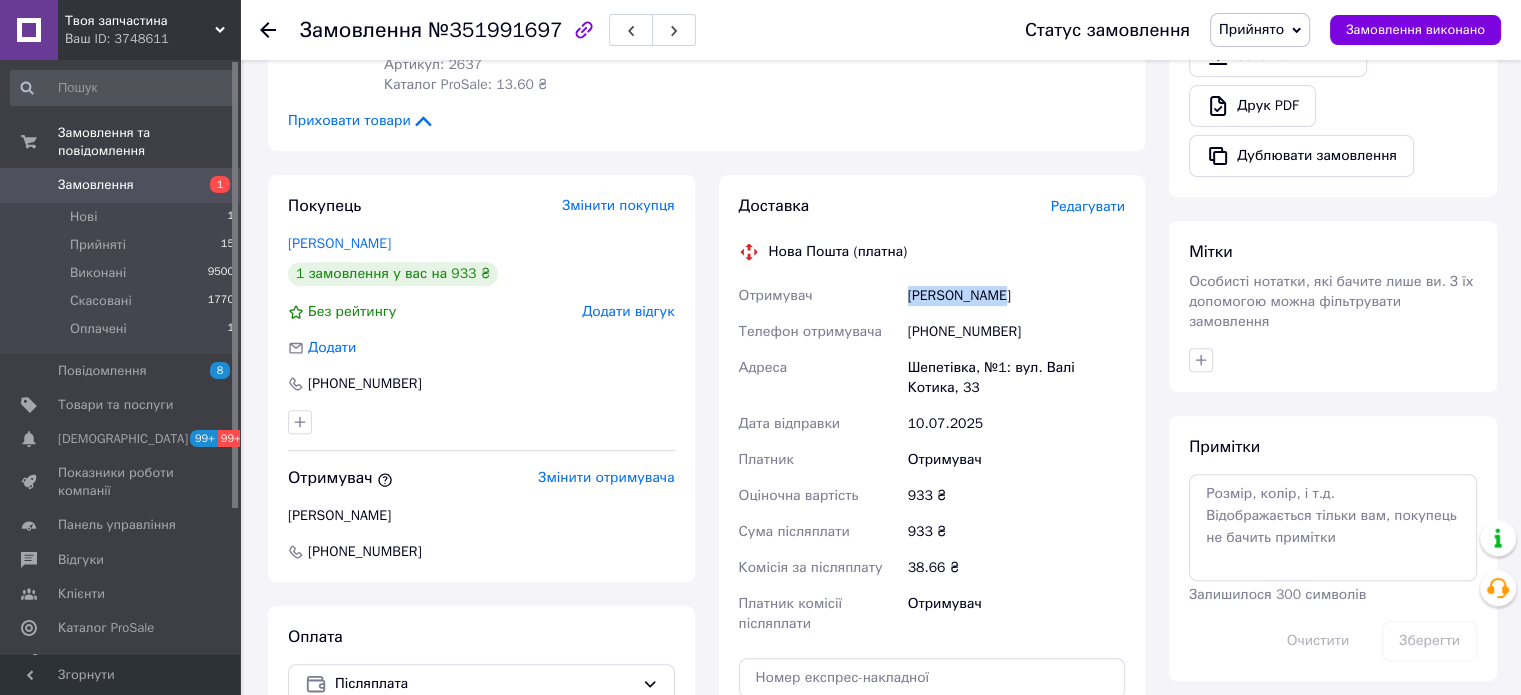 drag, startPoint x: 897, startPoint y: 294, endPoint x: 993, endPoint y: 294, distance: 96 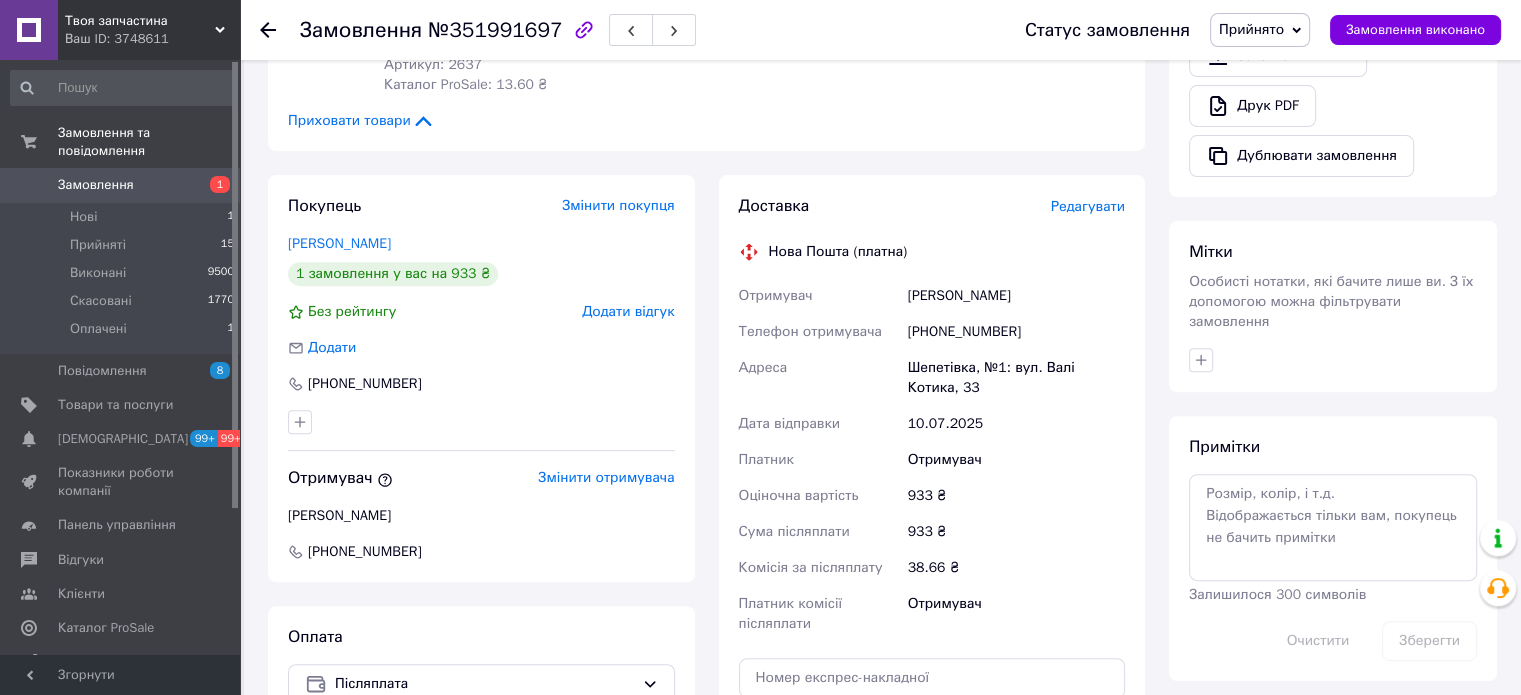 click on "Шепетівка, №1: вул. Валі Котика, 33" at bounding box center (1016, 378) 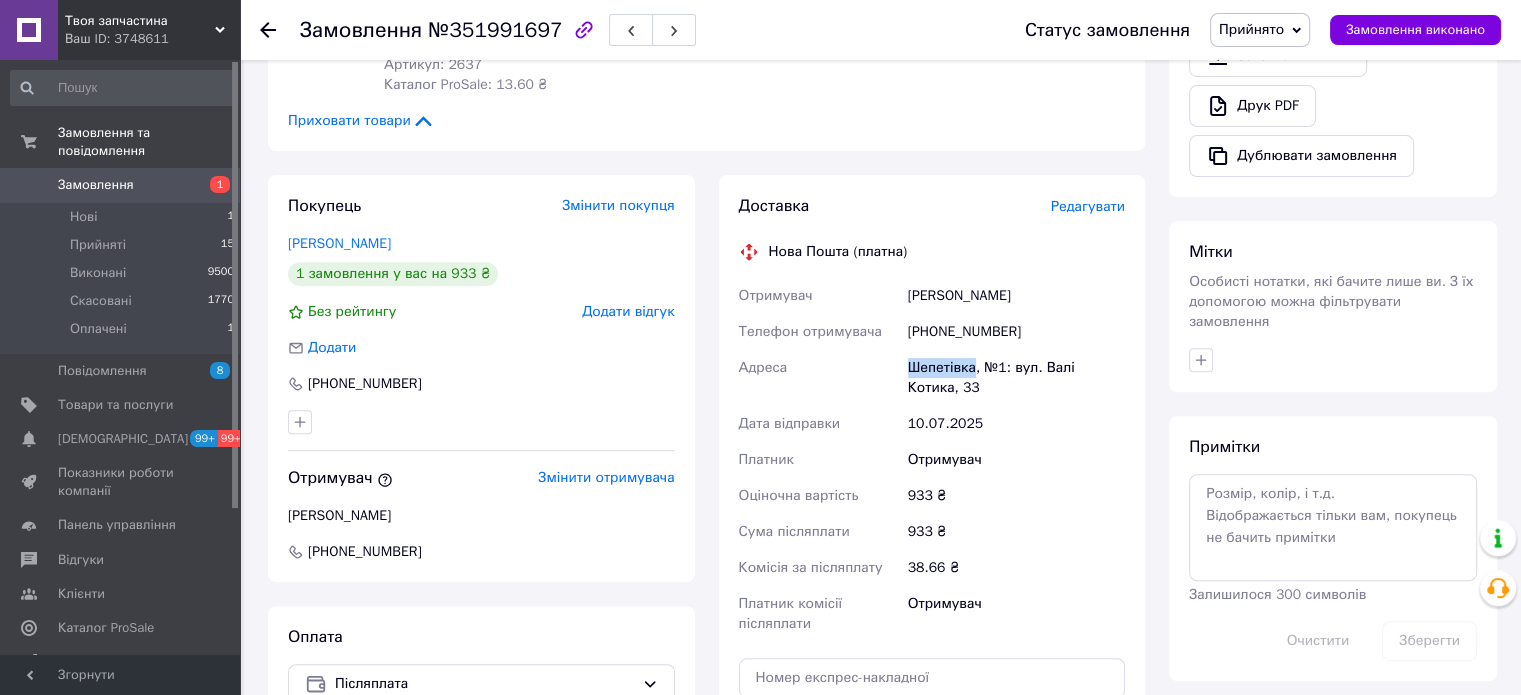 click on "Шепетівка, №1: вул. Валі Котика, 33" at bounding box center [1016, 378] 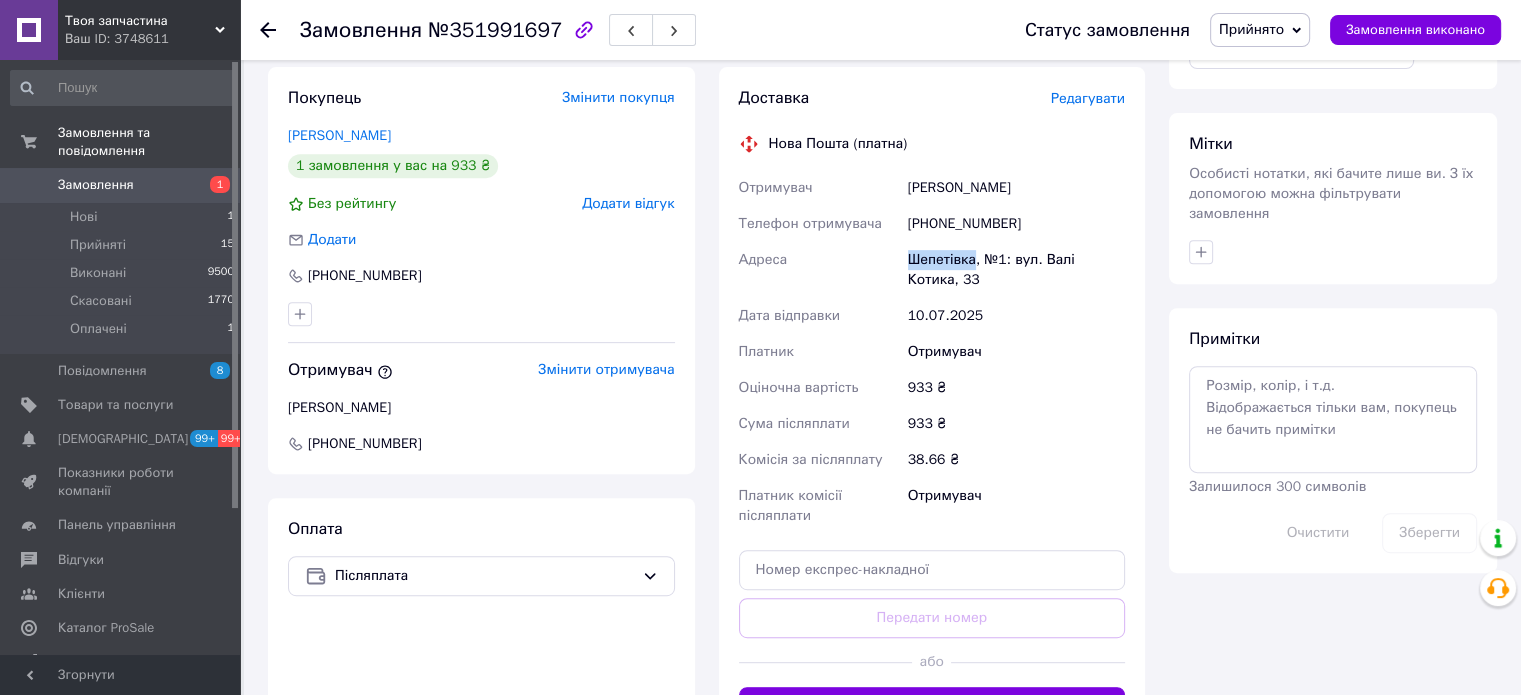 scroll, scrollTop: 900, scrollLeft: 0, axis: vertical 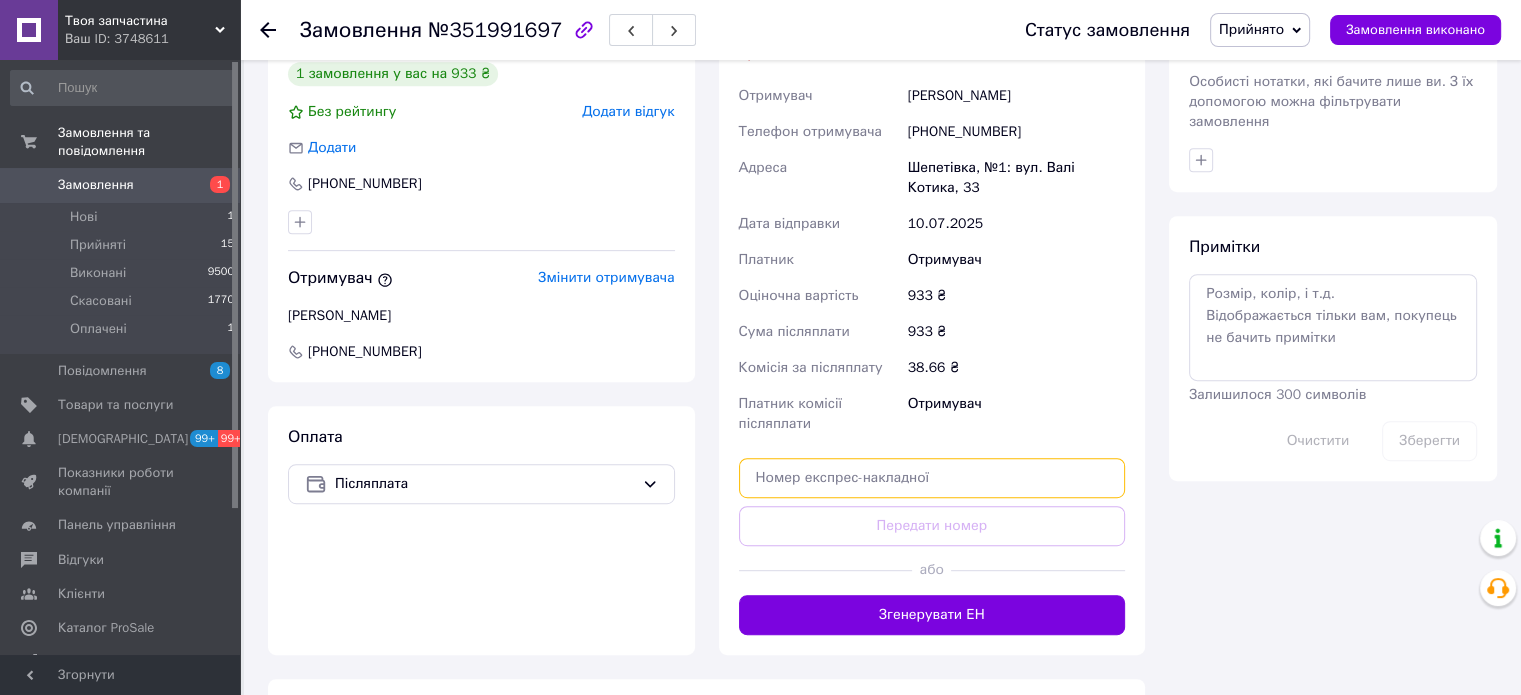 click at bounding box center [932, 478] 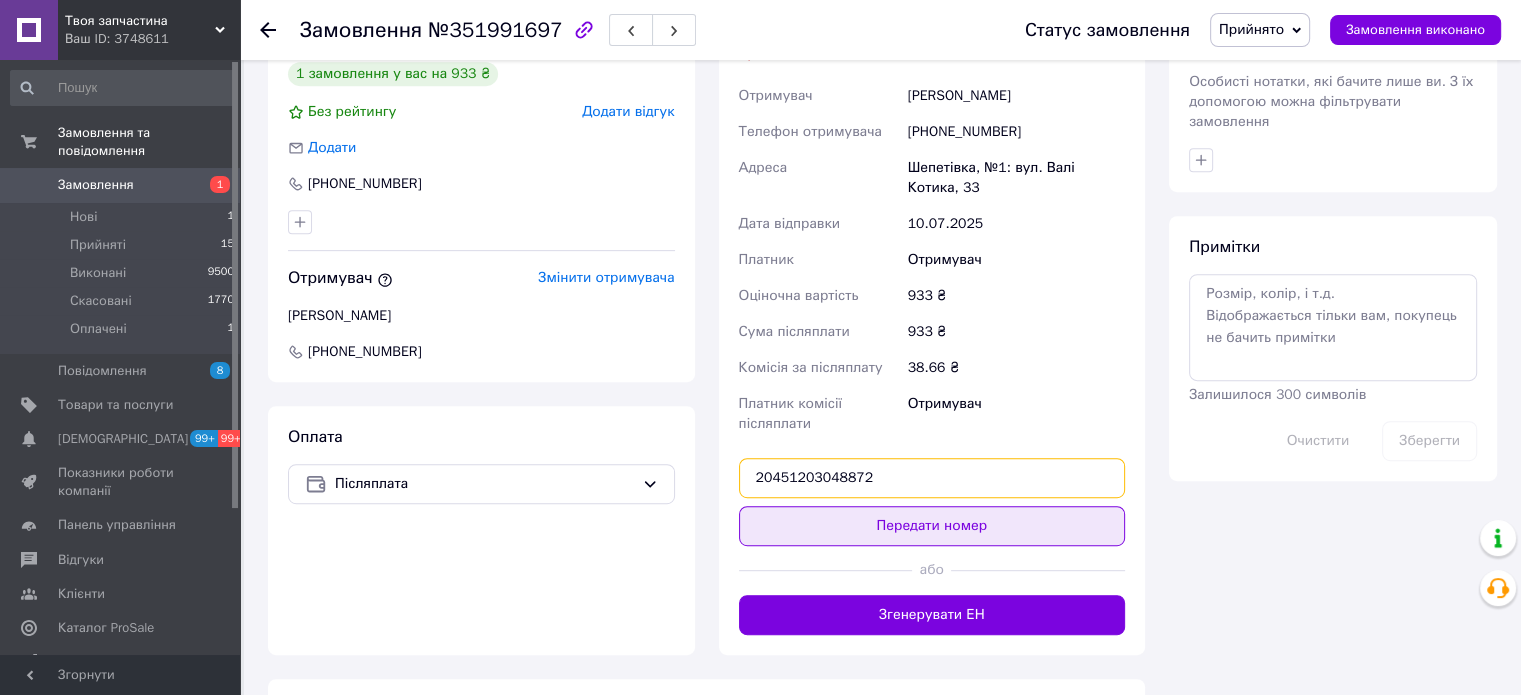 type on "20451203048872" 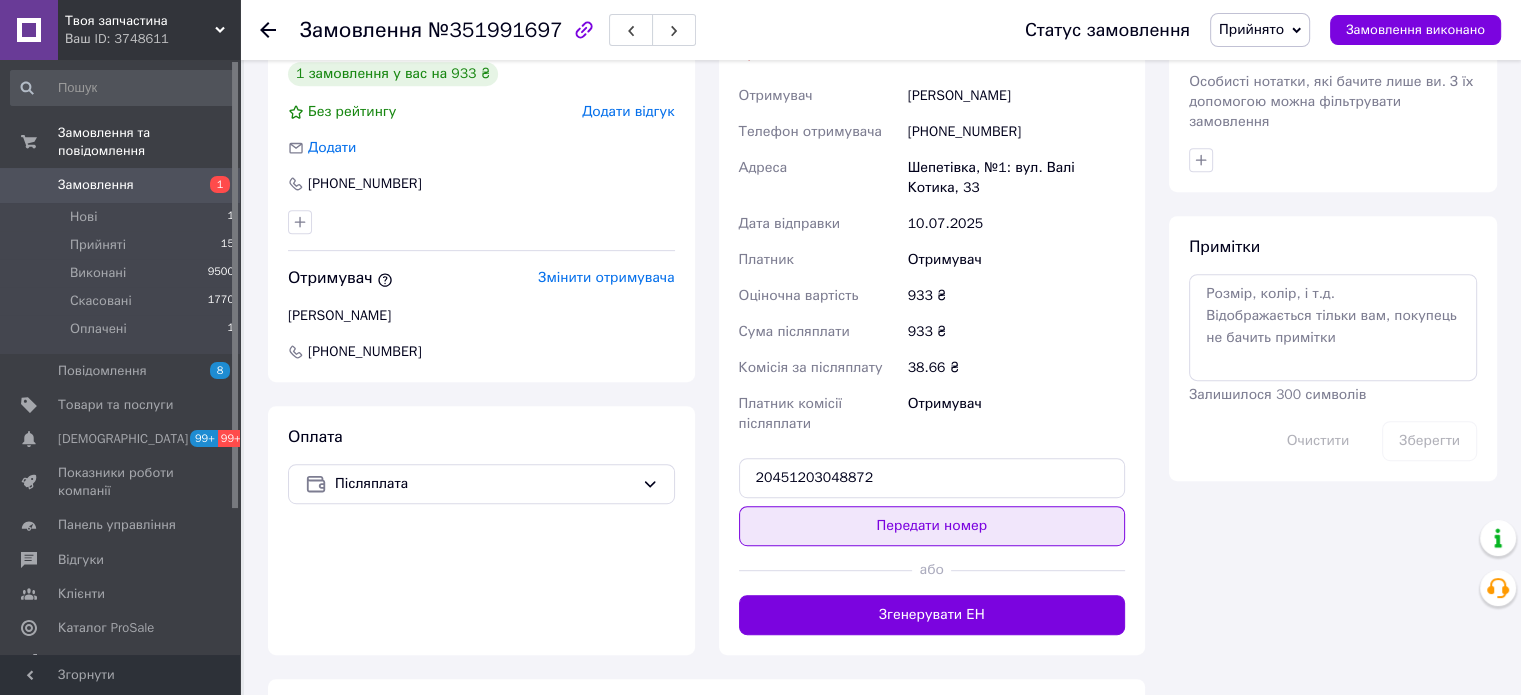 click on "Передати номер" at bounding box center (932, 526) 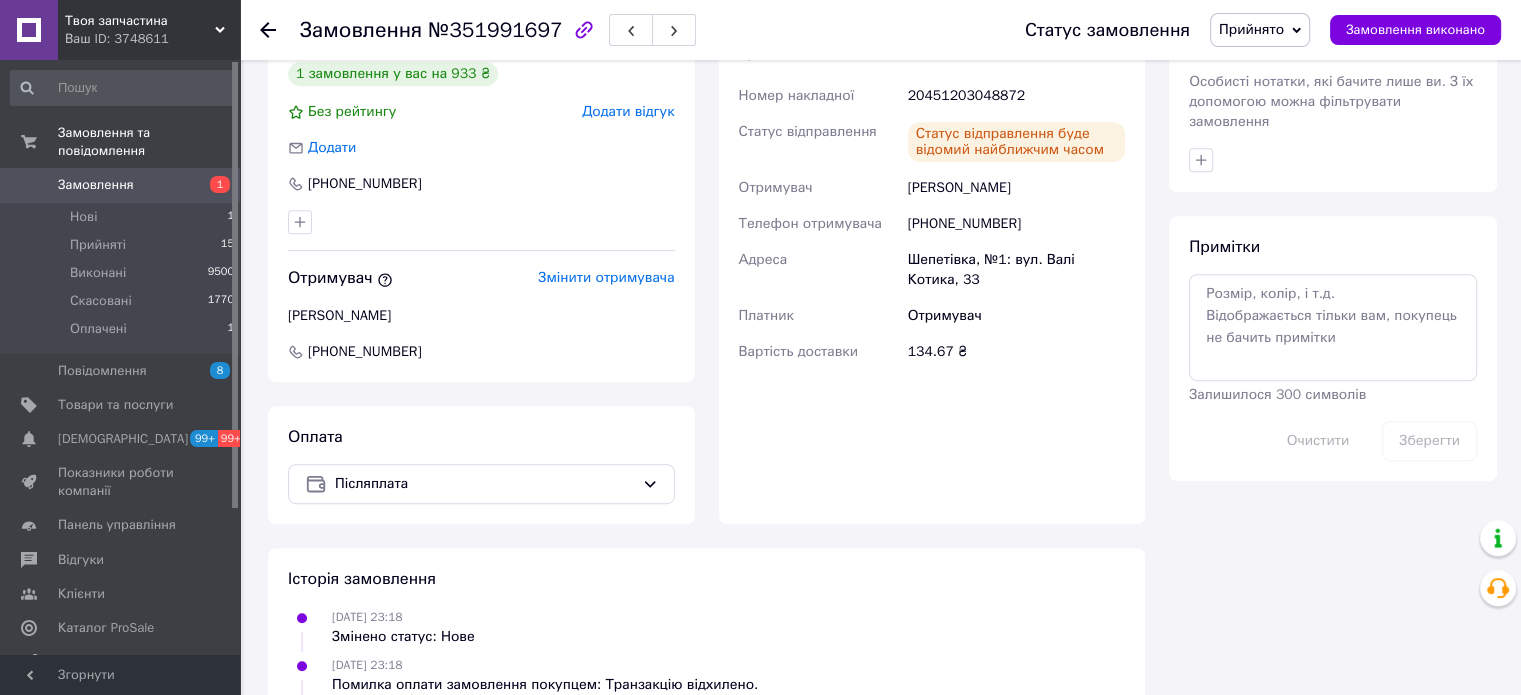 click on "Прийнято" at bounding box center [1251, 29] 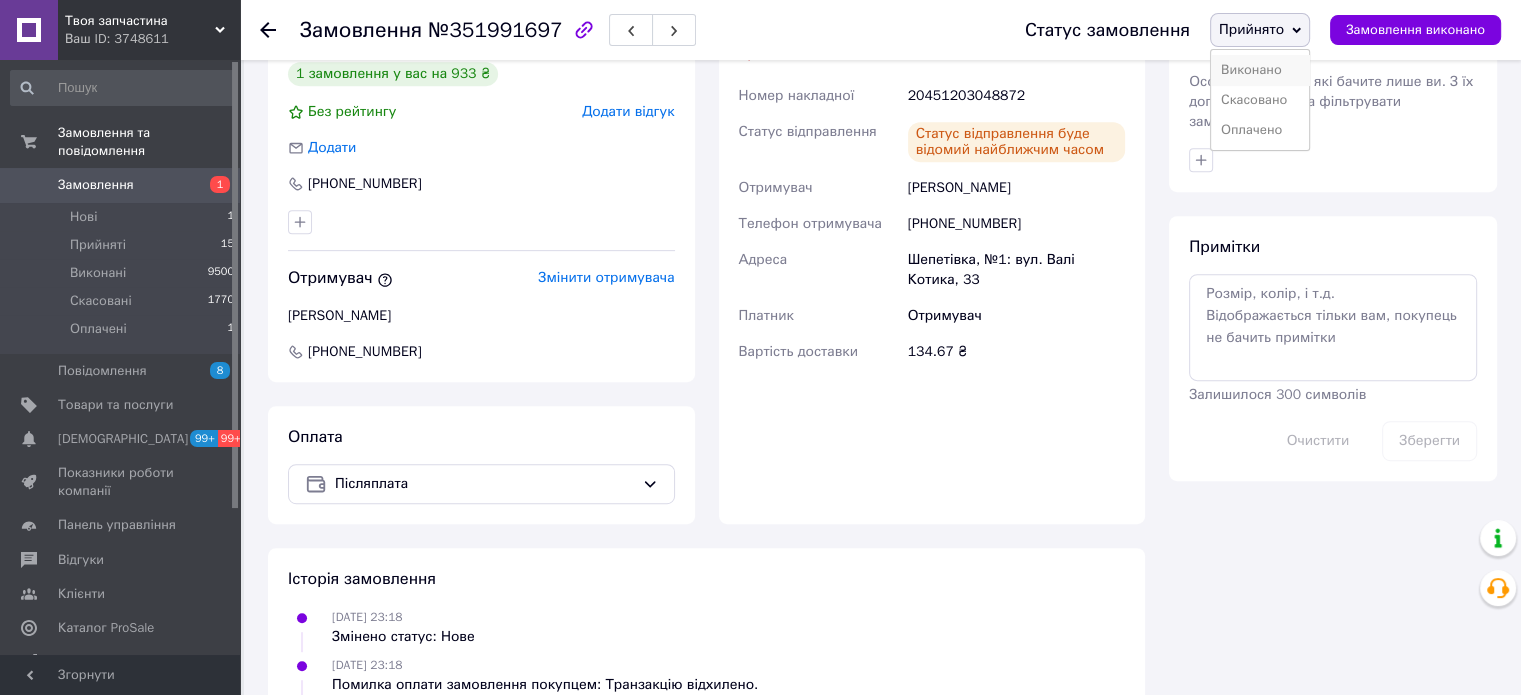 click on "Виконано" at bounding box center (1260, 70) 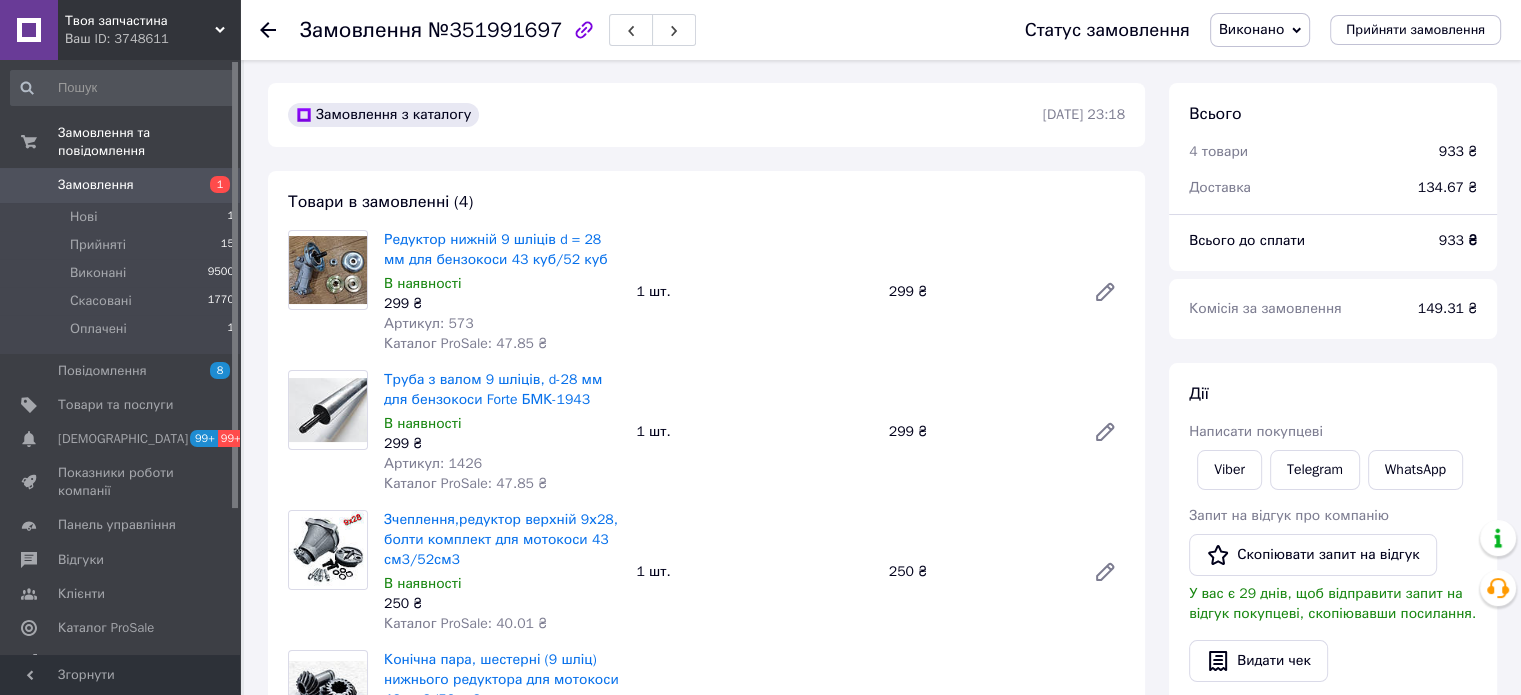 scroll, scrollTop: 0, scrollLeft: 0, axis: both 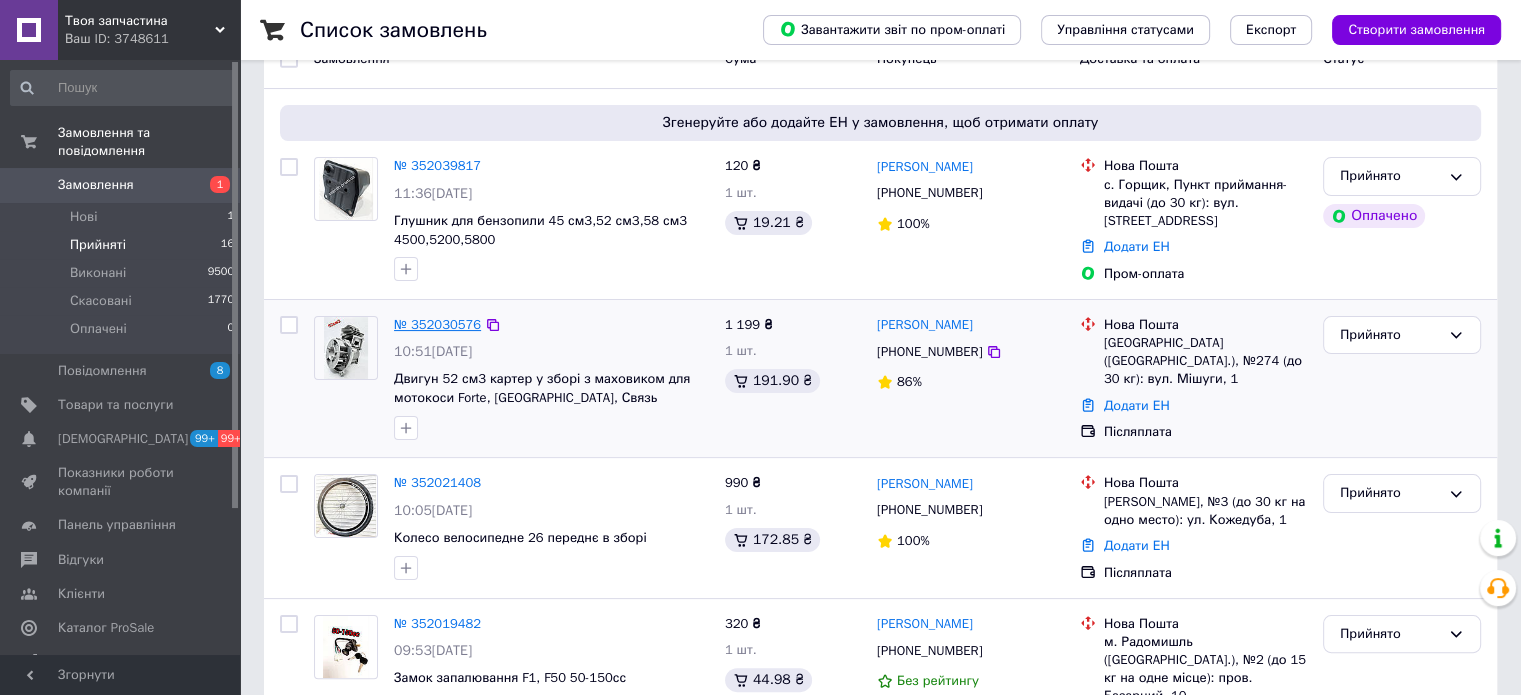 click on "№ 352030576" at bounding box center (437, 324) 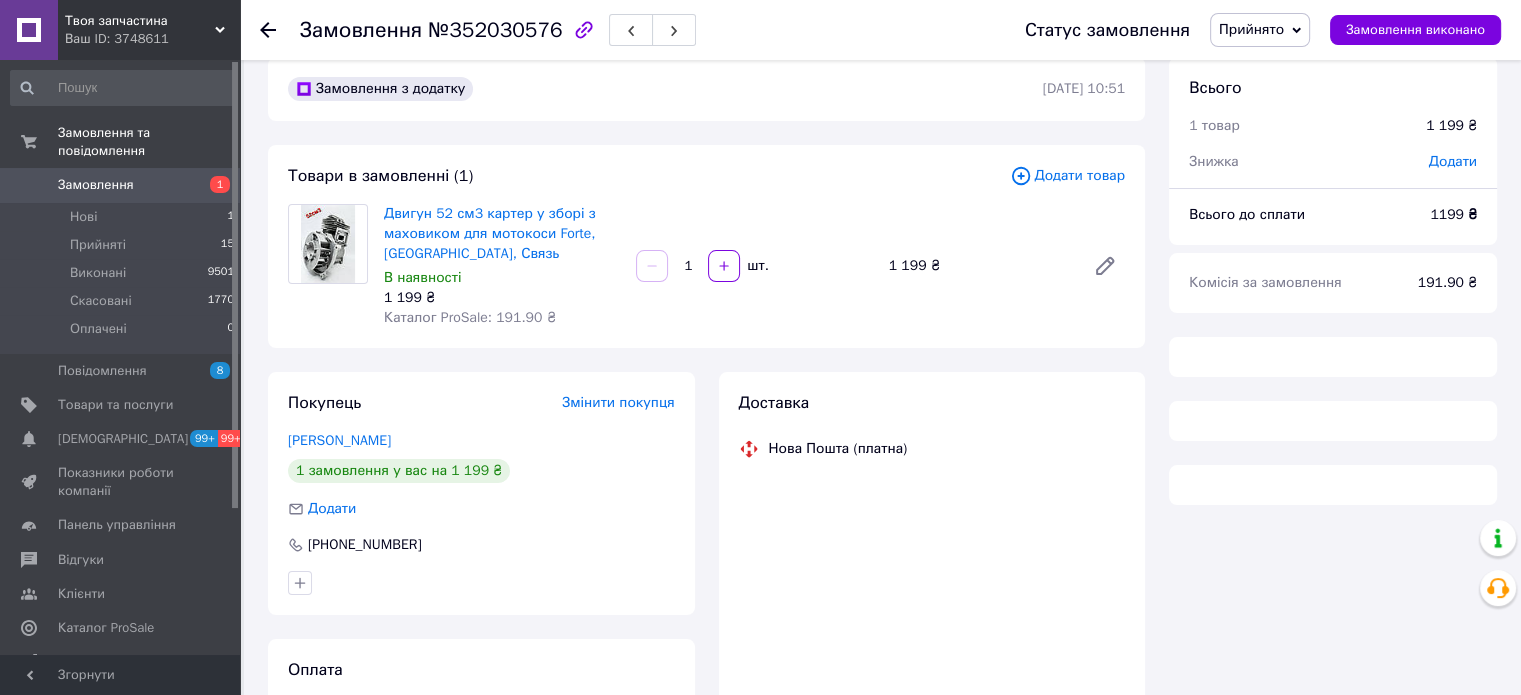 scroll, scrollTop: 0, scrollLeft: 0, axis: both 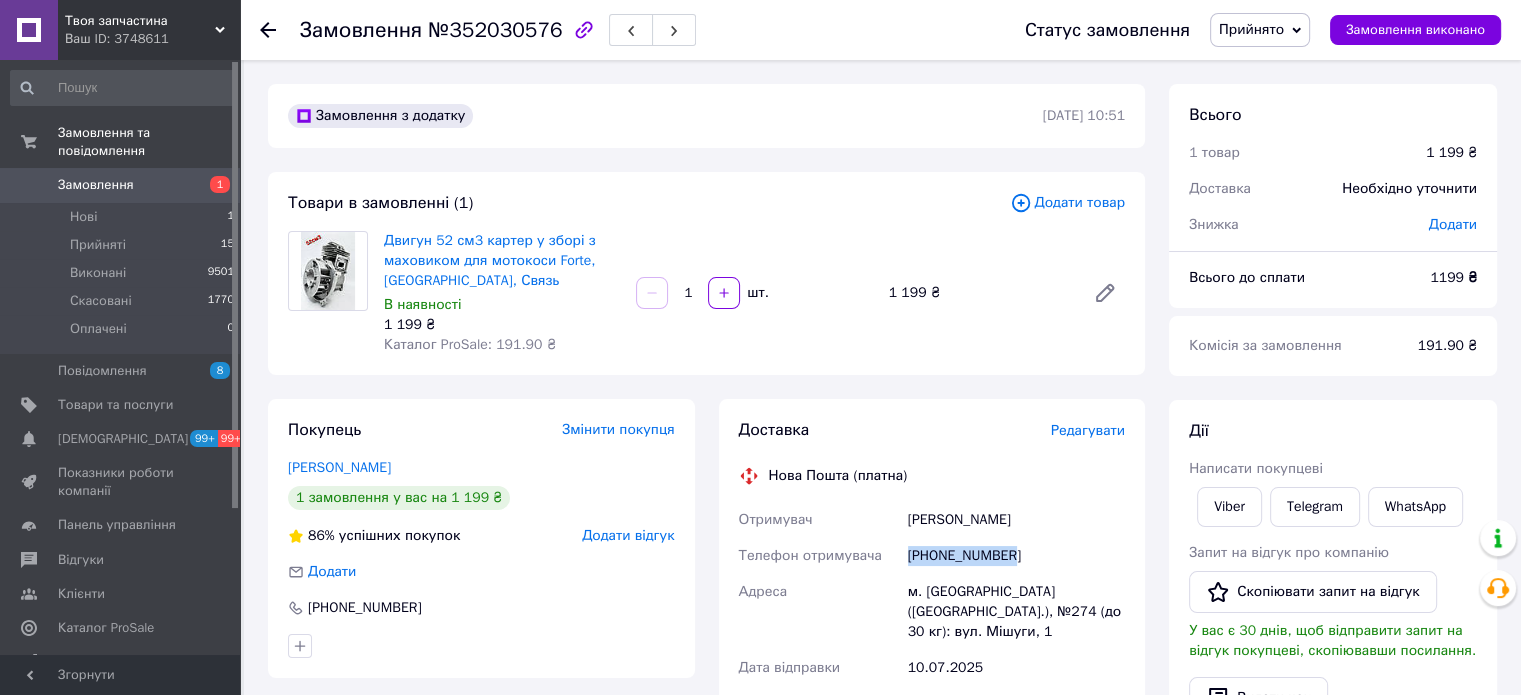 drag, startPoint x: 900, startPoint y: 553, endPoint x: 1019, endPoint y: 554, distance: 119.0042 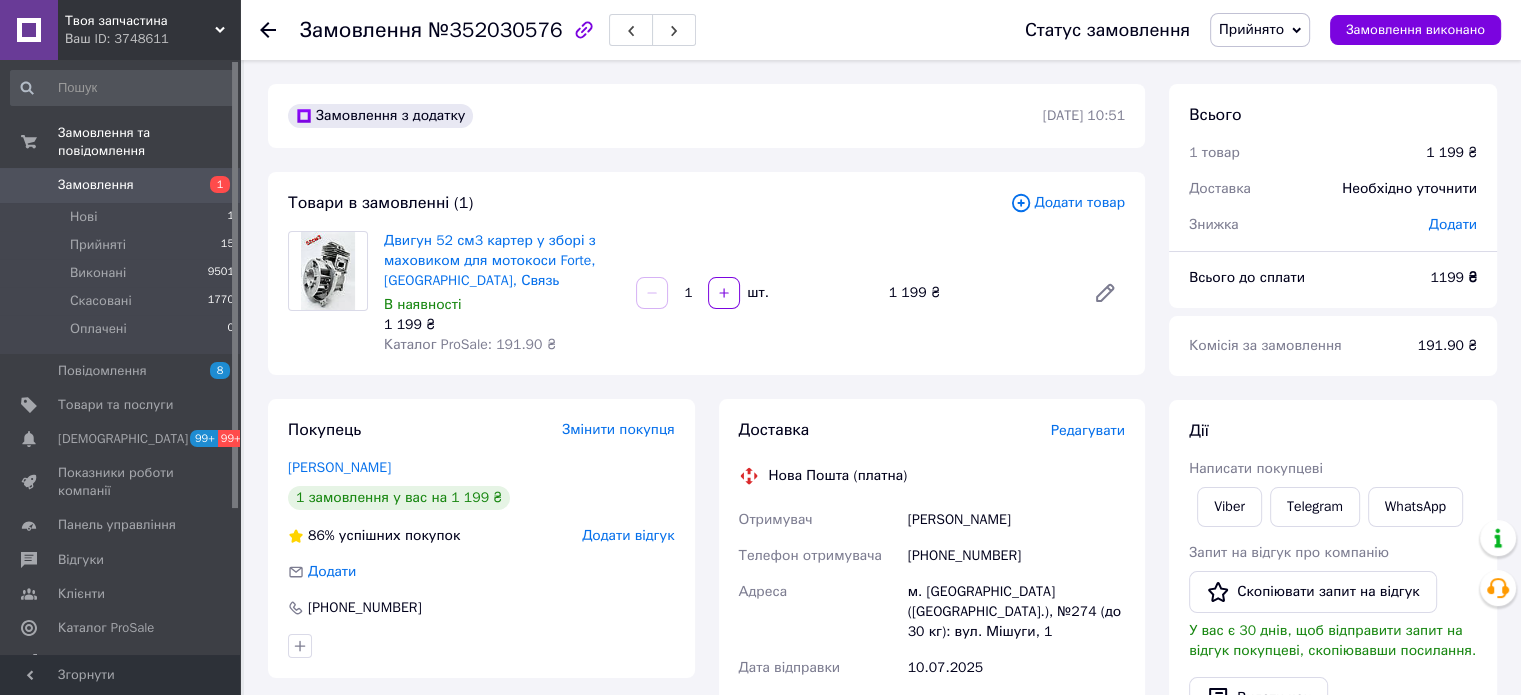click on "м. Київ (Київська обл.), №274 (до 30 кг): вул. Мішуги, 1" at bounding box center [1016, 612] 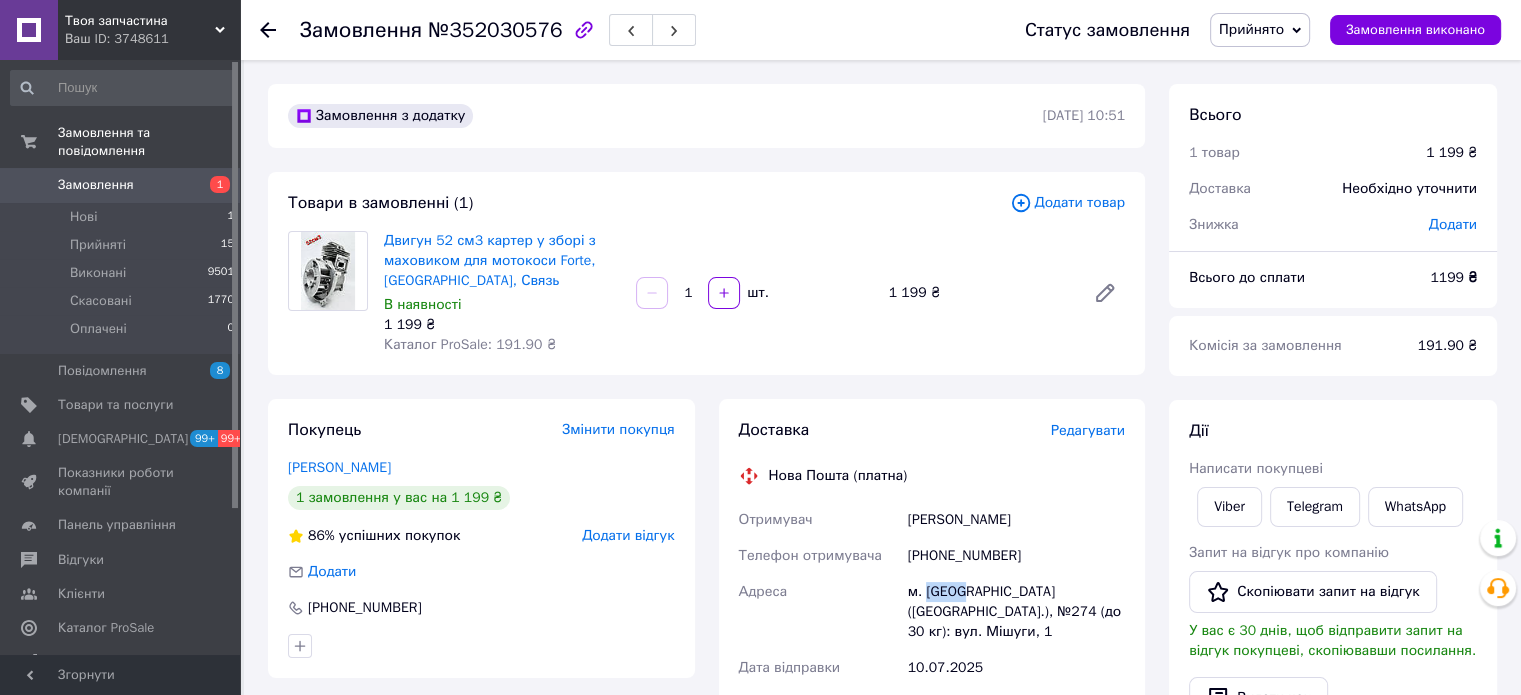 click on "м. Київ (Київська обл.), №274 (до 30 кг): вул. Мішуги, 1" at bounding box center (1016, 612) 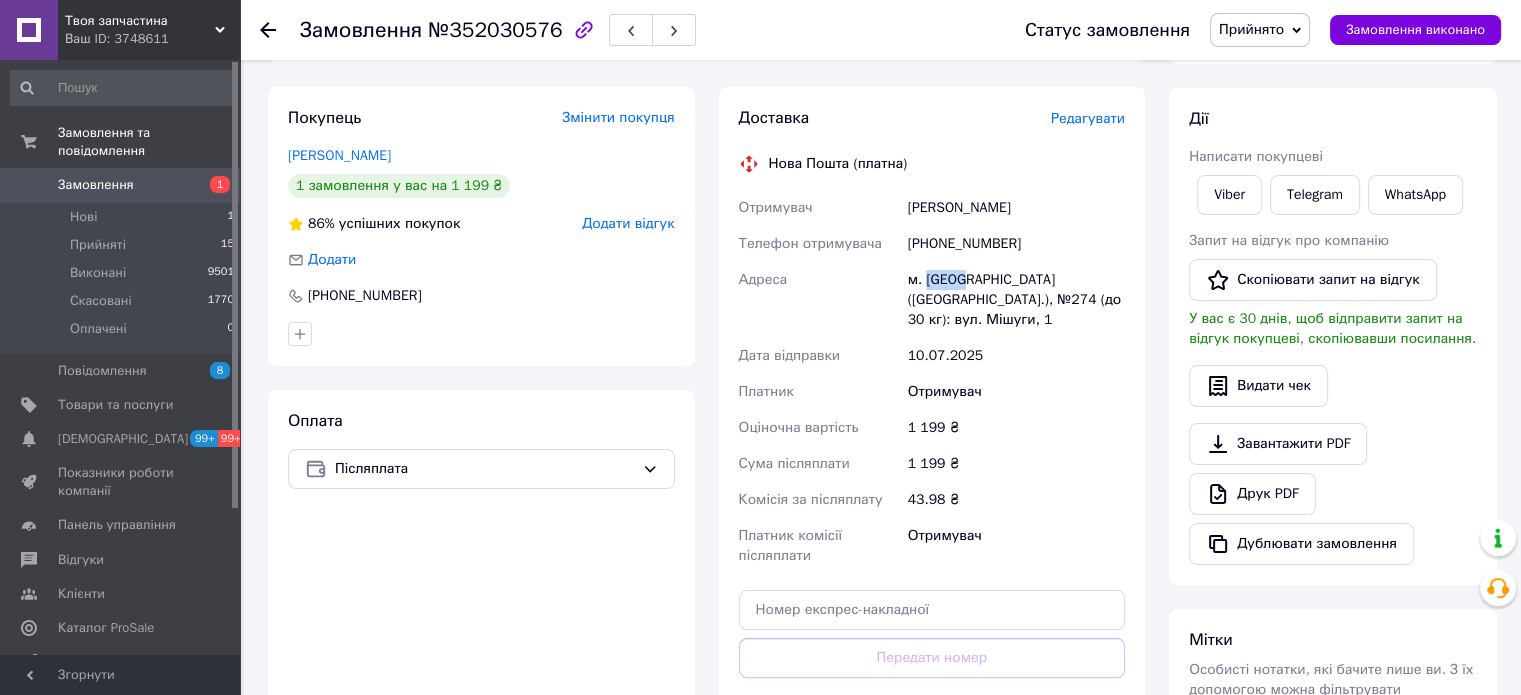 scroll, scrollTop: 400, scrollLeft: 0, axis: vertical 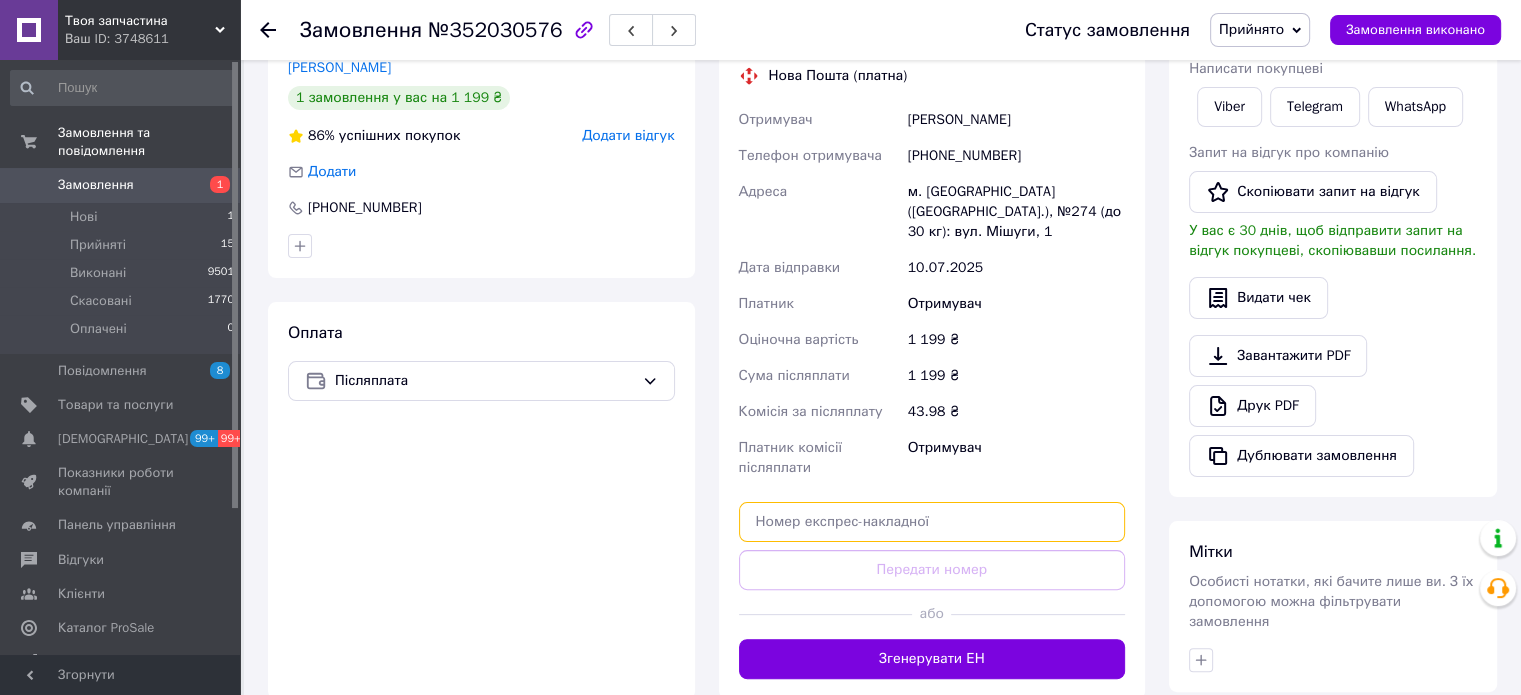 click at bounding box center (932, 522) 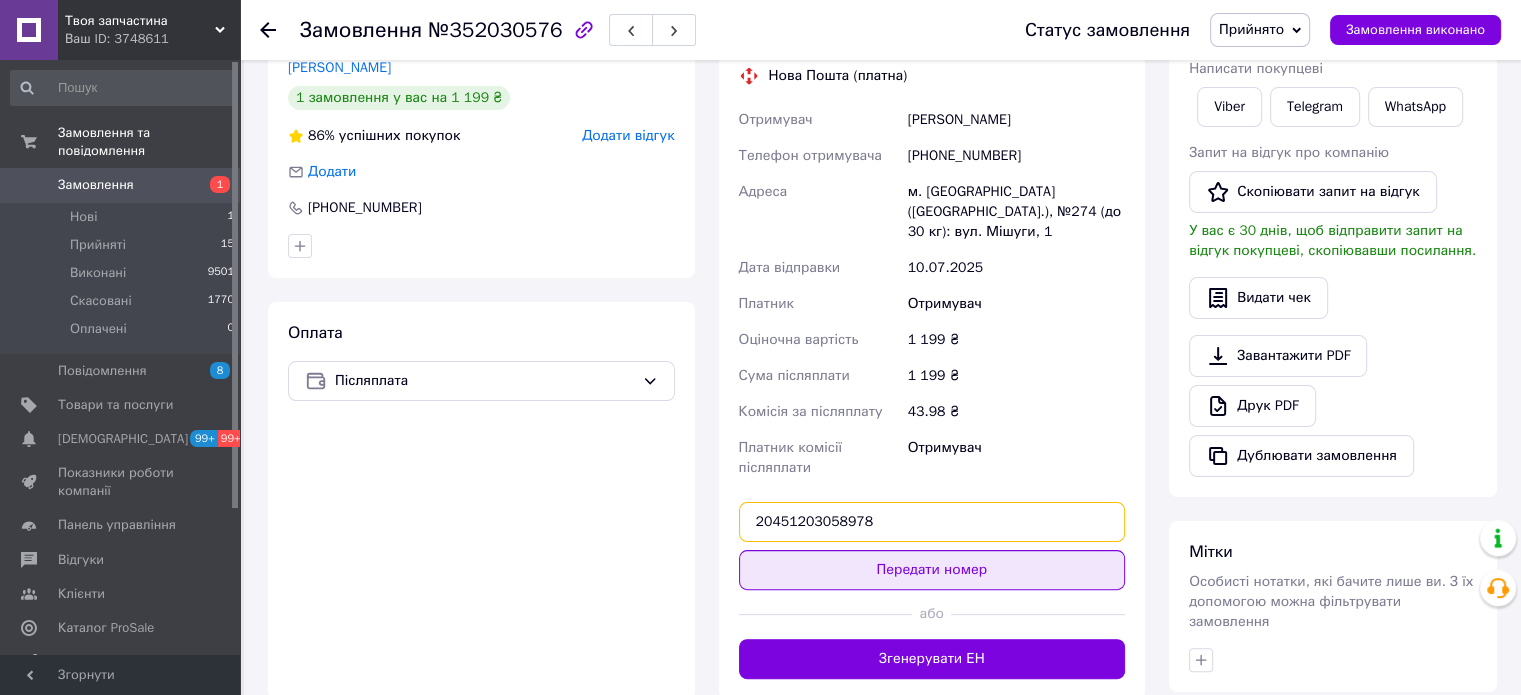 type on "20451203058978" 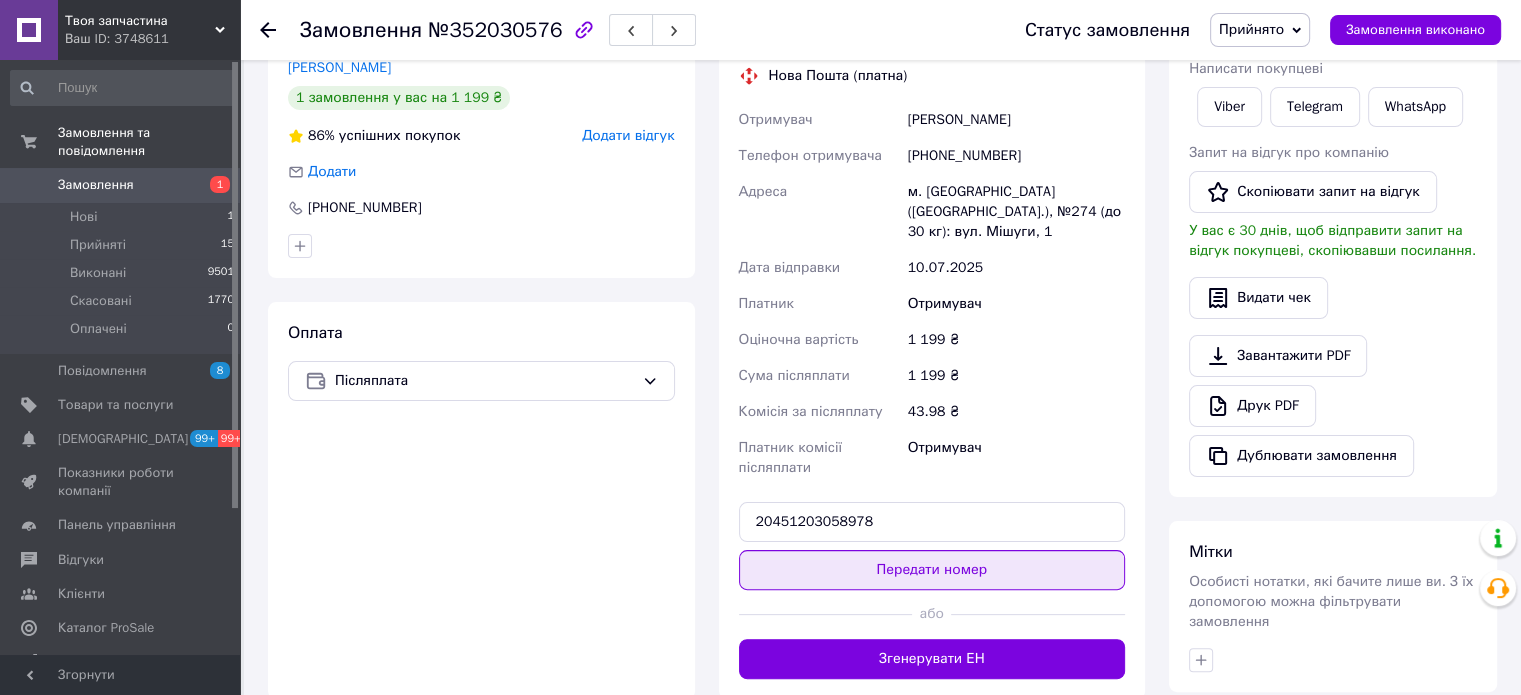 click on "Передати номер" at bounding box center [932, 570] 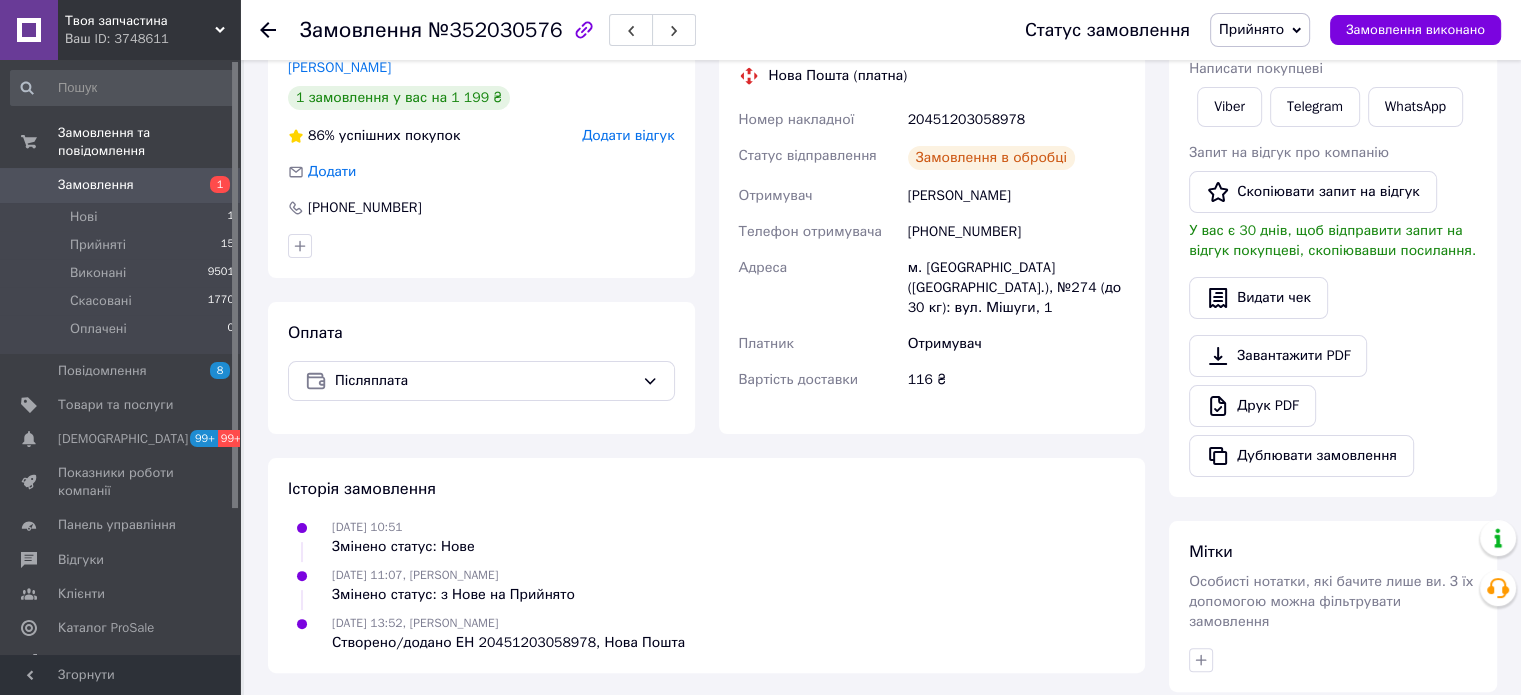 click on "Прийнято" at bounding box center [1251, 29] 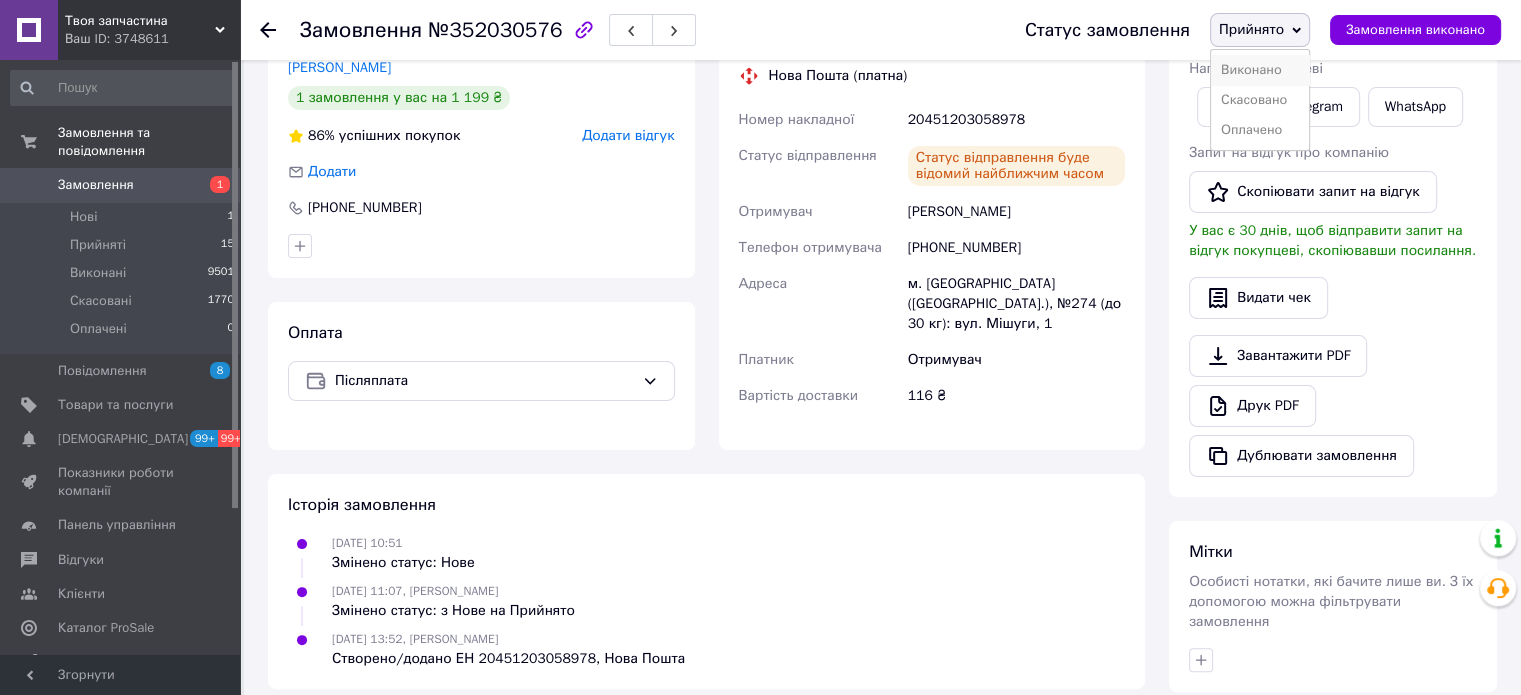 click on "Виконано" at bounding box center [1260, 70] 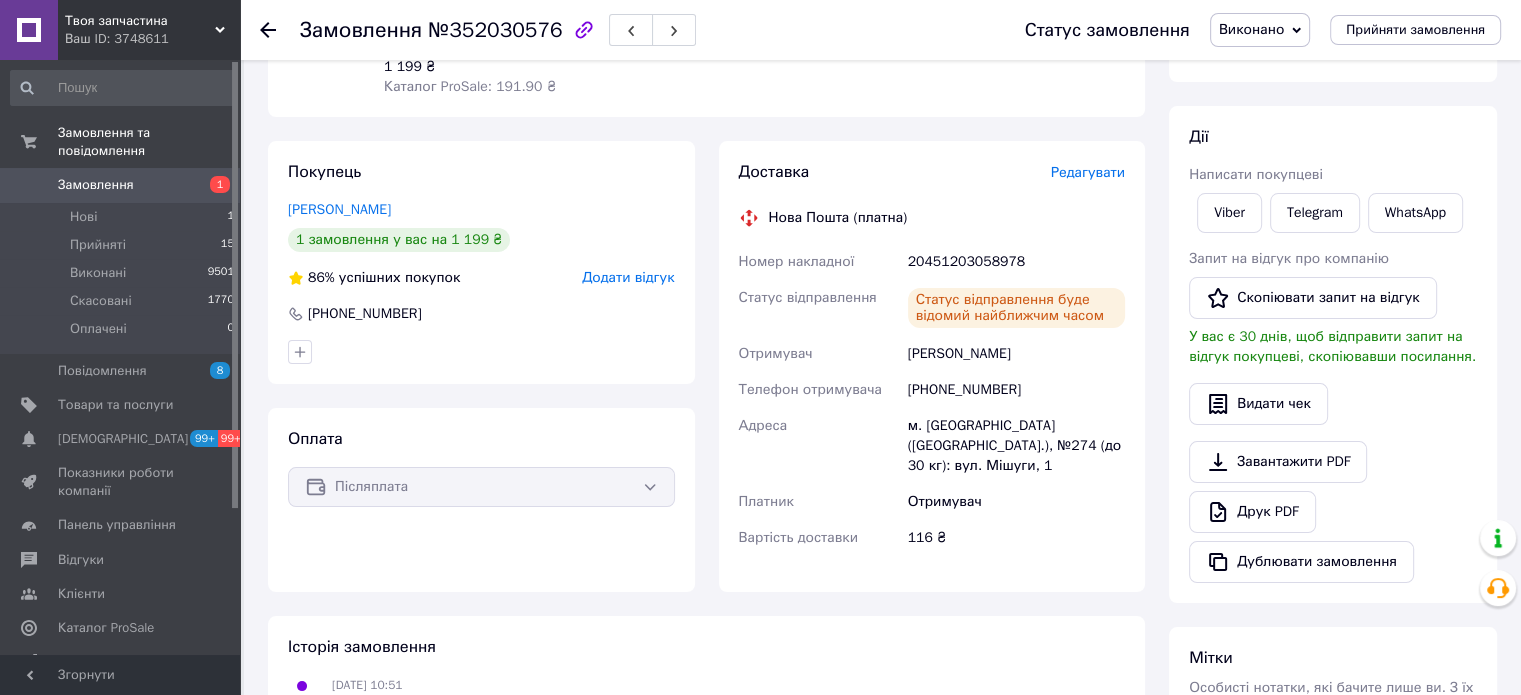 scroll, scrollTop: 0, scrollLeft: 0, axis: both 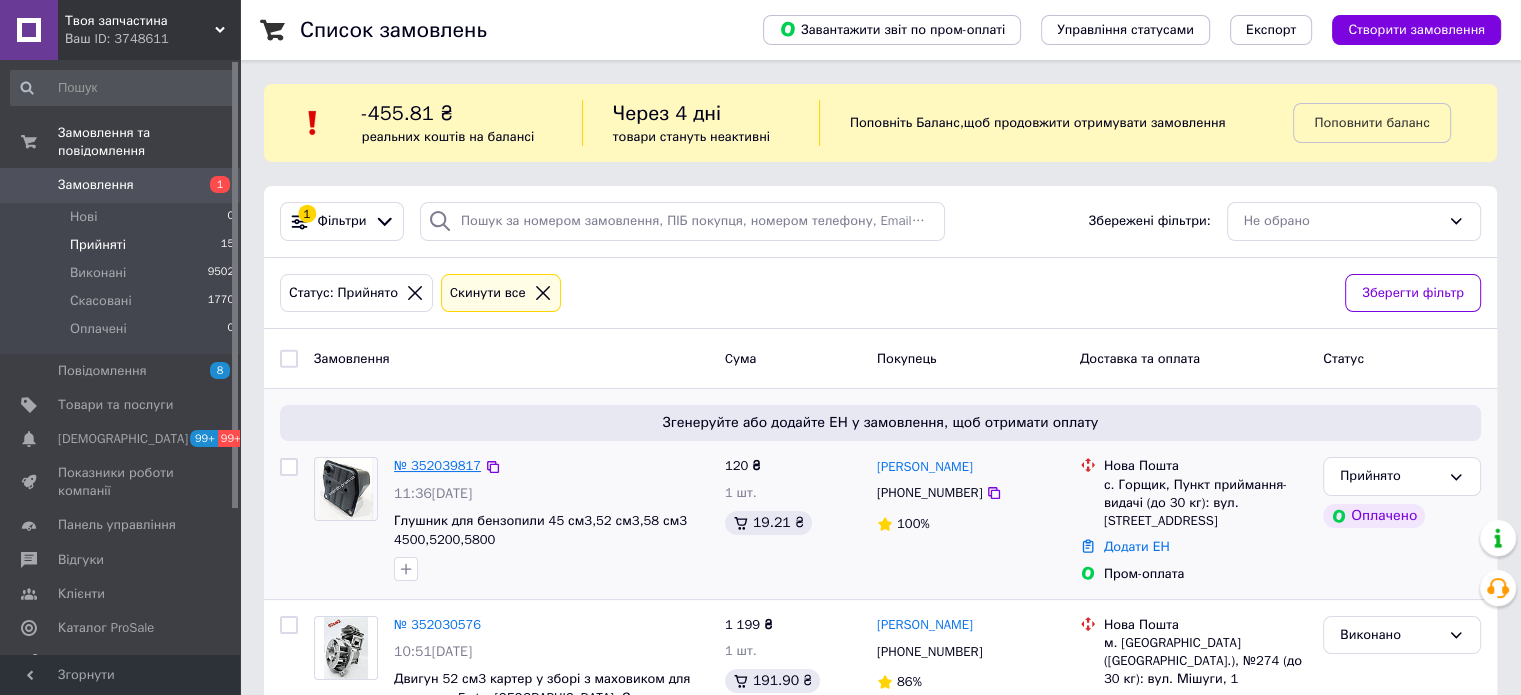 click on "№ 352039817" at bounding box center [437, 465] 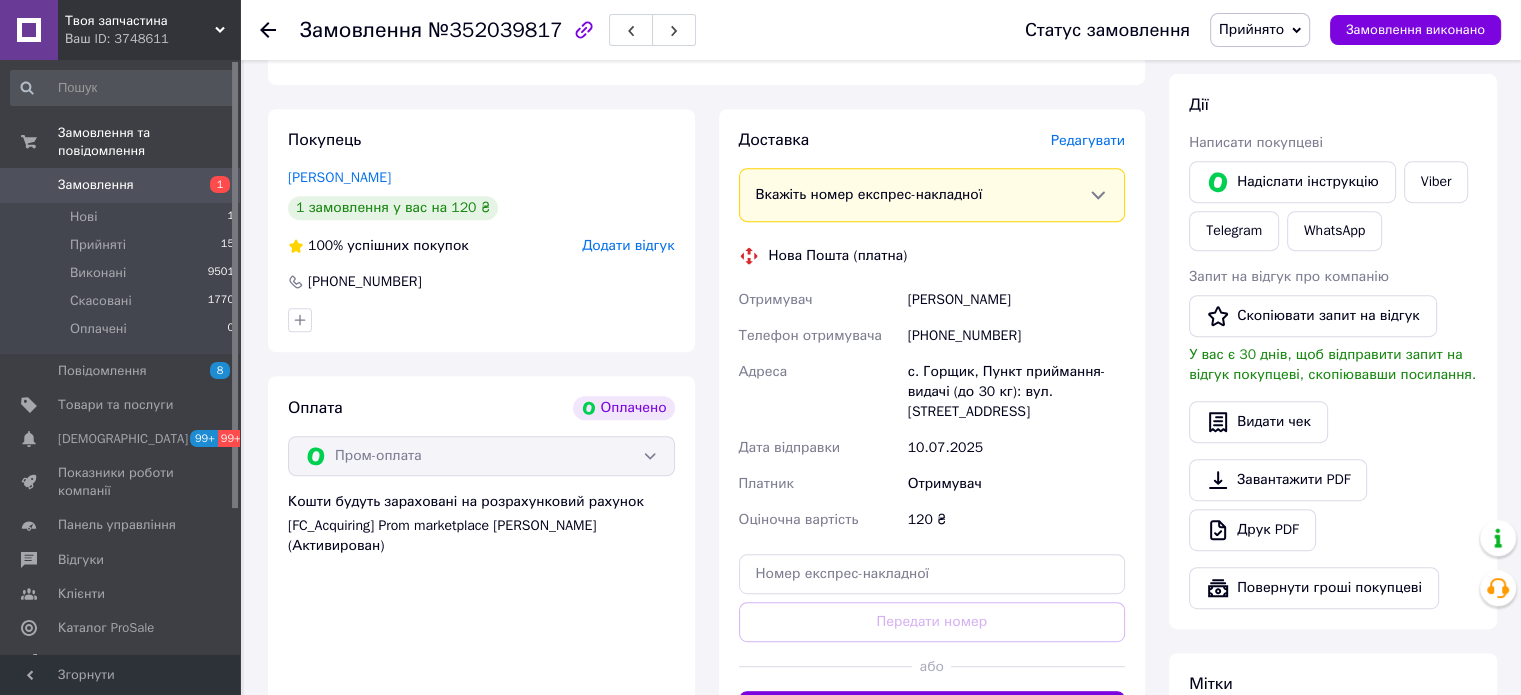 scroll, scrollTop: 853, scrollLeft: 0, axis: vertical 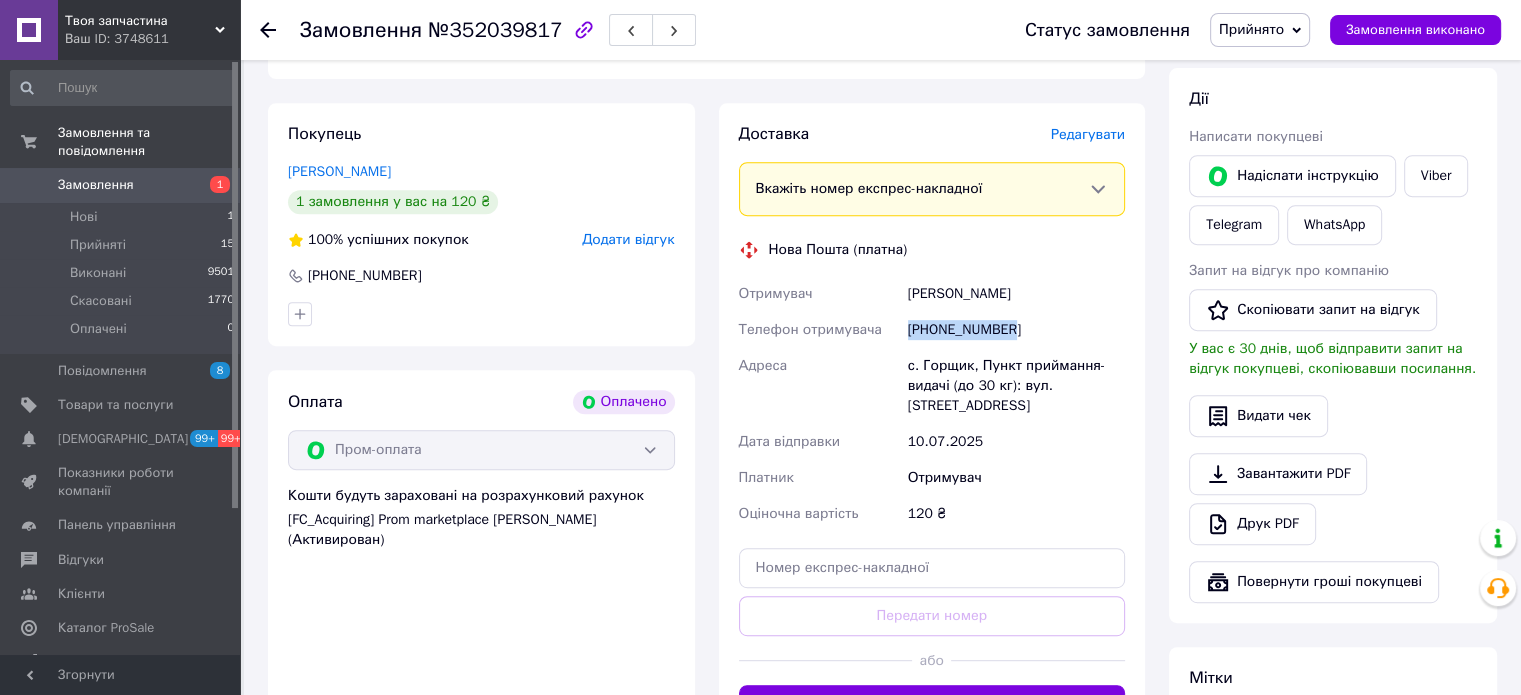 drag, startPoint x: 900, startPoint y: 327, endPoint x: 1011, endPoint y: 325, distance: 111.01801 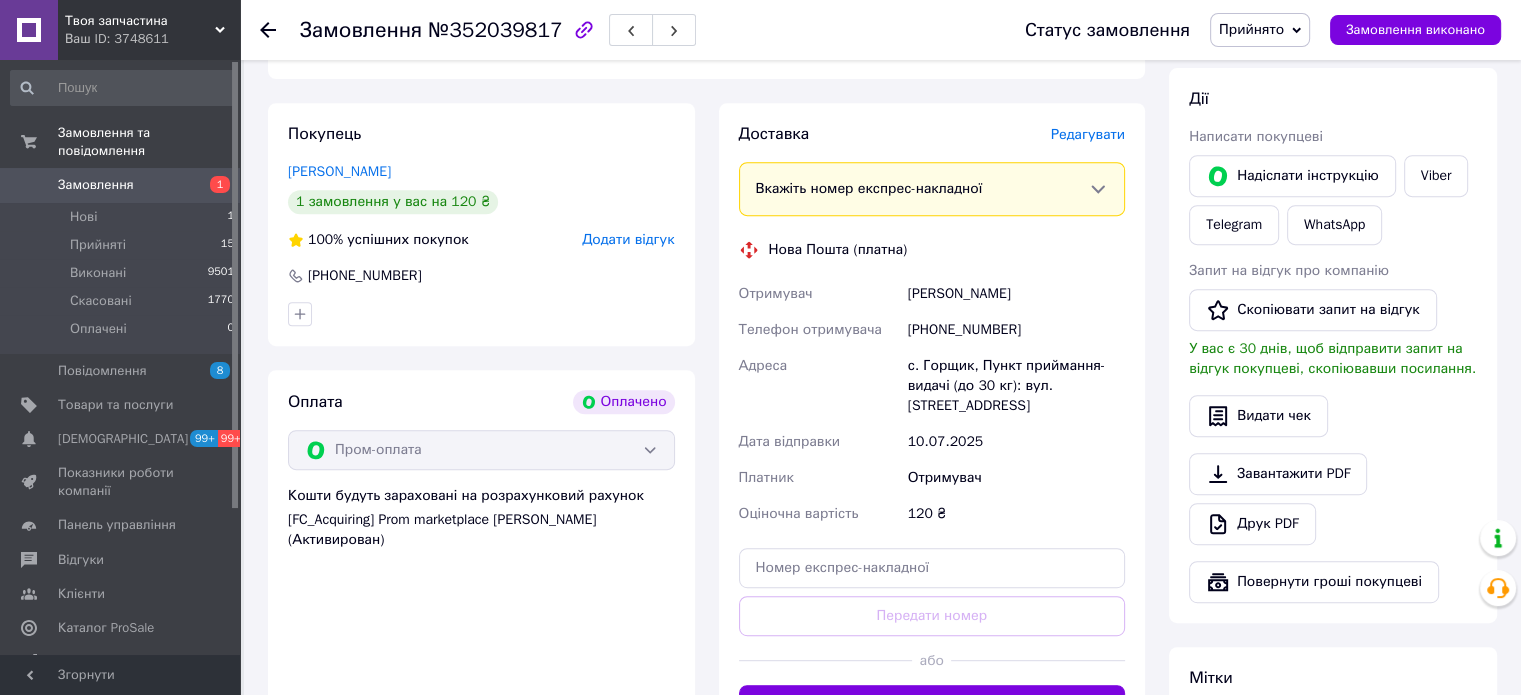 click on "с. Горщик, Пункт приймання-видачі (до 30 кг): вул. Привокзальна, 37" at bounding box center [1016, 386] 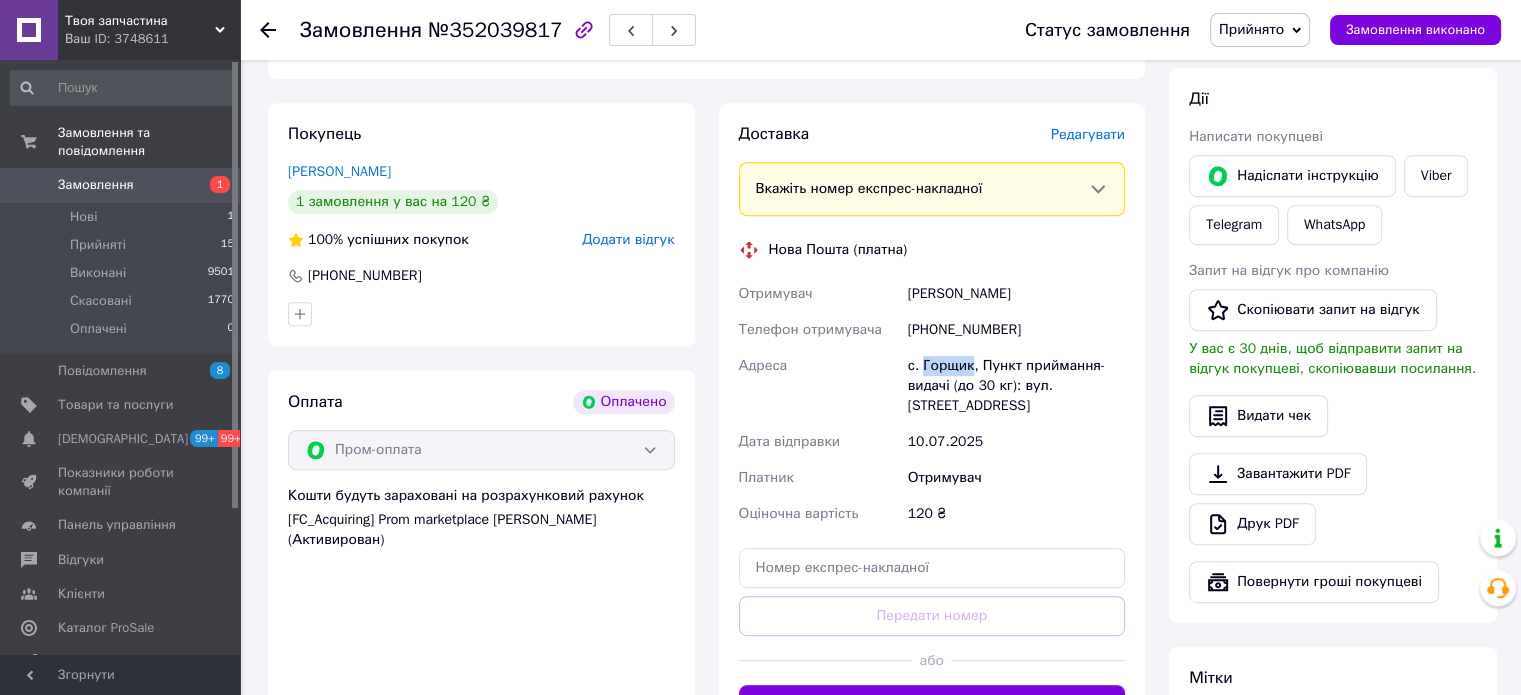 click on "с. Горщик, Пункт приймання-видачі (до 30 кг): вул. Привокзальна, 37" at bounding box center [1016, 386] 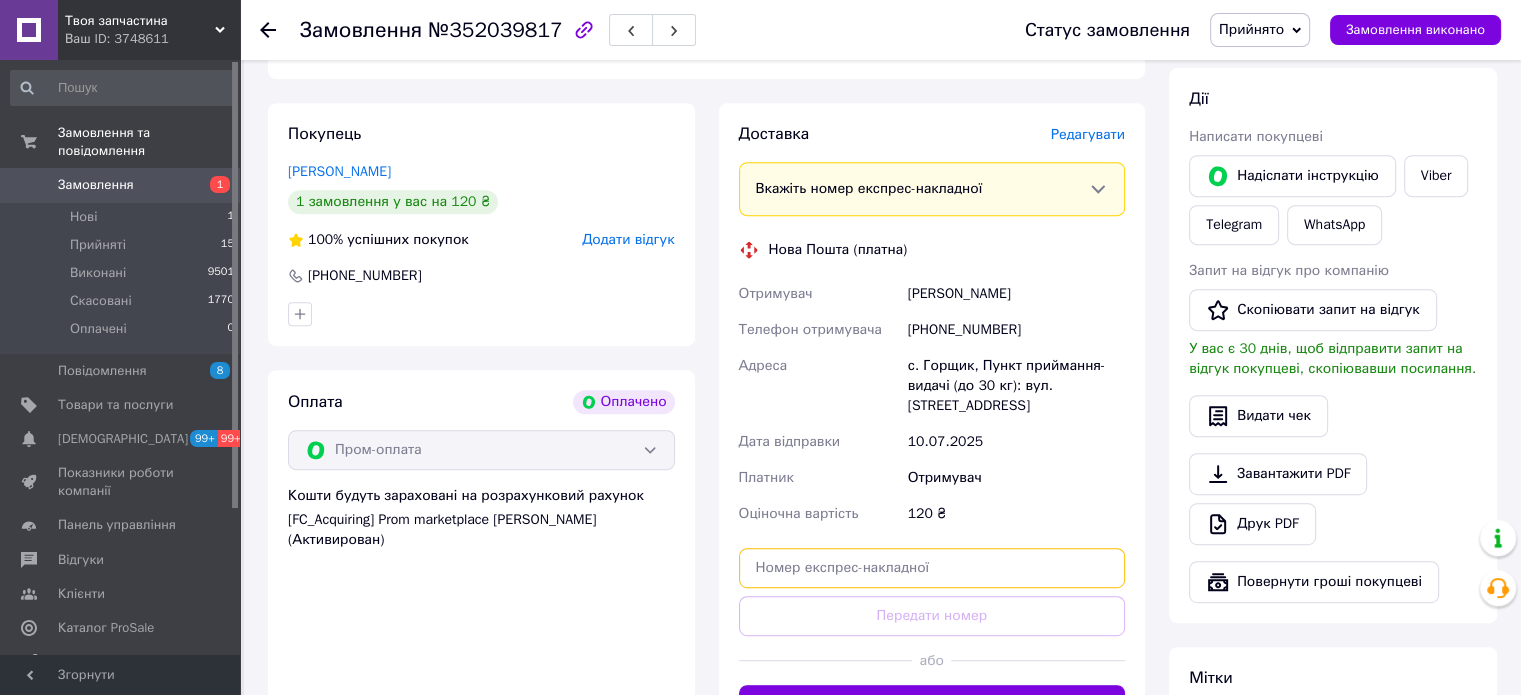 click at bounding box center (932, 568) 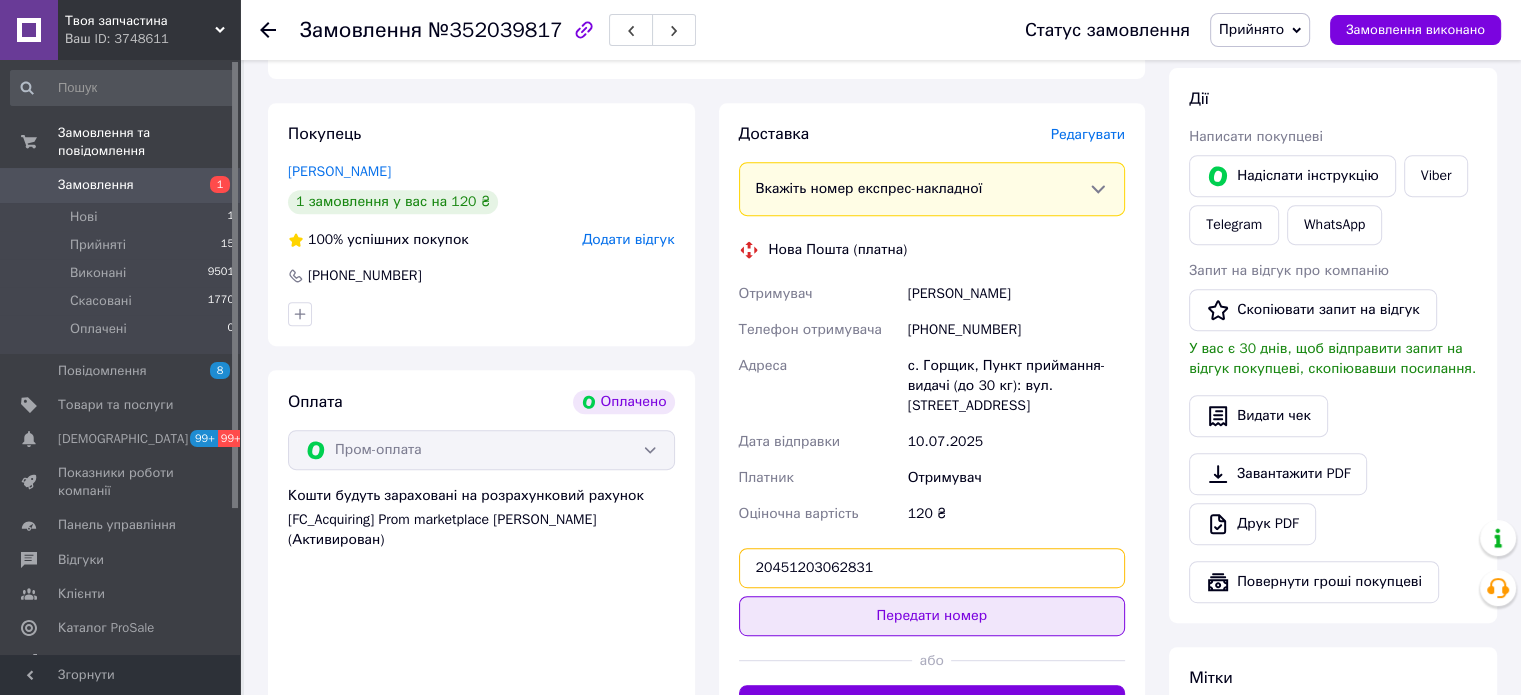 type on "20451203062831" 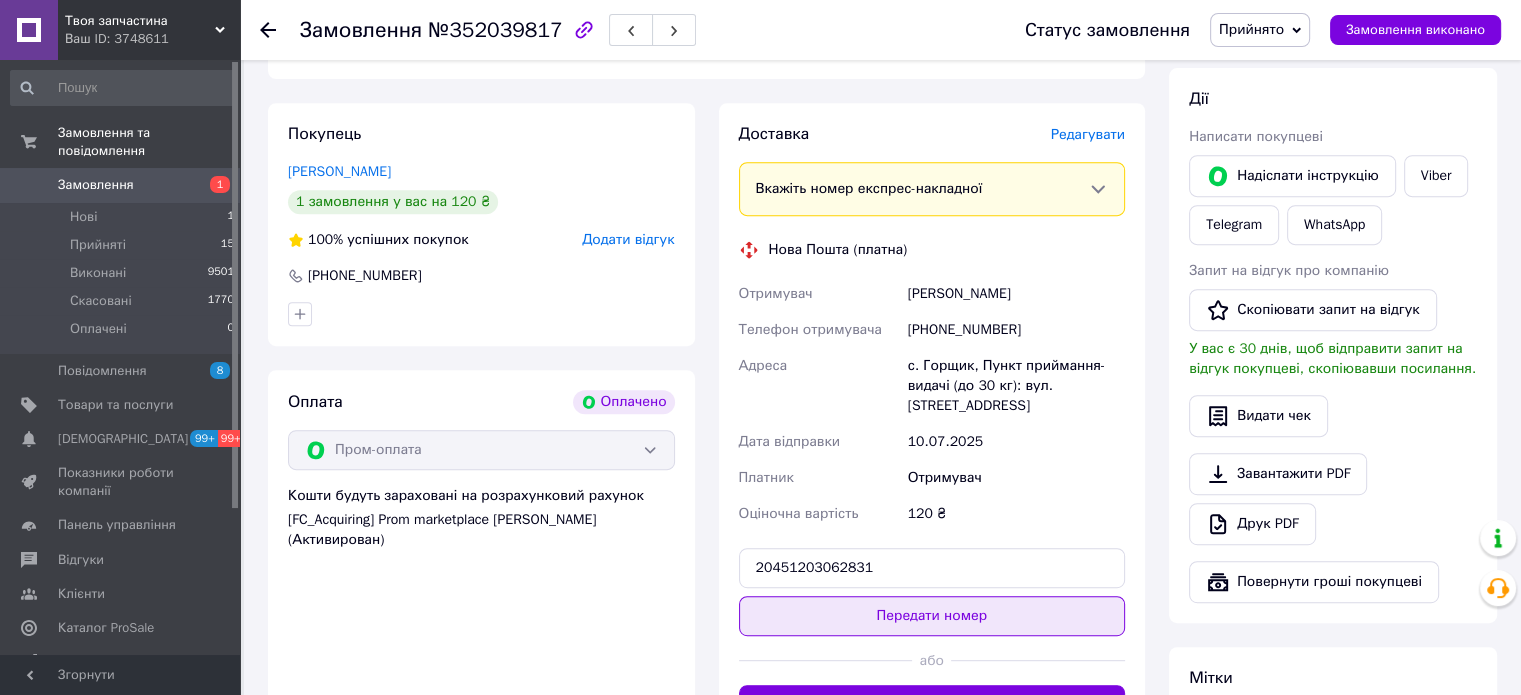 click on "Передати номер" at bounding box center [932, 616] 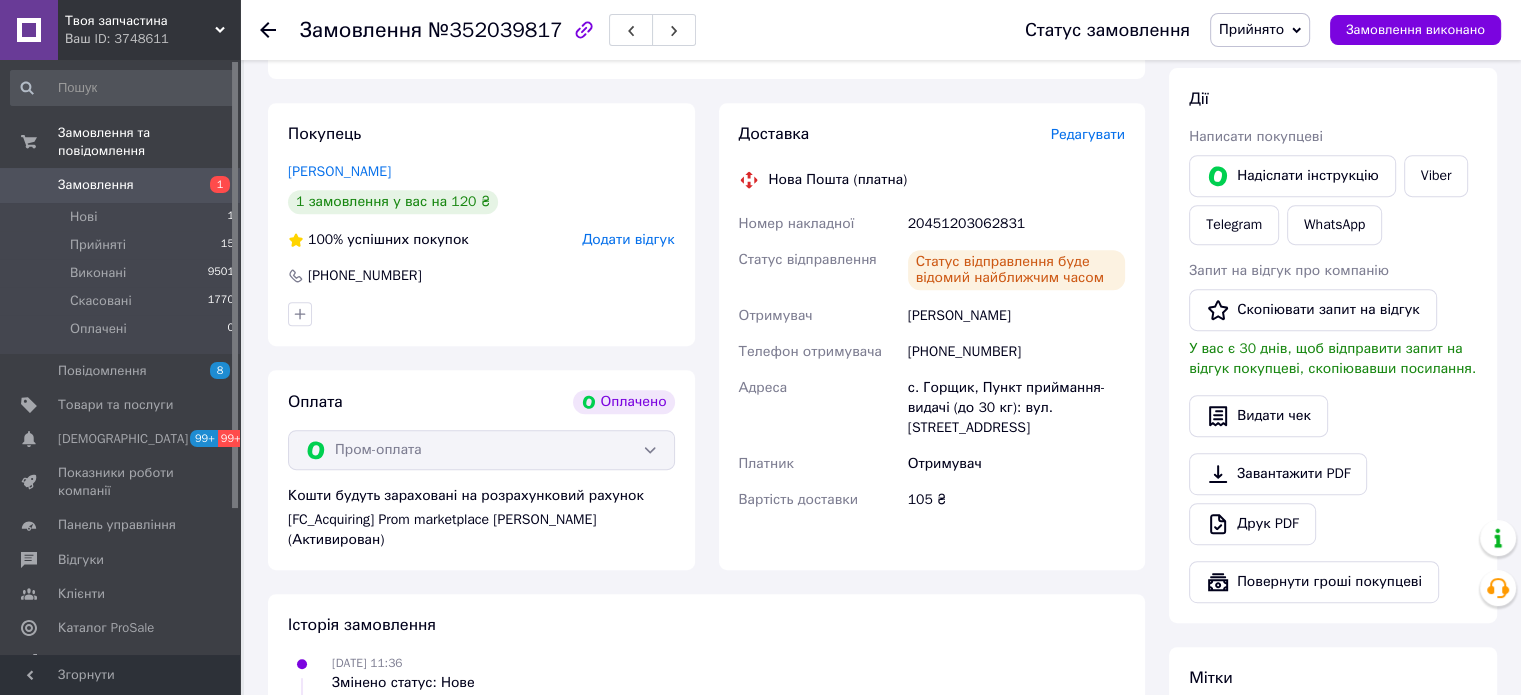 click on "Прийнято" at bounding box center [1251, 29] 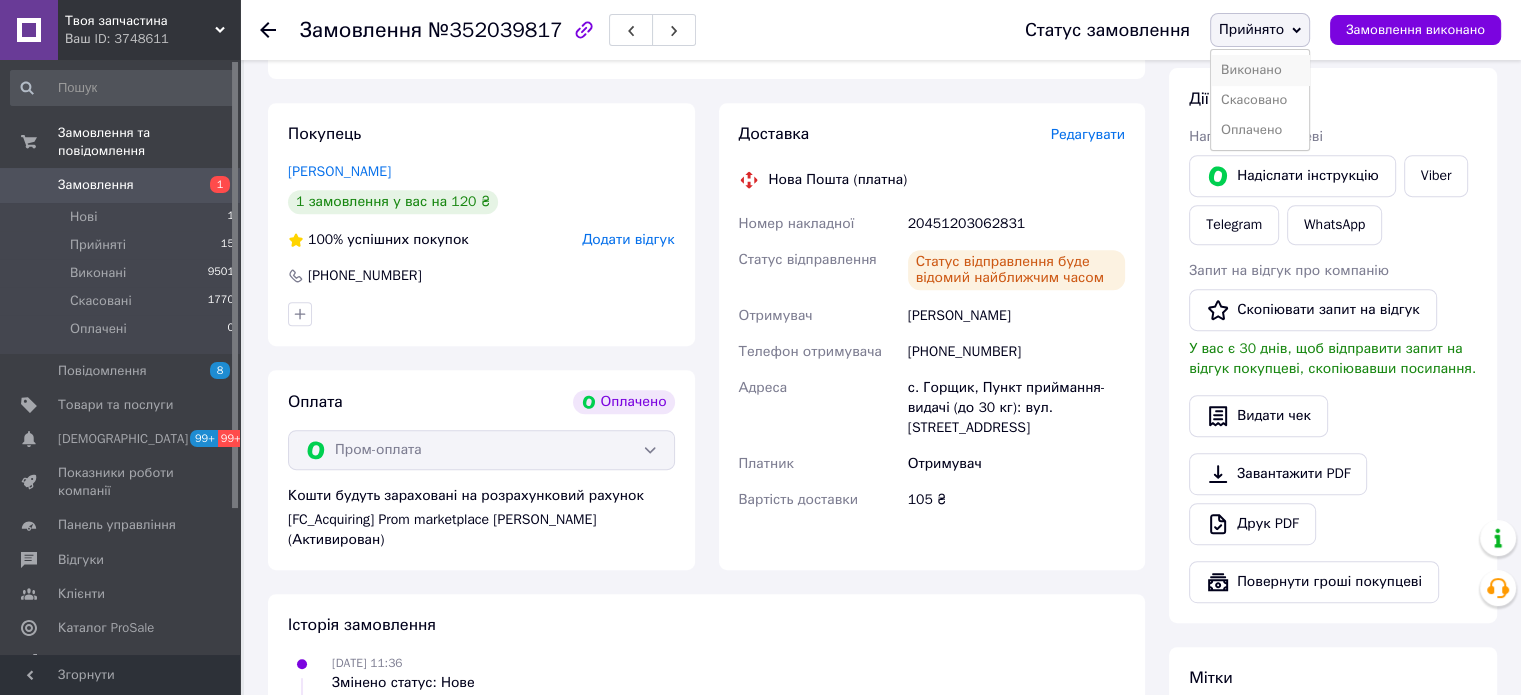 click on "Виконано" at bounding box center [1260, 70] 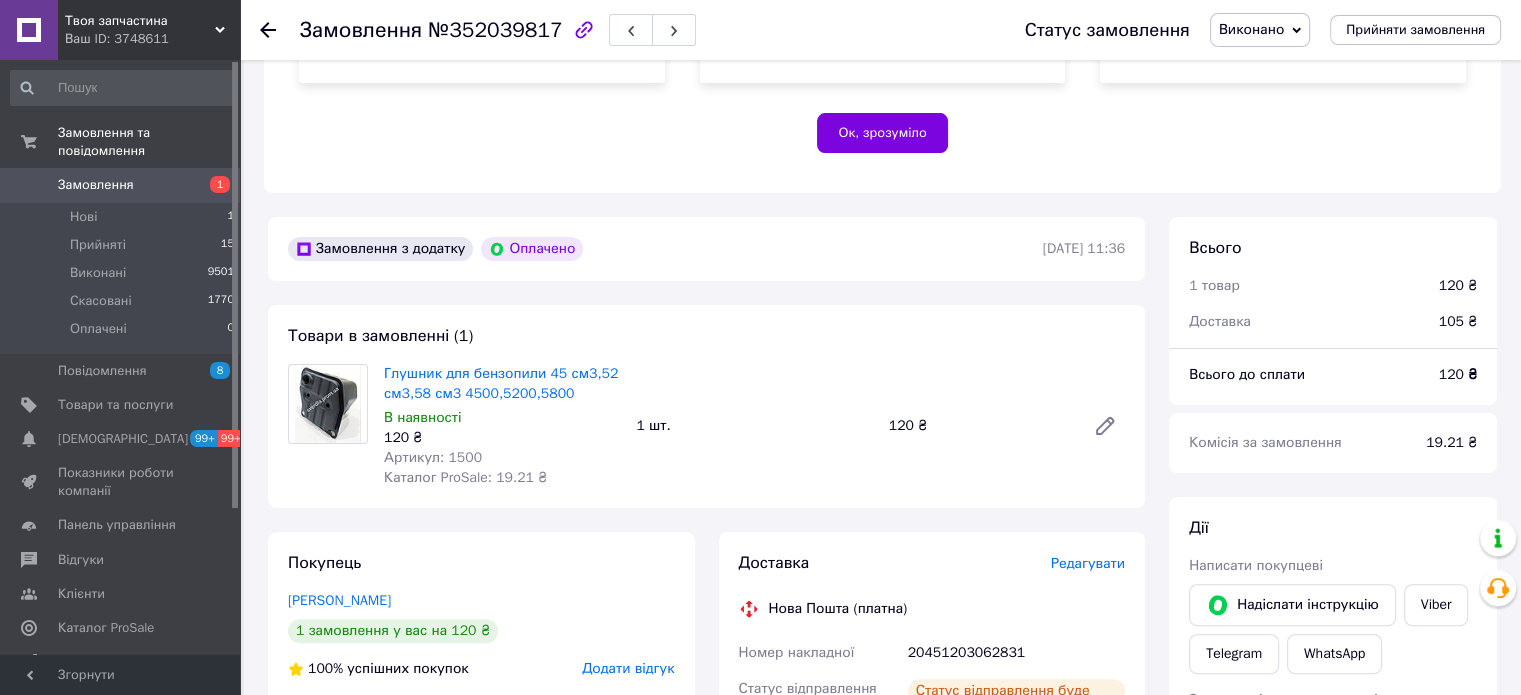 scroll, scrollTop: 500, scrollLeft: 0, axis: vertical 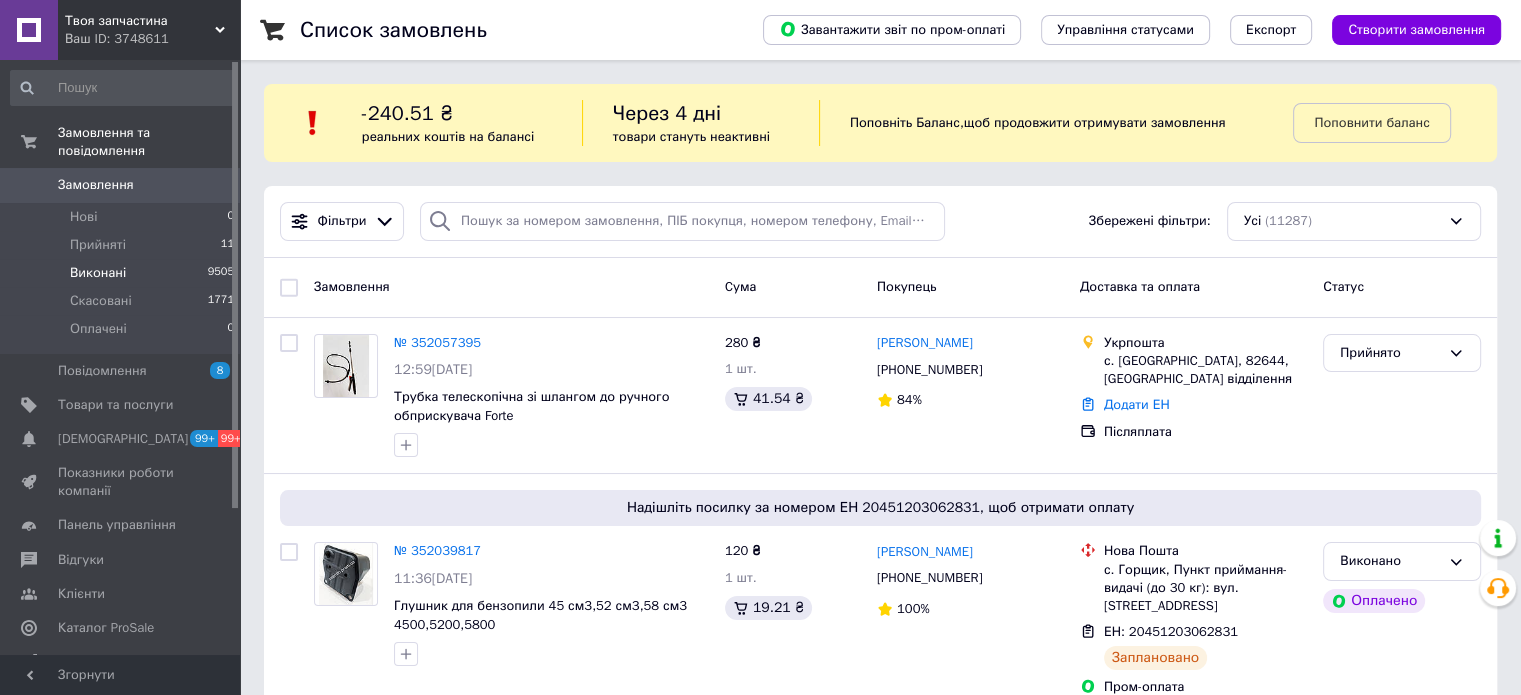 click on "Виконані 9505" at bounding box center (123, 273) 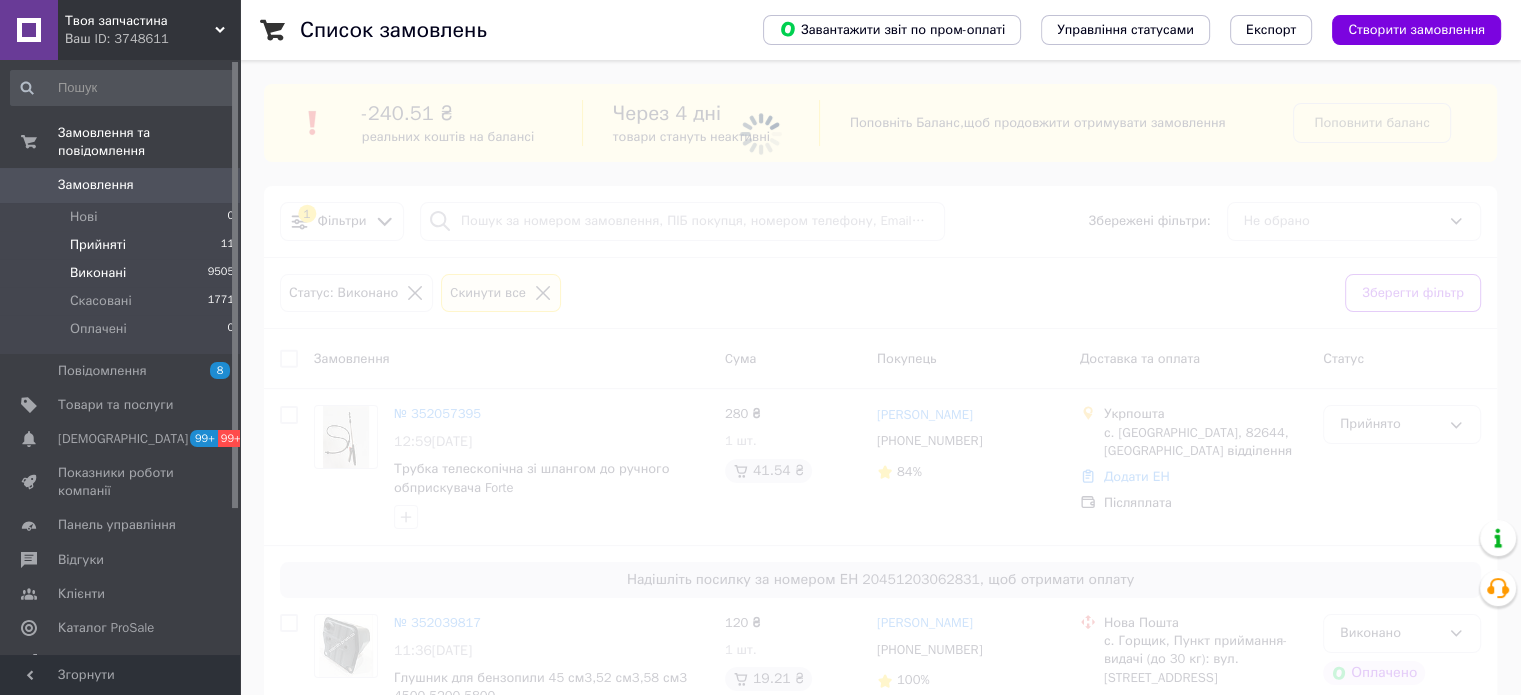 click on "Прийняті 11" at bounding box center [123, 245] 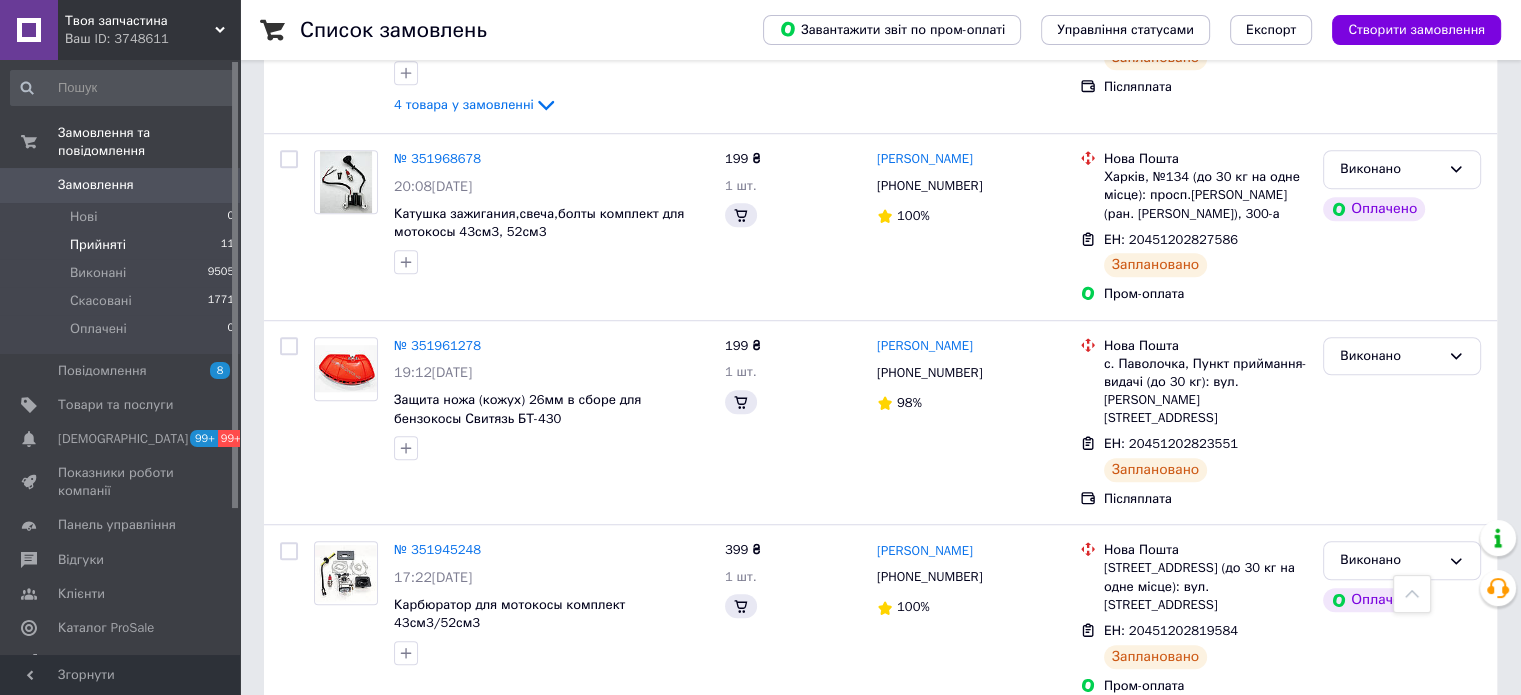 scroll, scrollTop: 0, scrollLeft: 0, axis: both 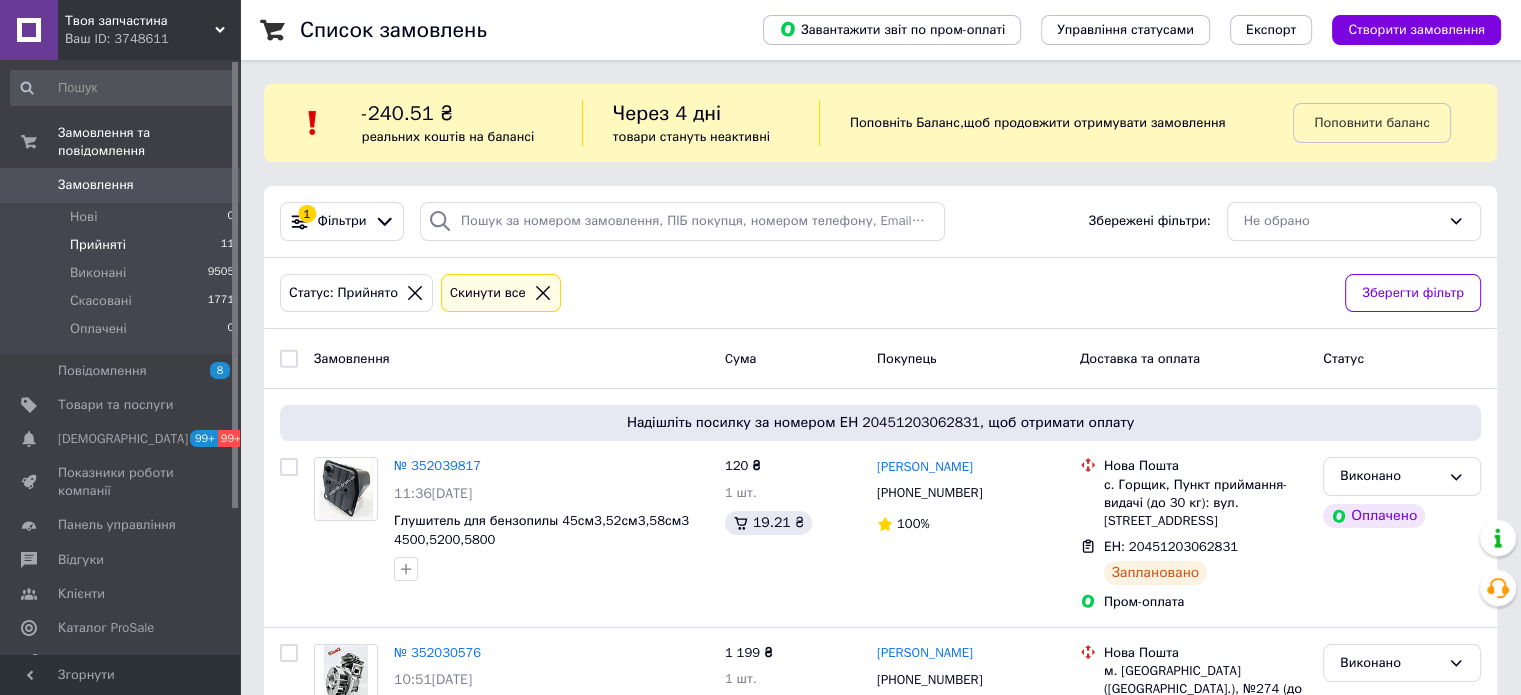 click on "Твоя запчастина Ваш ID: 3748611" at bounding box center (149, 30) 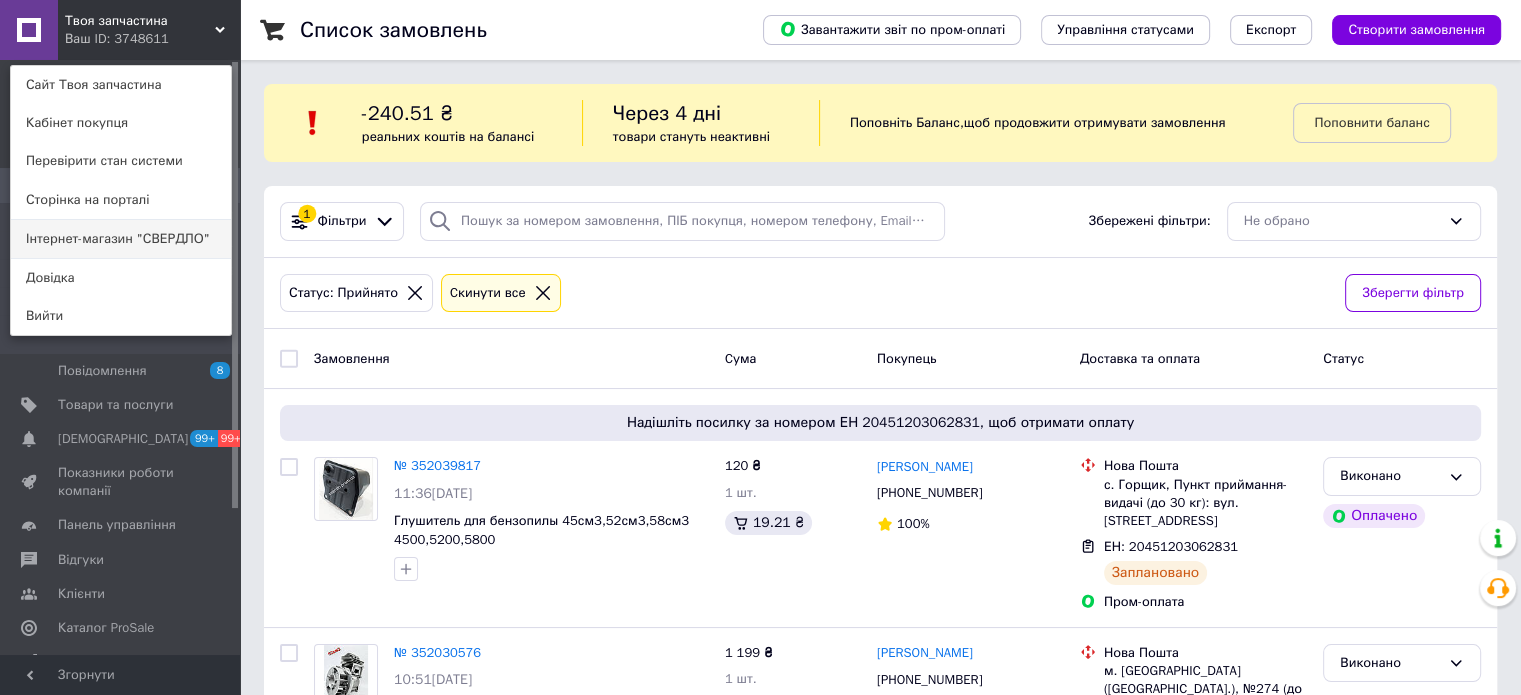 click on "Інтернет-магазин "СВЕРДЛО"" at bounding box center [121, 239] 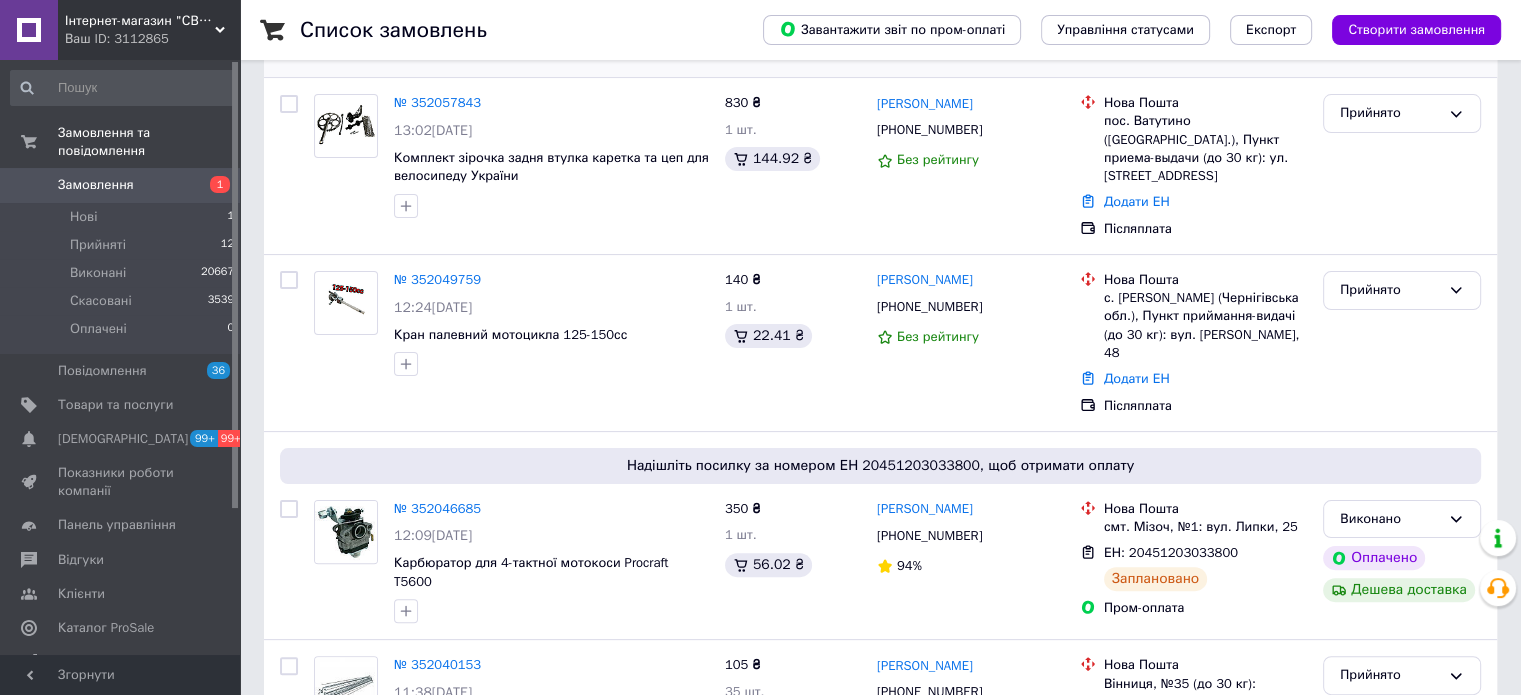 scroll, scrollTop: 400, scrollLeft: 0, axis: vertical 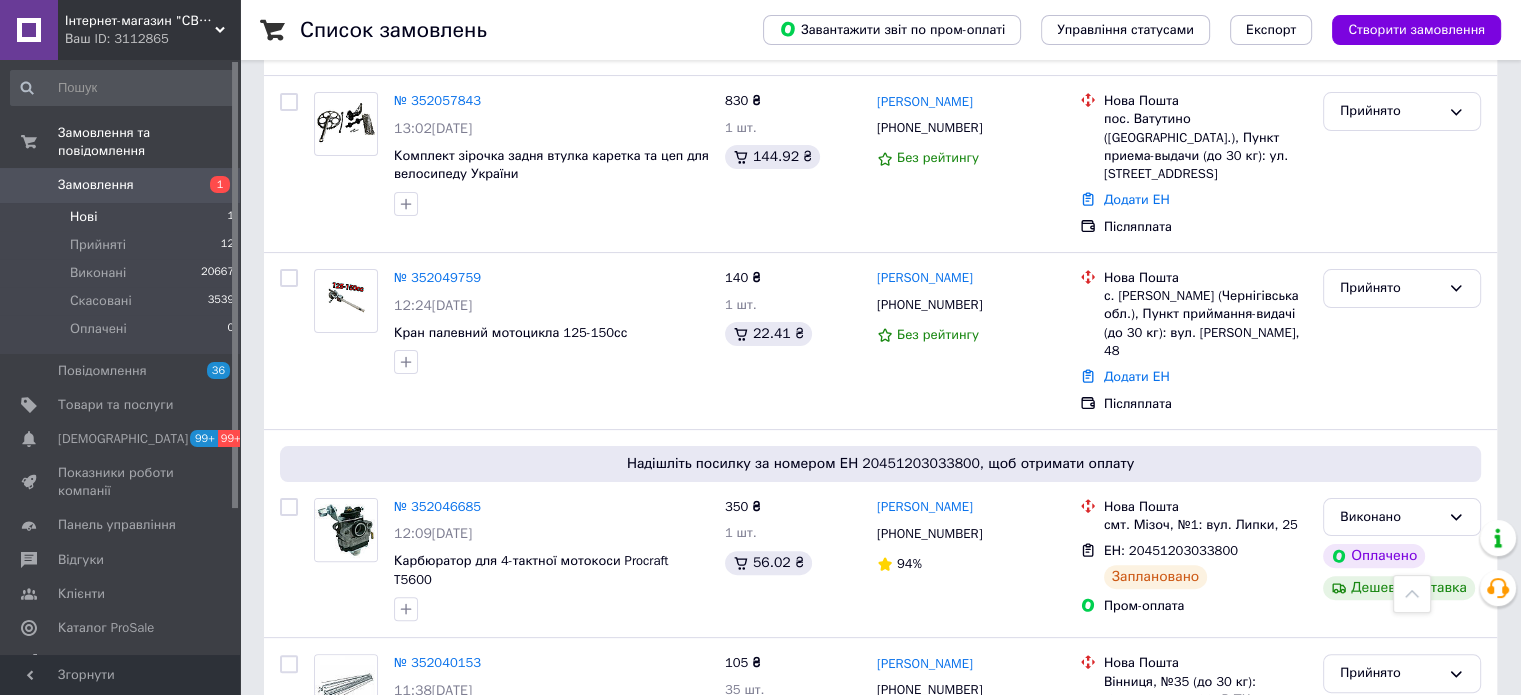 click on "Нові 1" at bounding box center (123, 217) 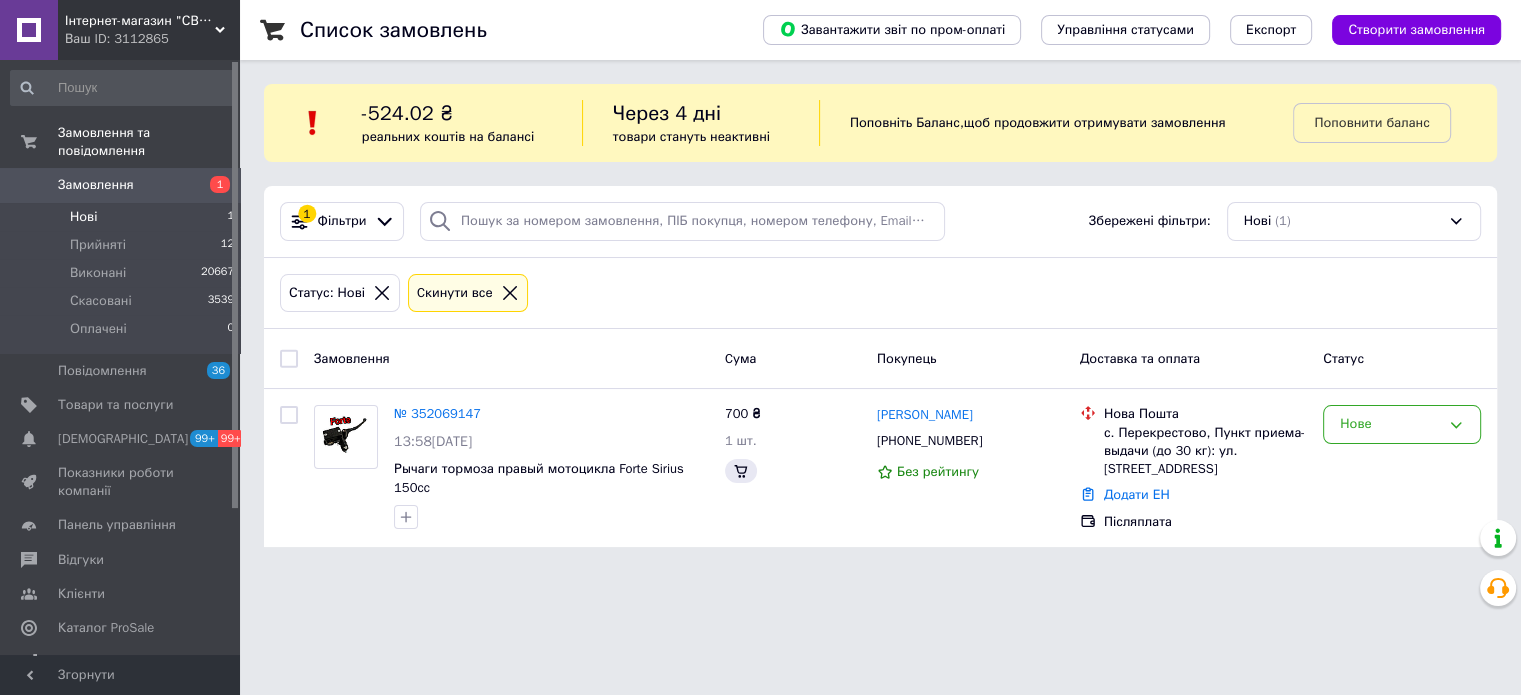 scroll, scrollTop: 0, scrollLeft: 0, axis: both 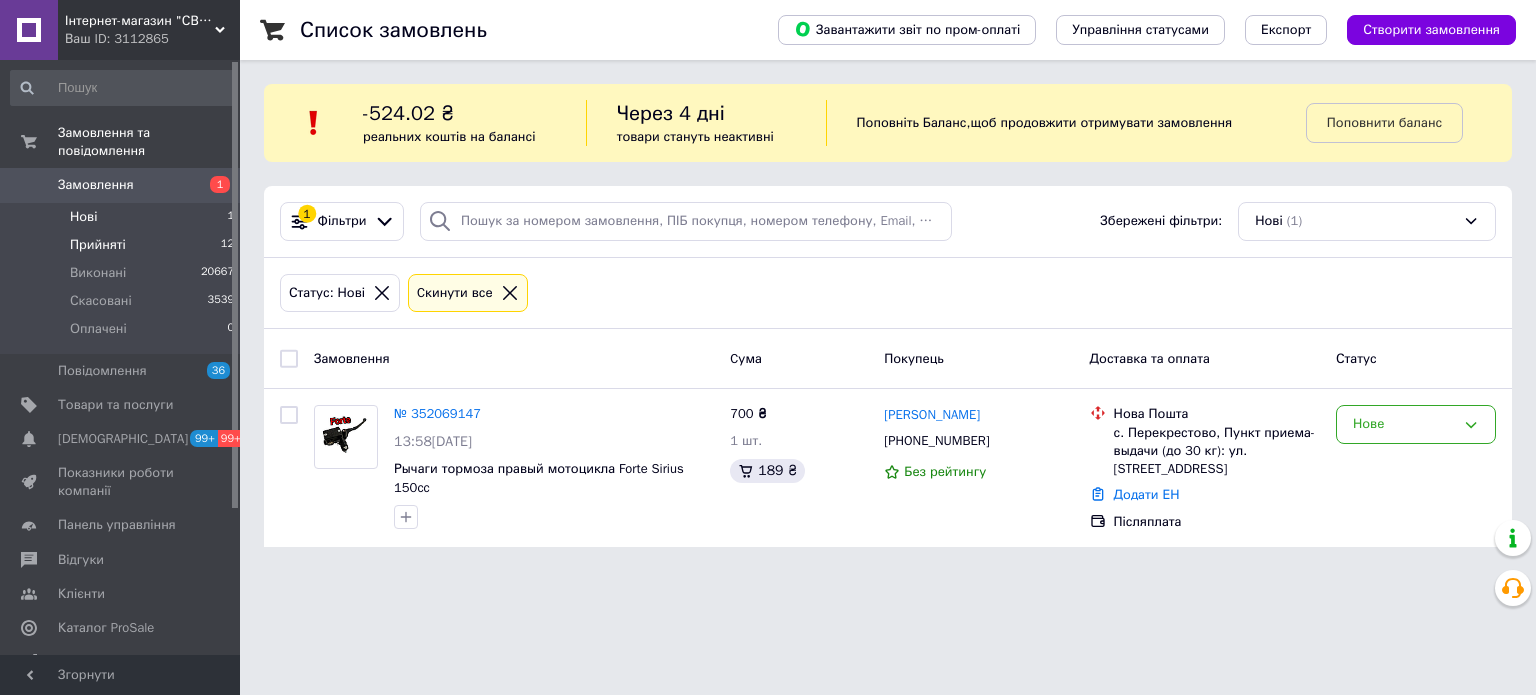 click on "Прийняті 12" at bounding box center (123, 245) 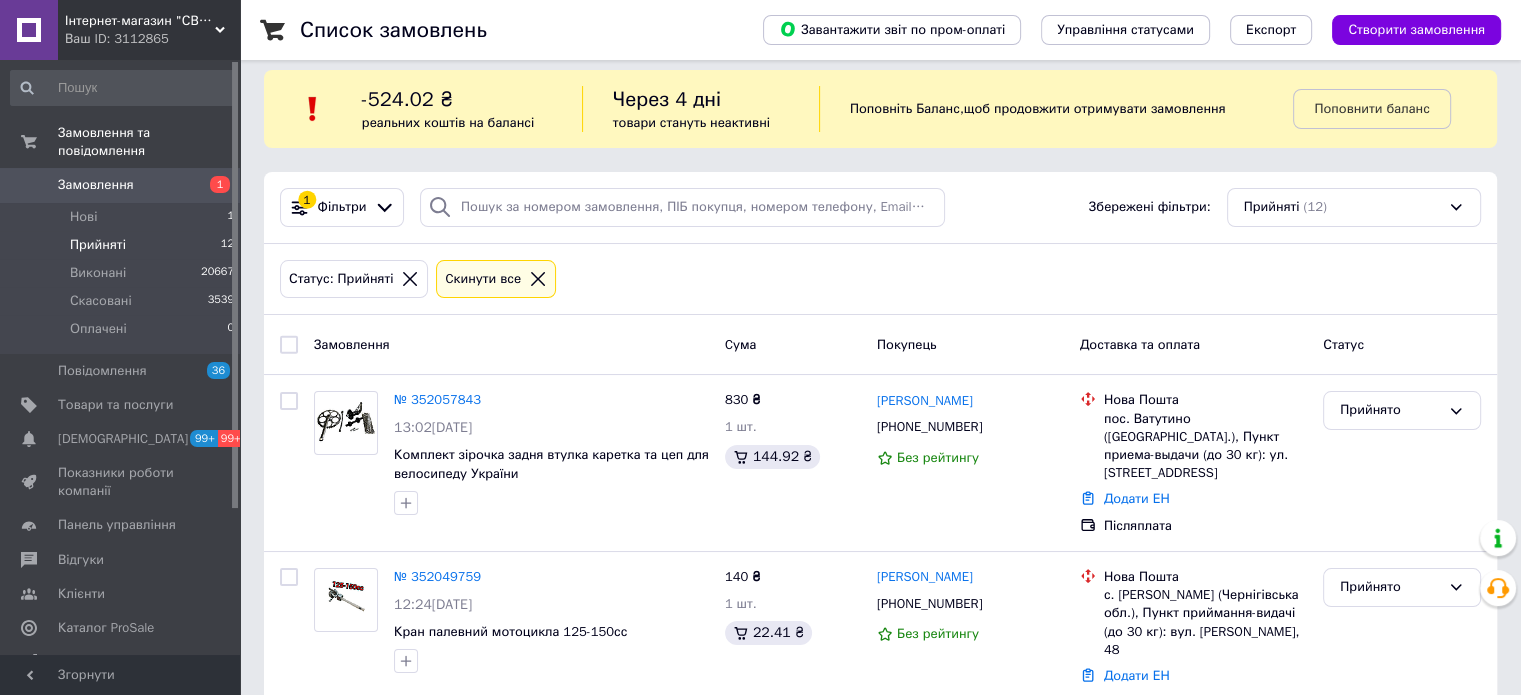 scroll, scrollTop: 0, scrollLeft: 0, axis: both 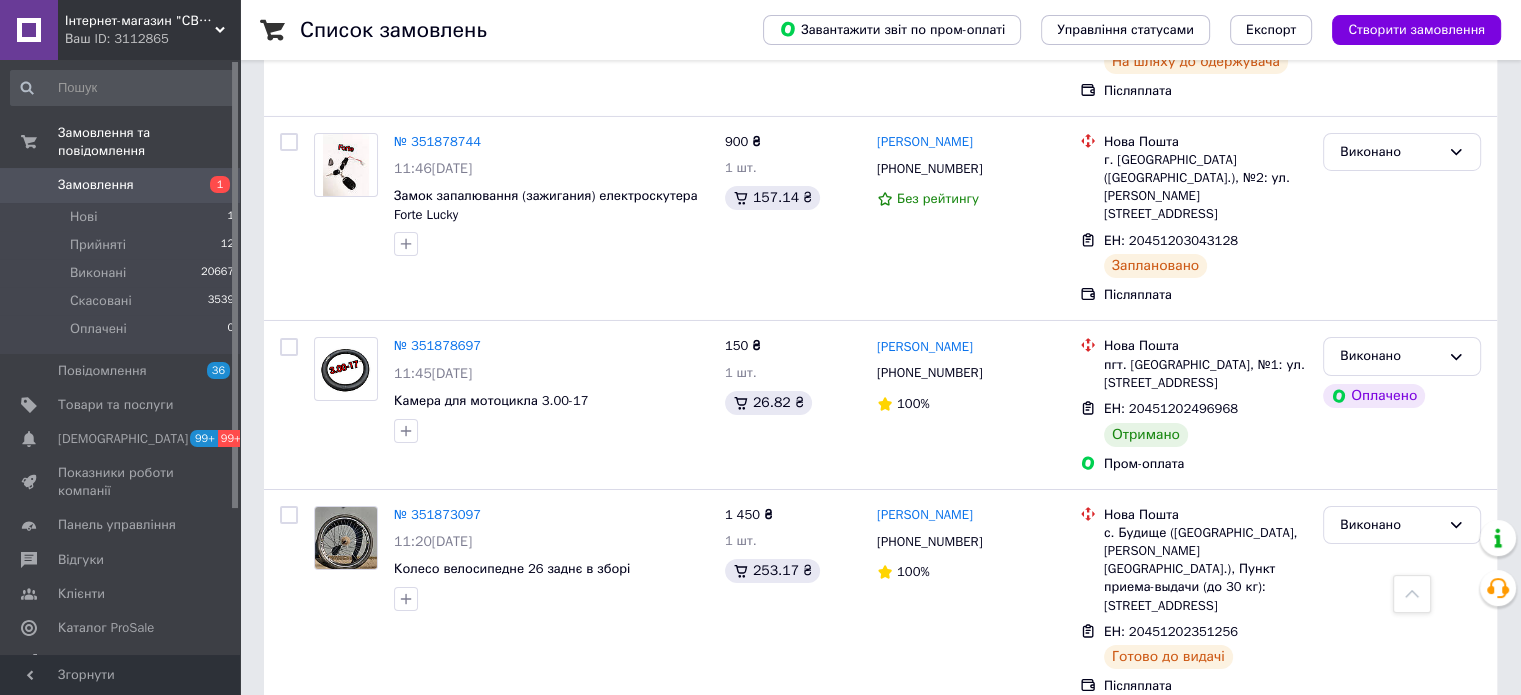 click on "Інтернет-магазин "СВЕРДЛО"" at bounding box center (140, 21) 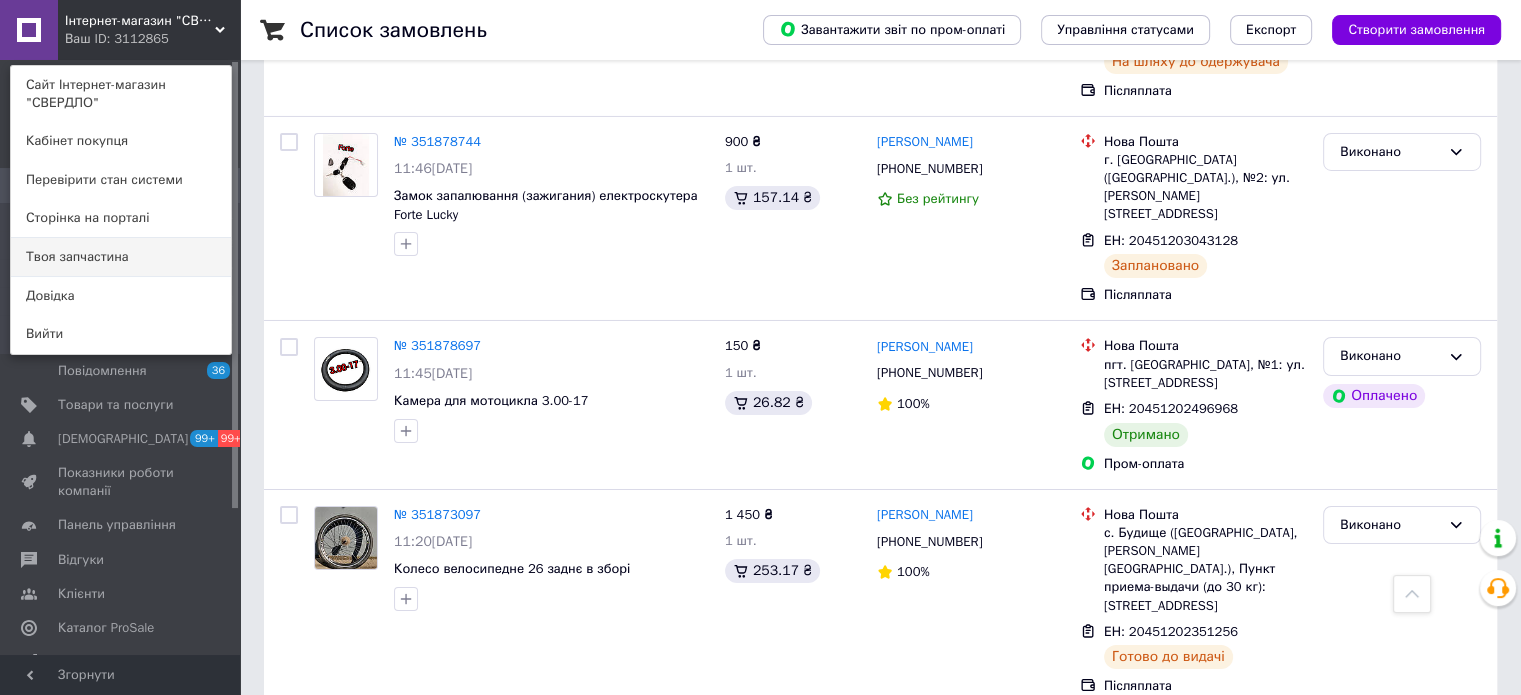 click on "Твоя запчастина" at bounding box center [121, 257] 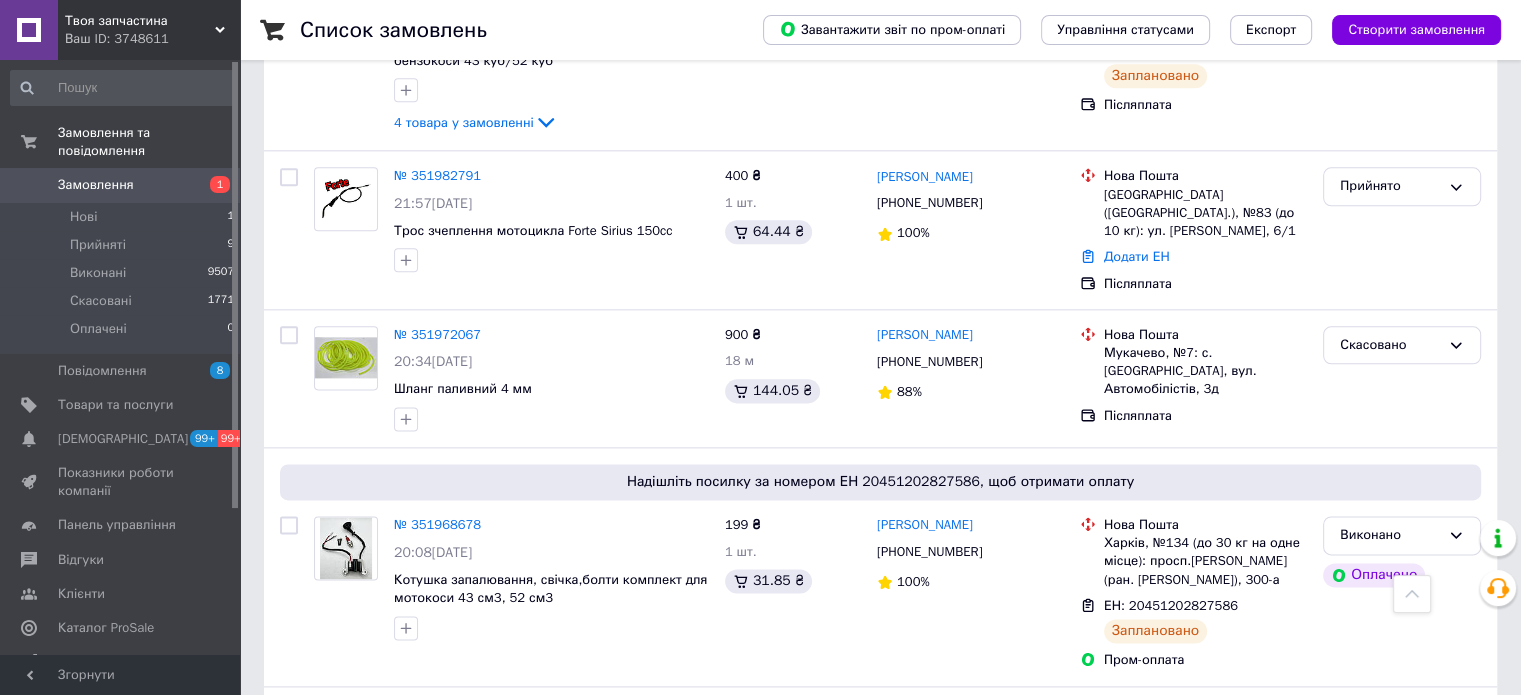 scroll, scrollTop: 2600, scrollLeft: 0, axis: vertical 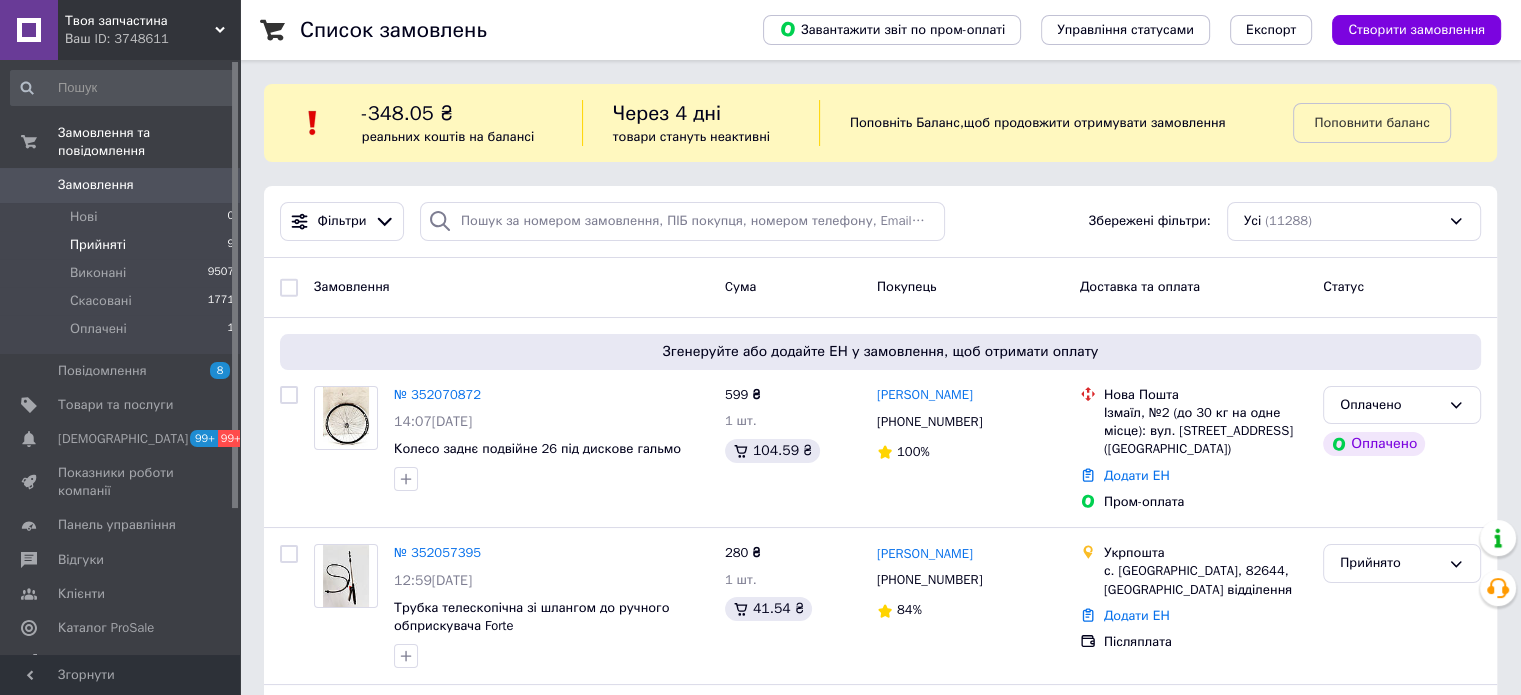 click on "Прийняті 9" at bounding box center (123, 245) 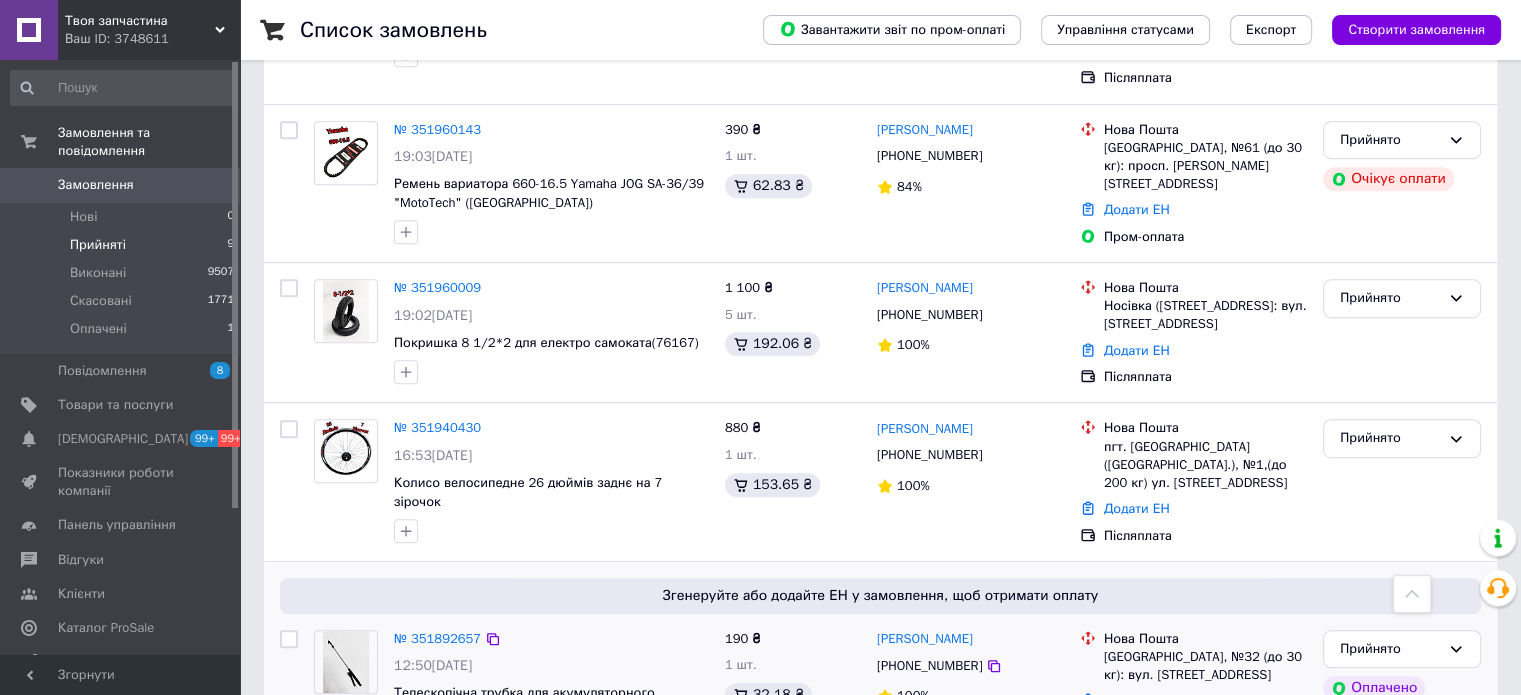 scroll, scrollTop: 1167, scrollLeft: 0, axis: vertical 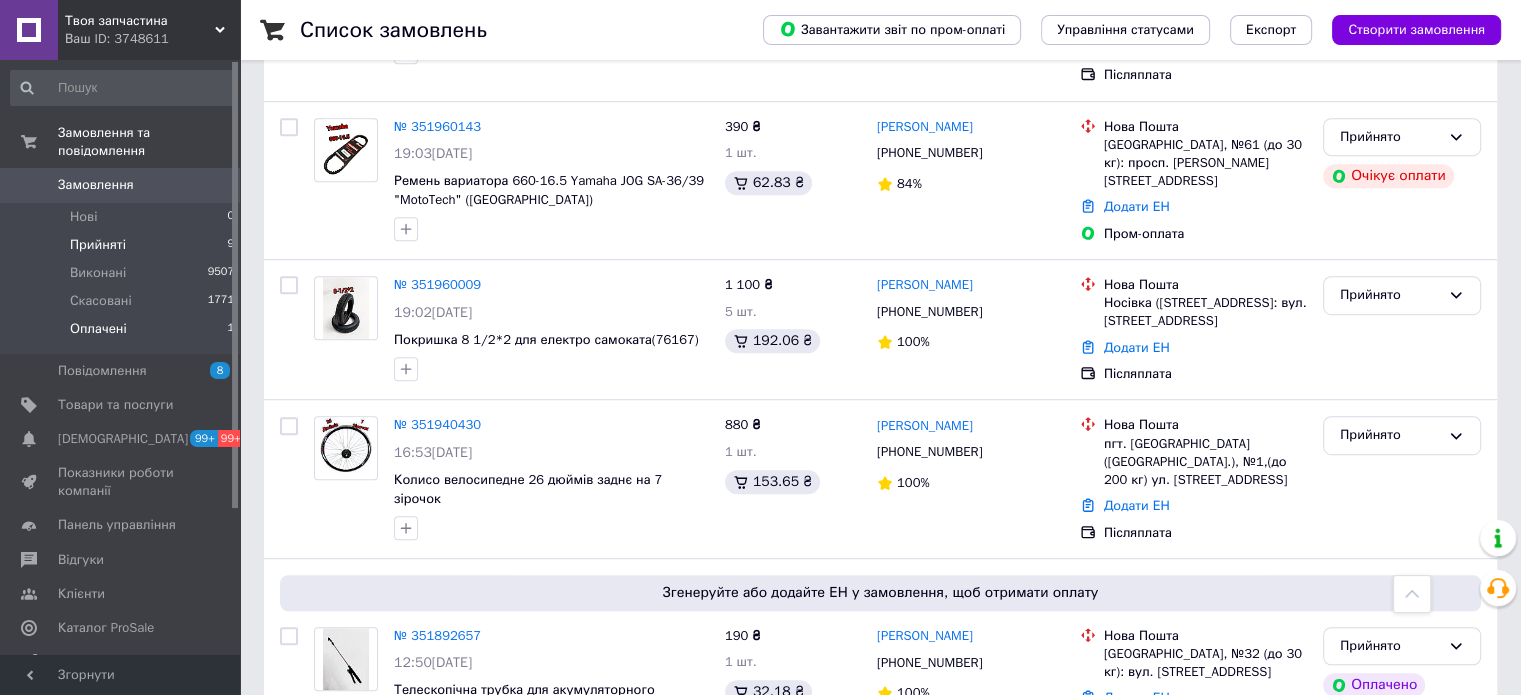 click on "Оплачені 1" at bounding box center [123, 334] 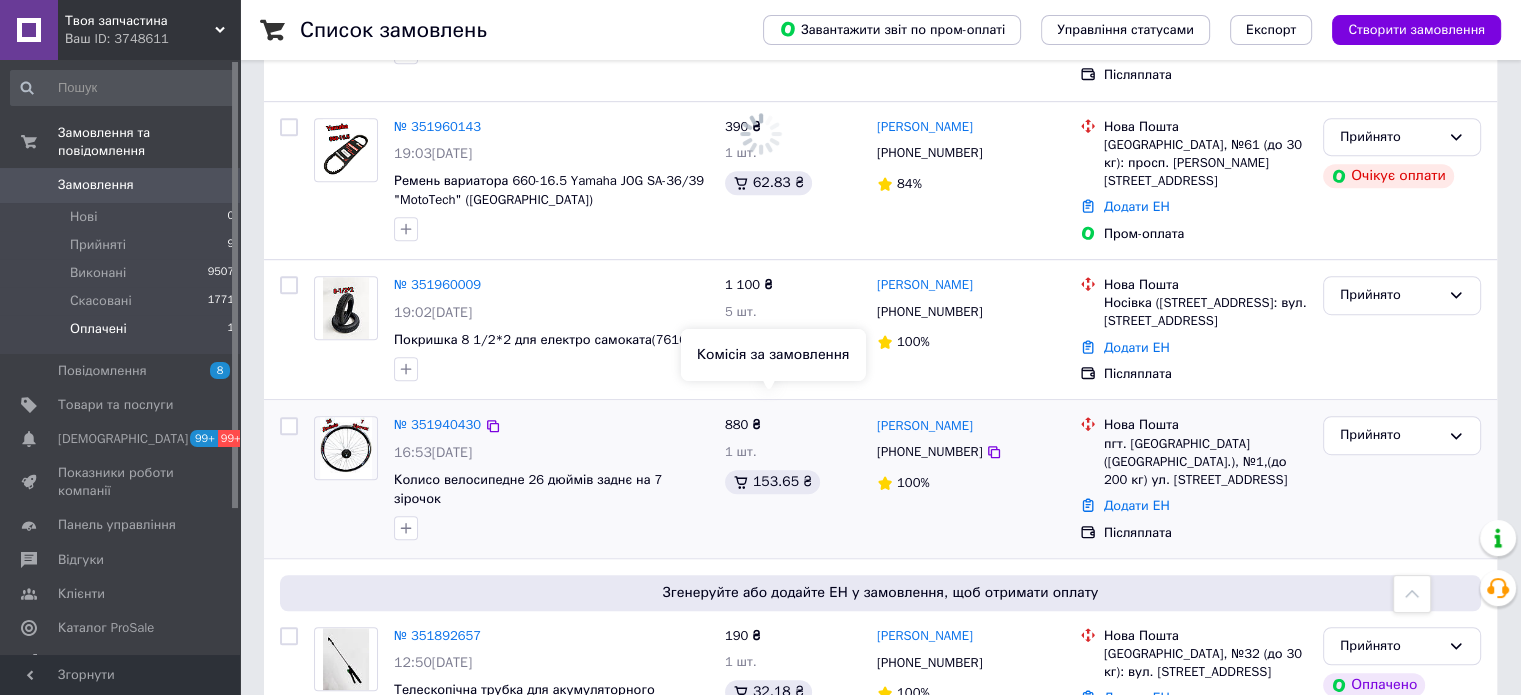scroll, scrollTop: 0, scrollLeft: 0, axis: both 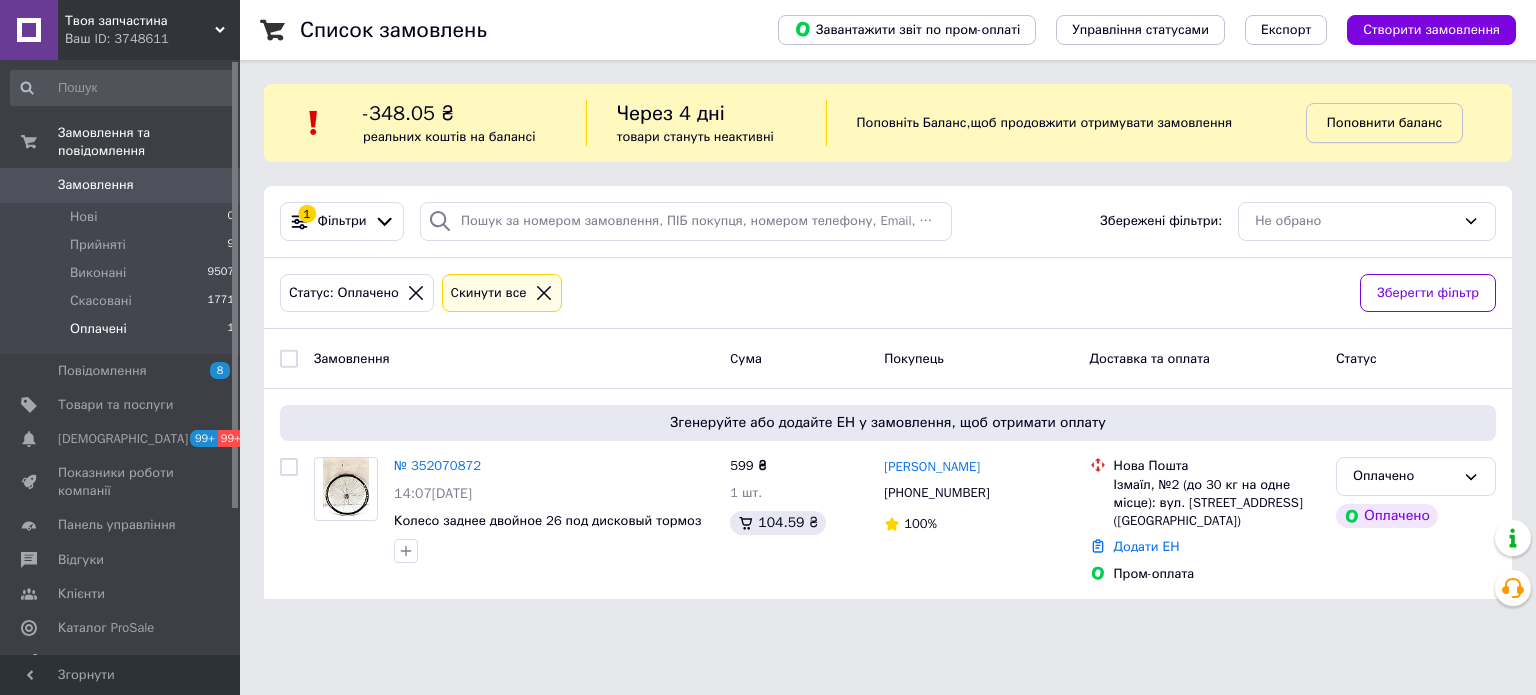 click on "Поповнити баланс" at bounding box center [1384, 122] 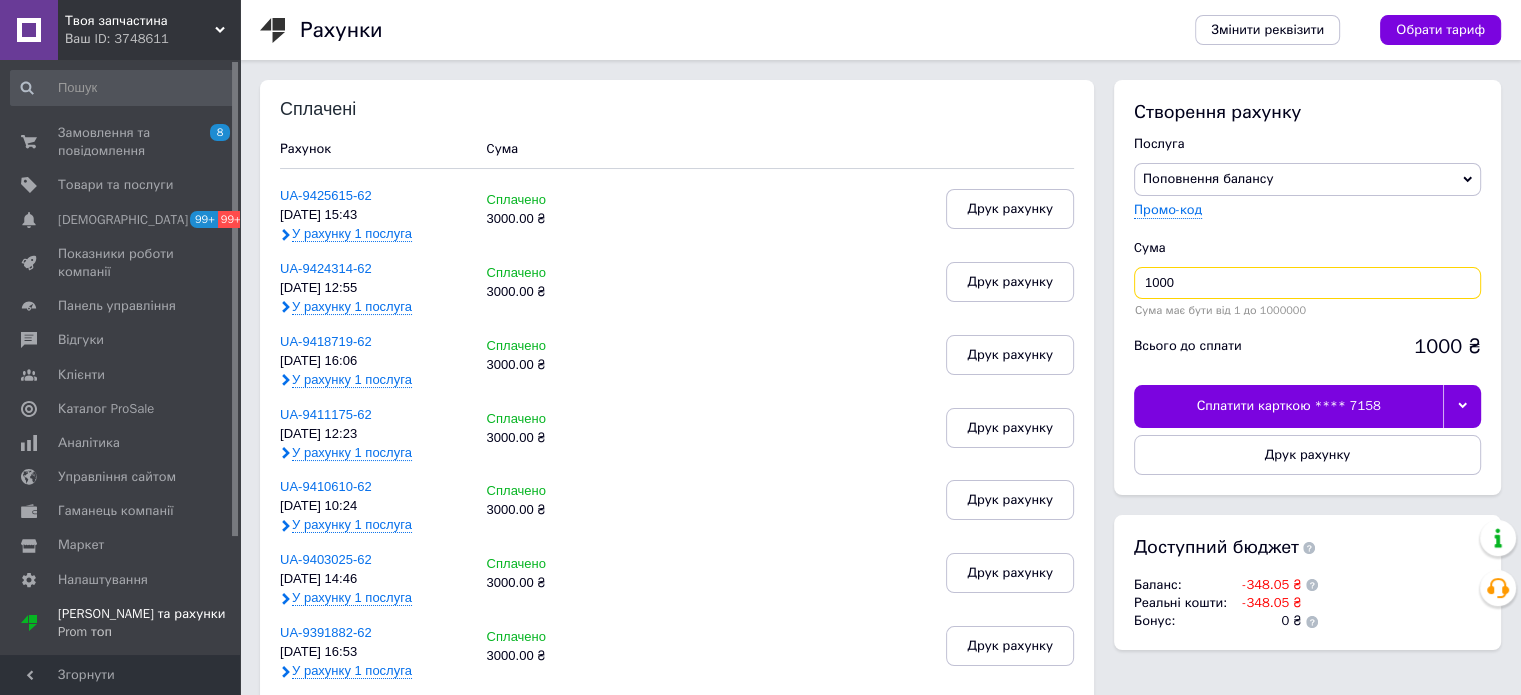 drag, startPoint x: 1151, startPoint y: 276, endPoint x: 1133, endPoint y: 287, distance: 21.095022 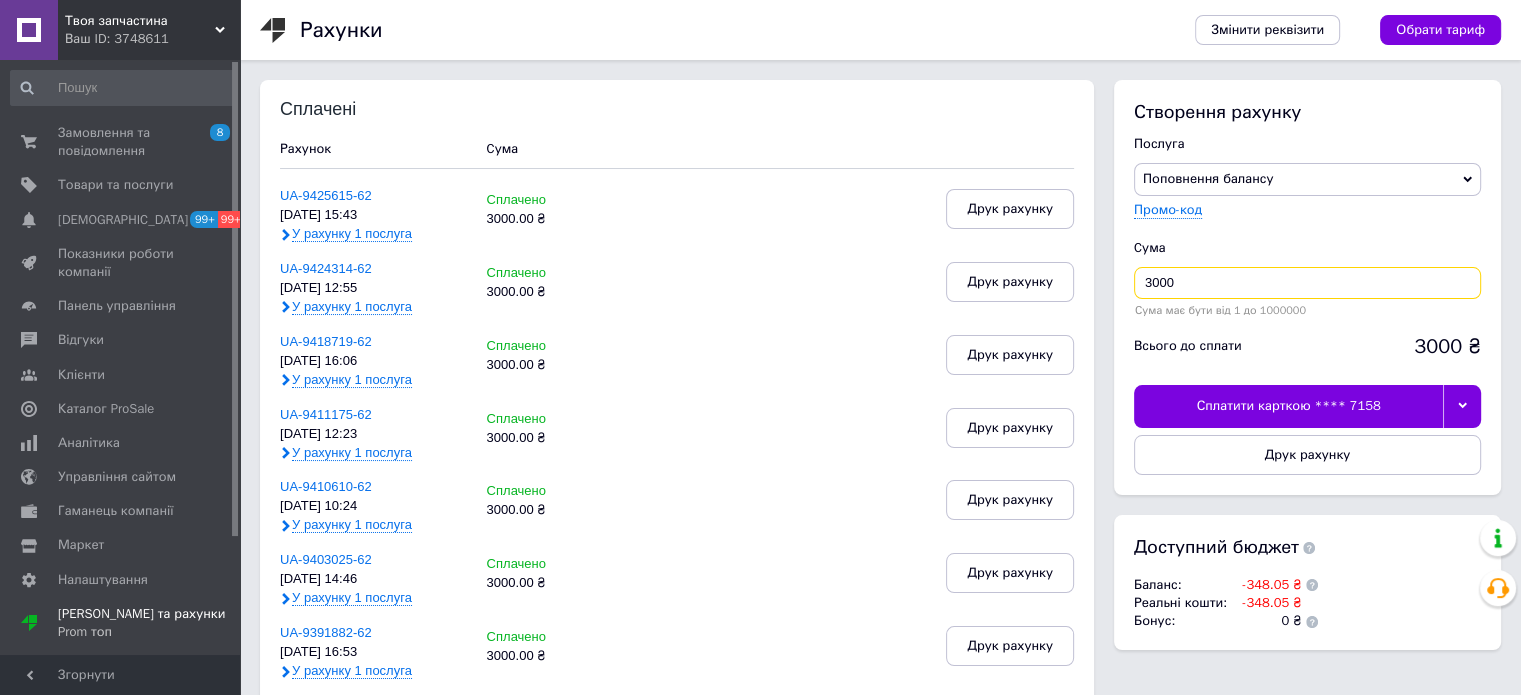 type on "3000" 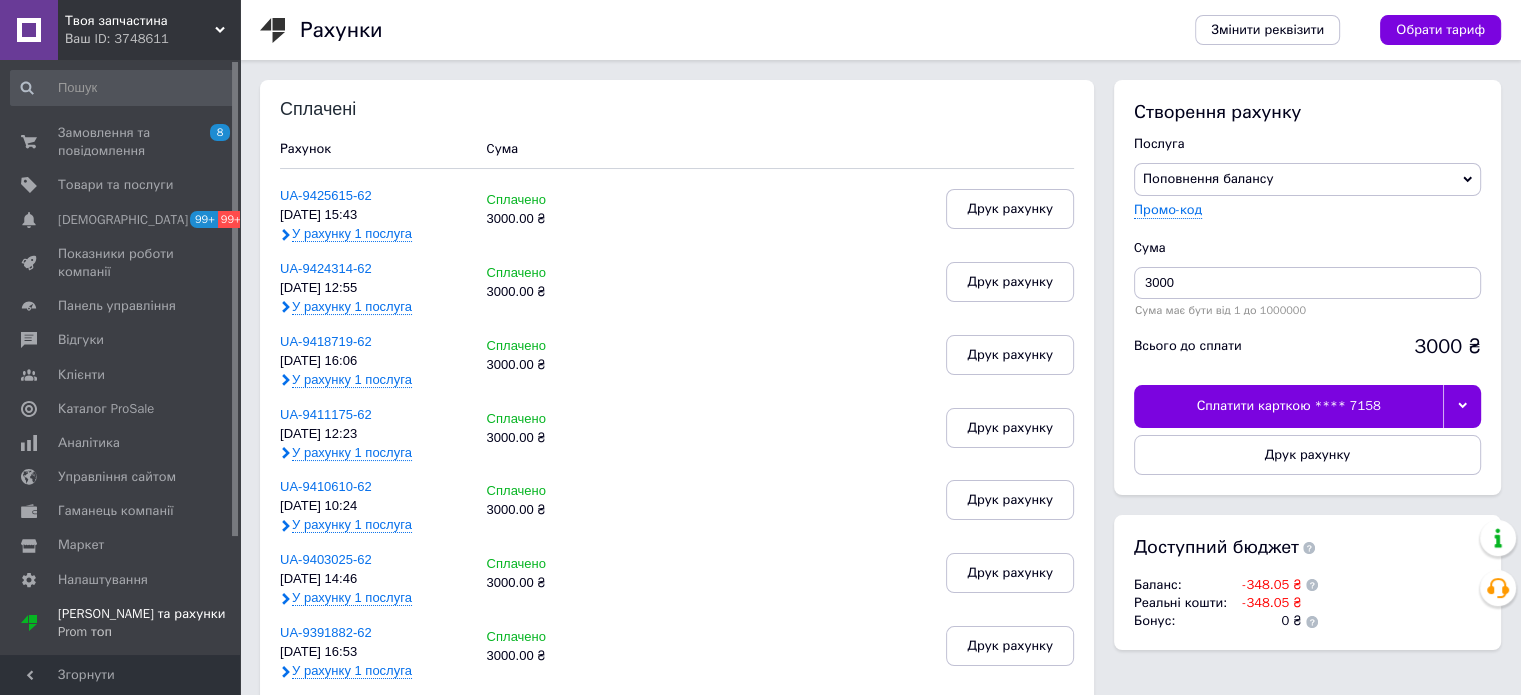 click at bounding box center (1462, 406) 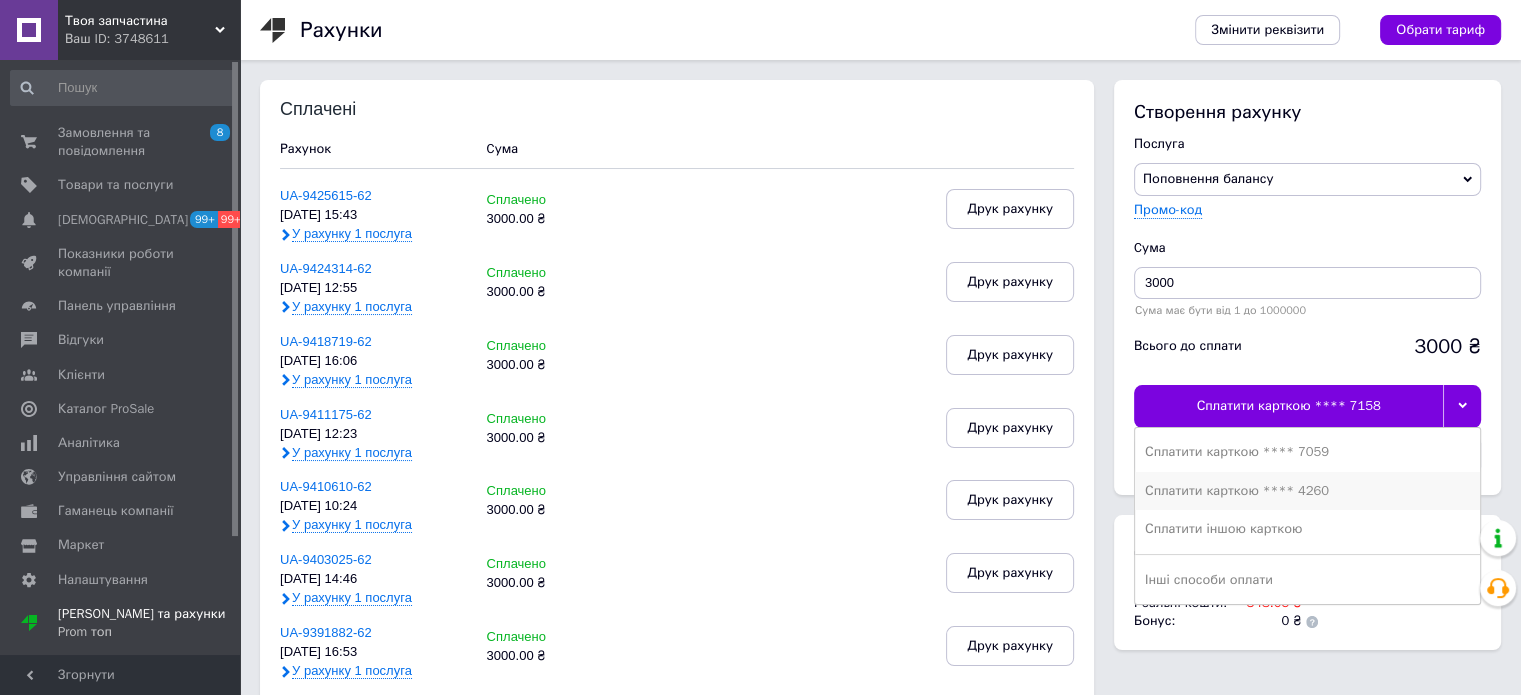 click on "Сплатити карткою  **** 4260" at bounding box center [1307, 491] 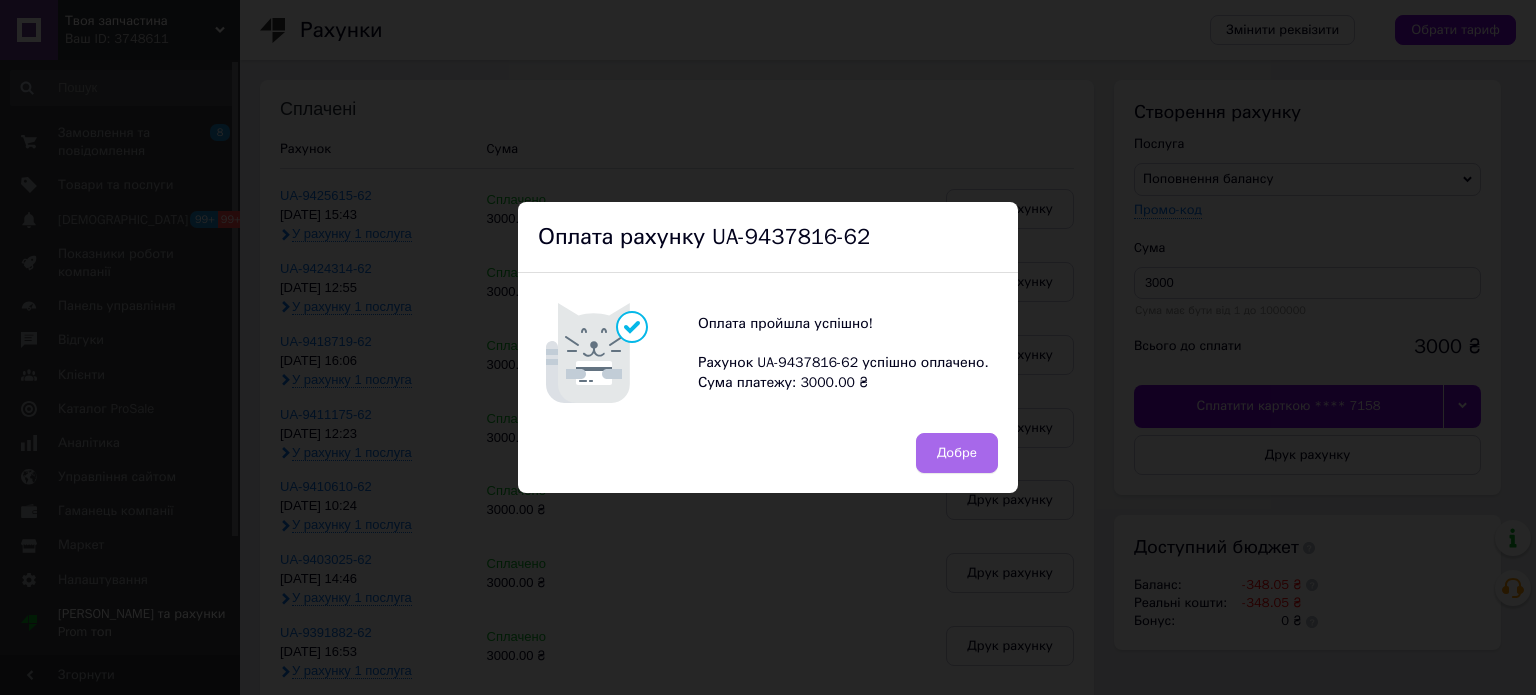 click on "Добре" at bounding box center [957, 453] 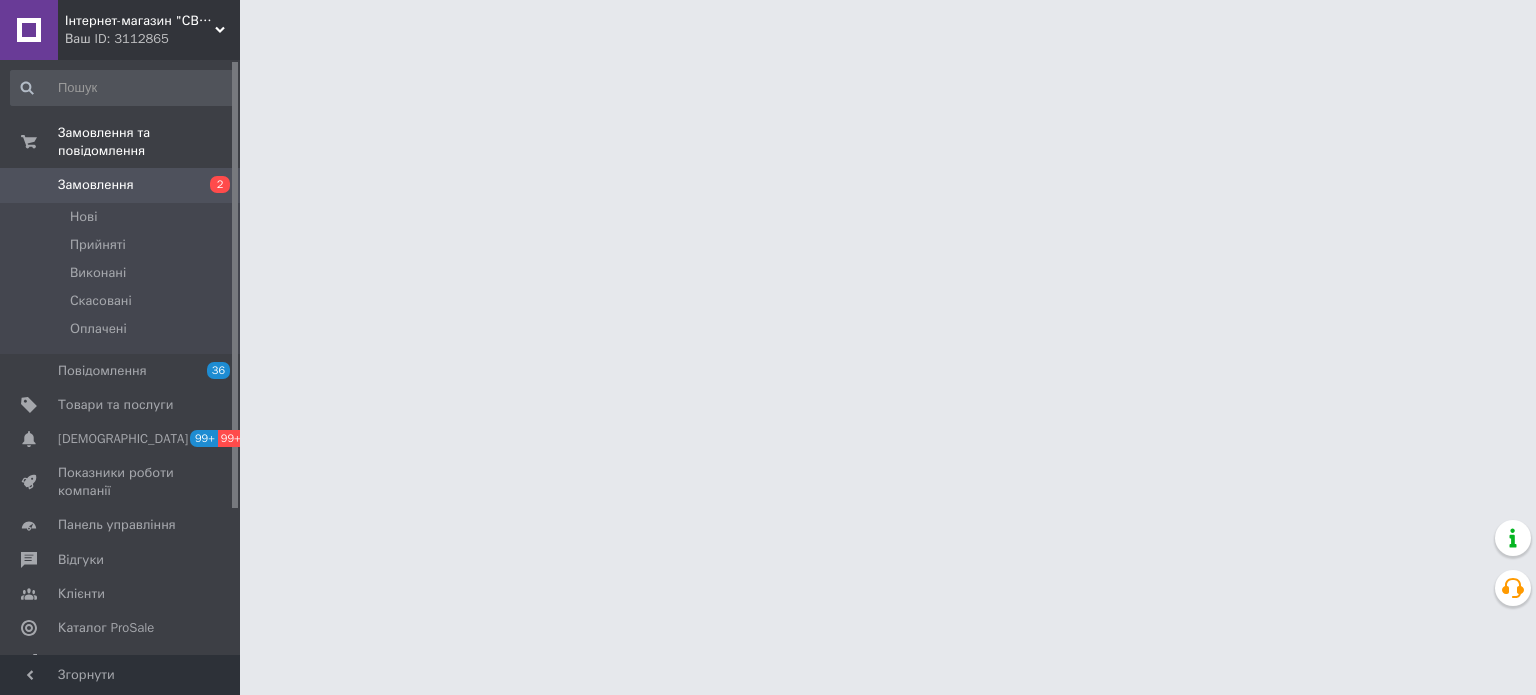 scroll, scrollTop: 0, scrollLeft: 0, axis: both 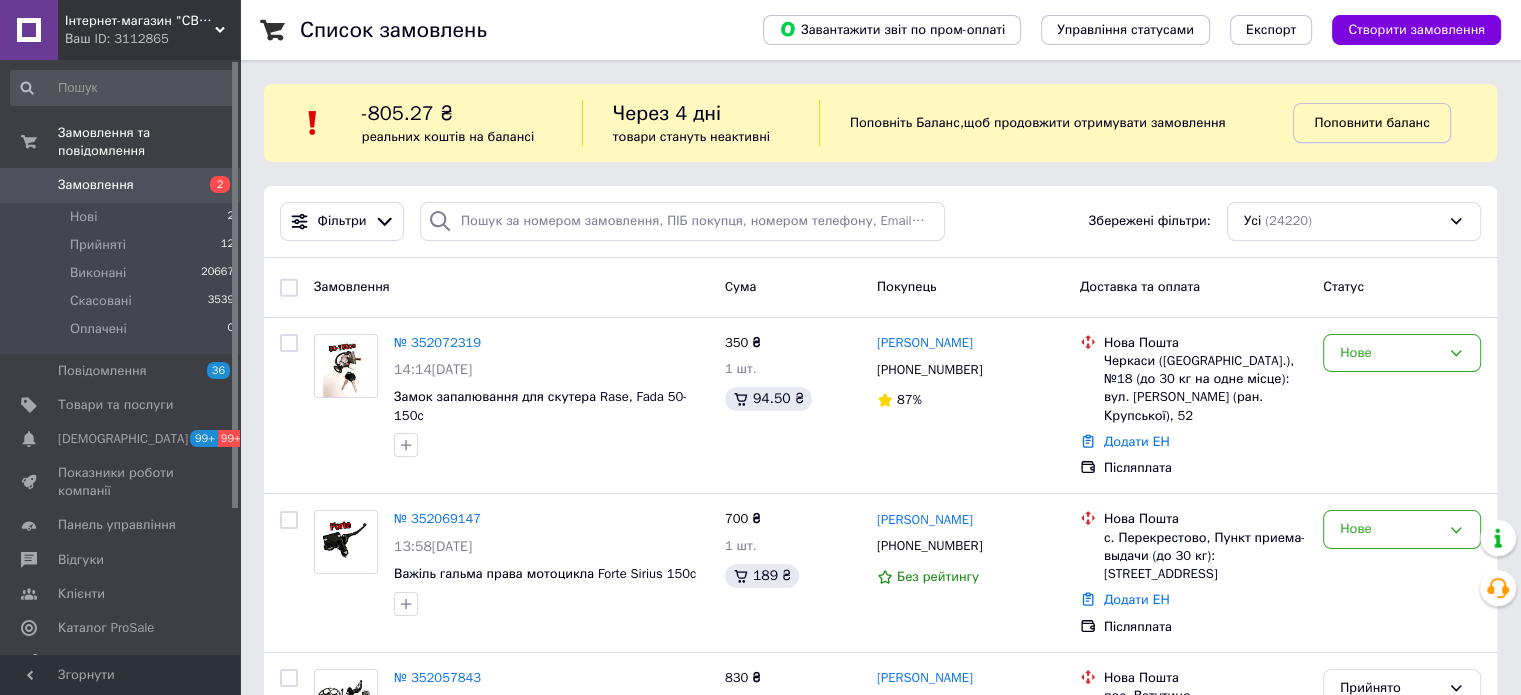 click on "Поповнити баланс" at bounding box center (1371, 122) 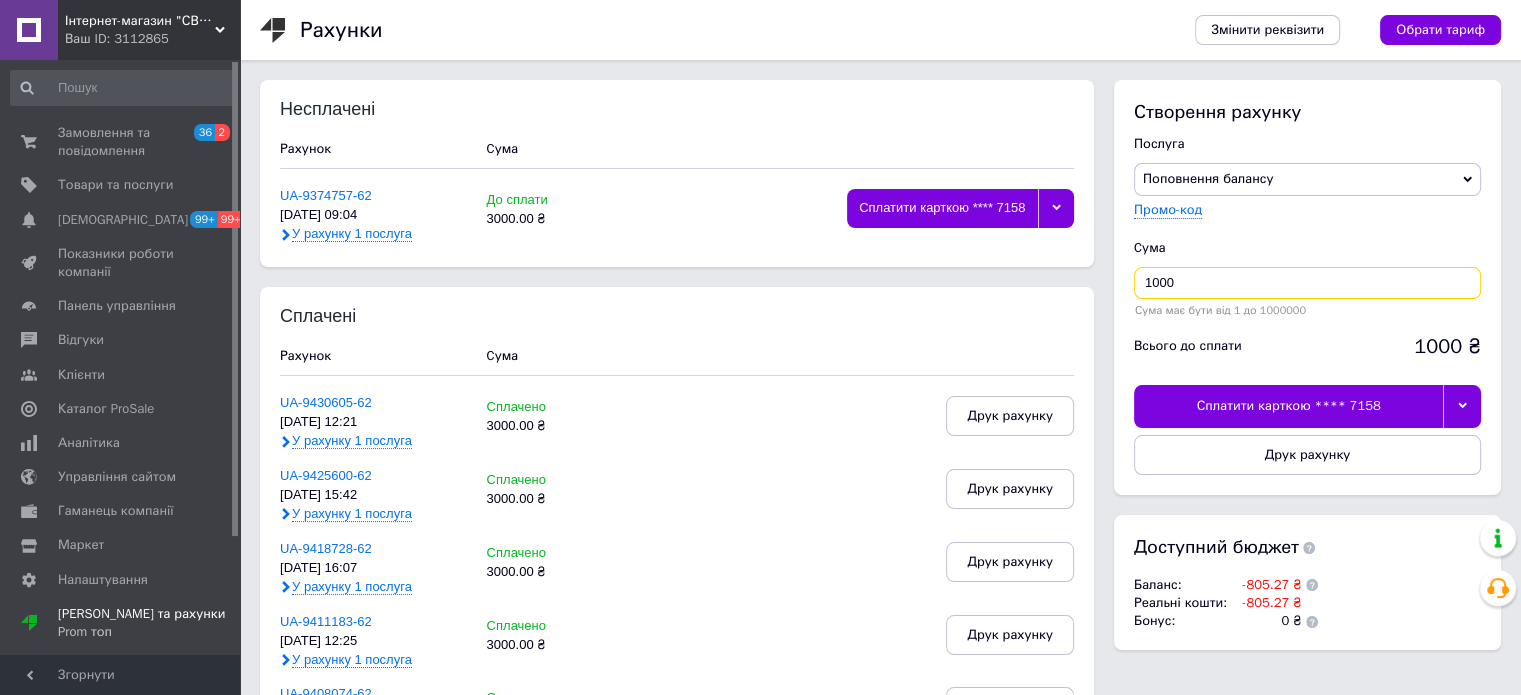 click on "1000" at bounding box center [1307, 283] 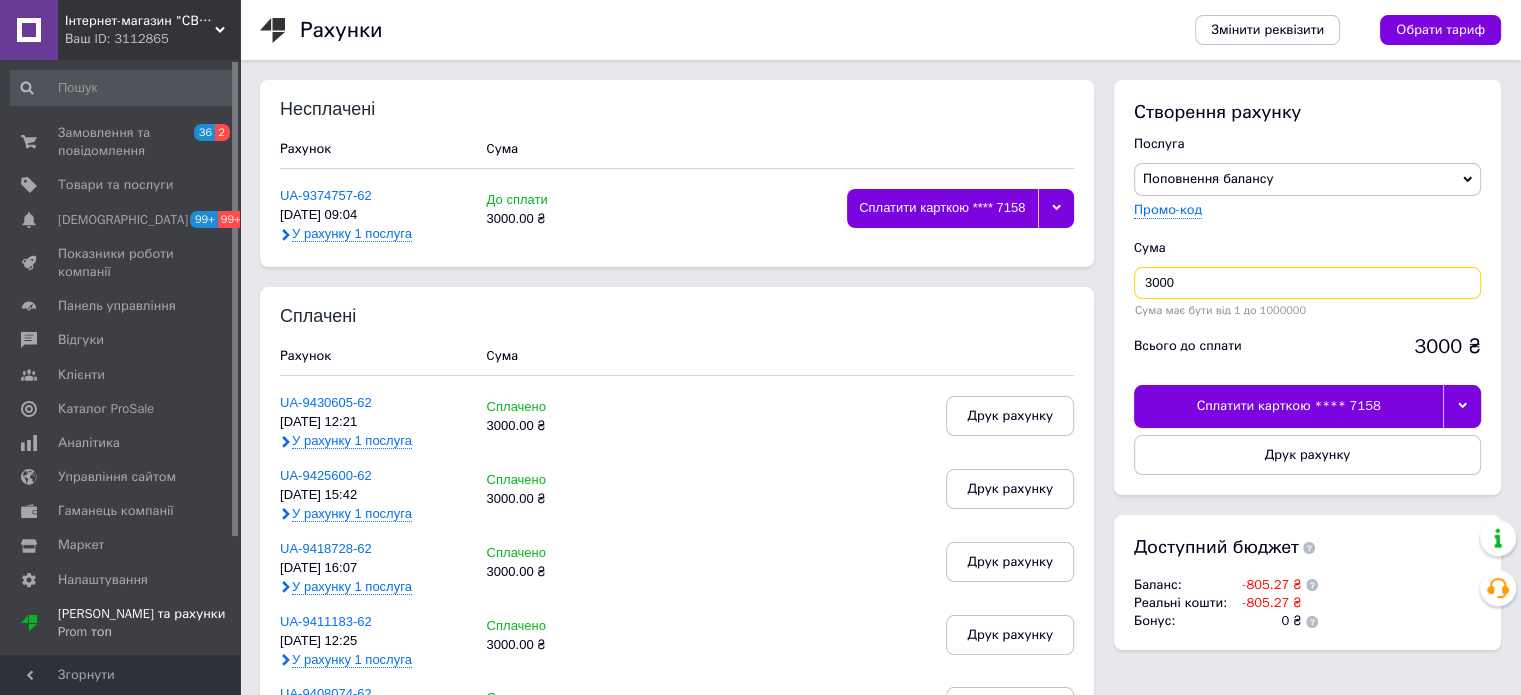 type on "3000" 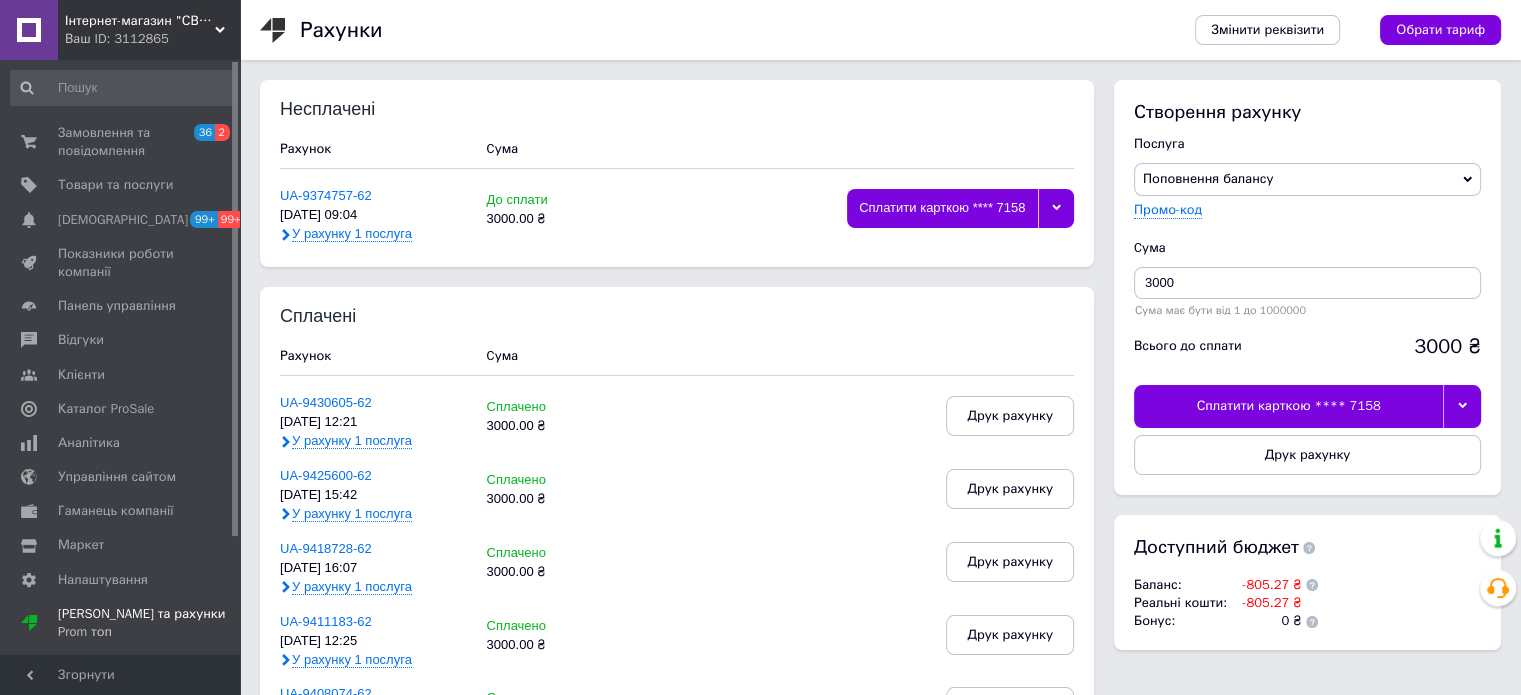 click at bounding box center (1462, 406) 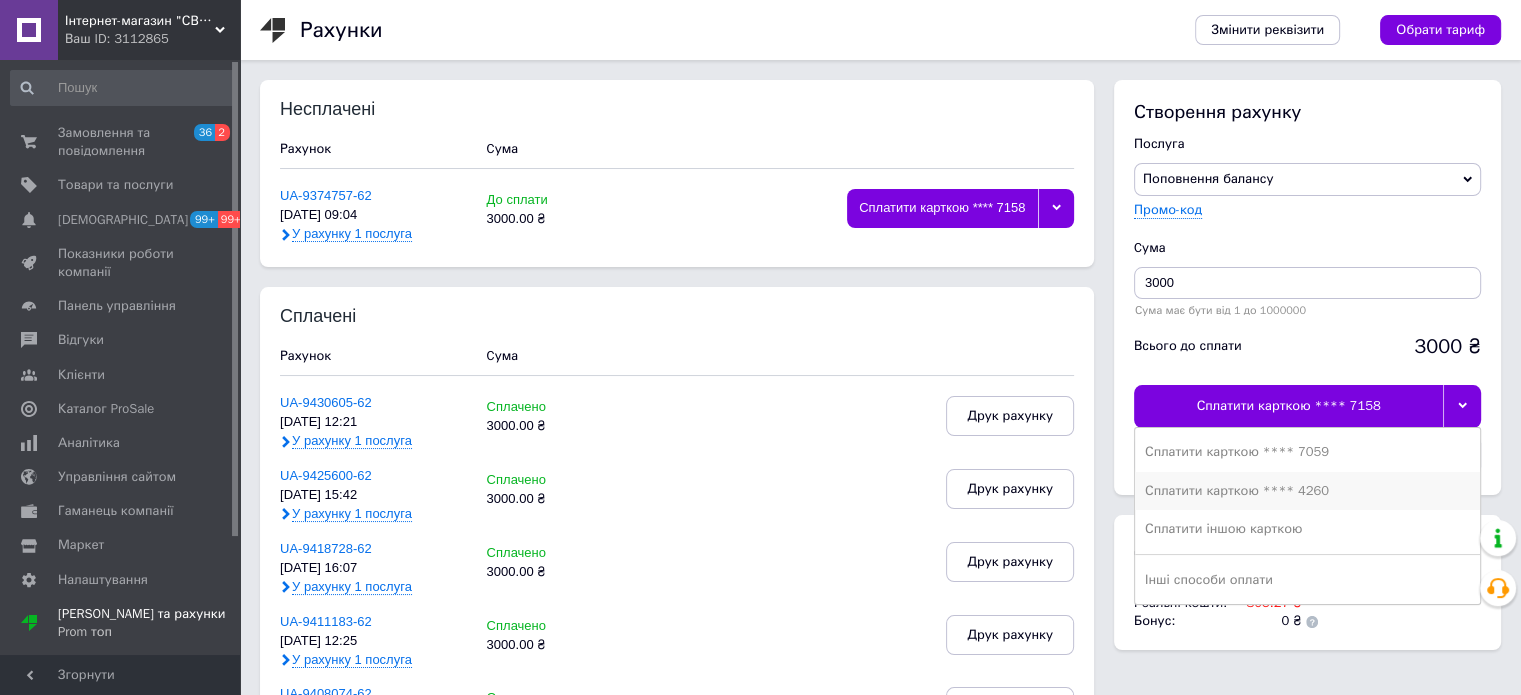 click on "Сплатити карткою  **** 4260" at bounding box center (1307, 491) 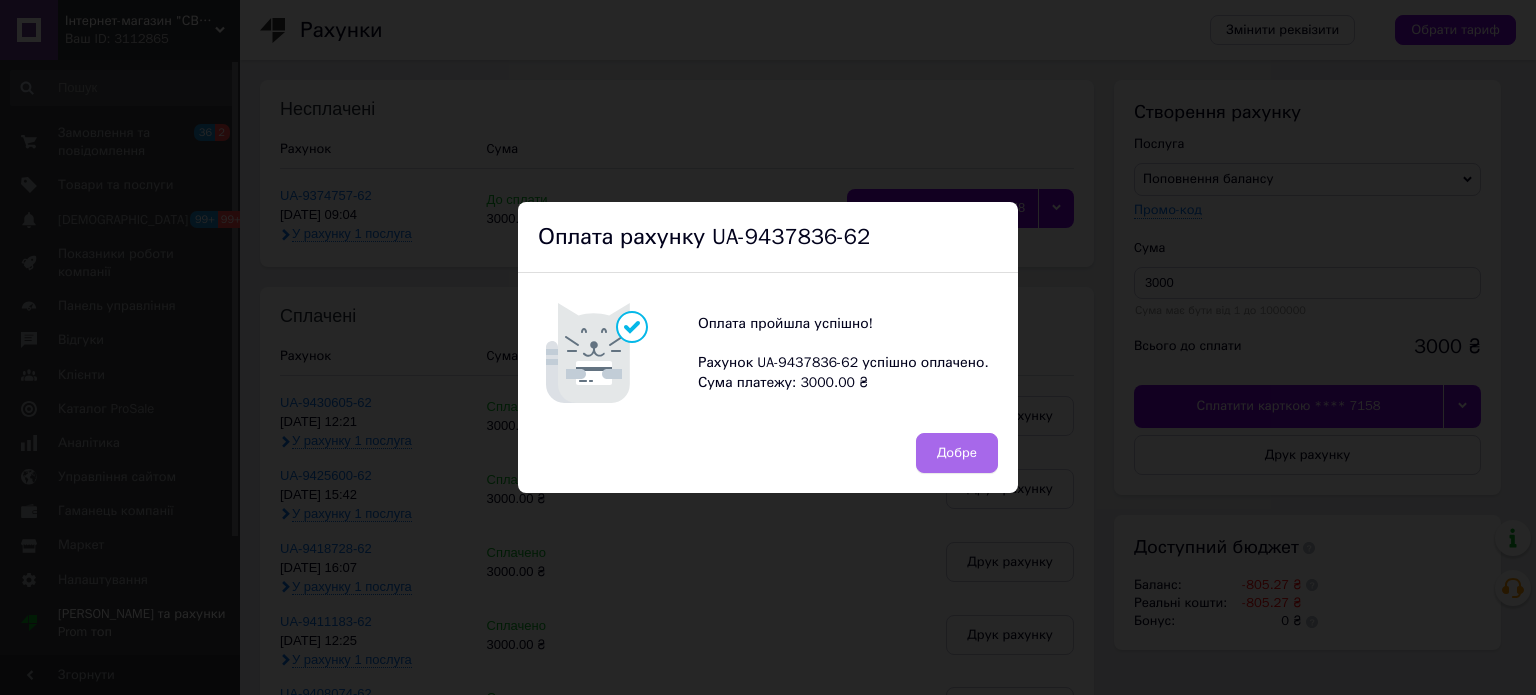 click on "Добре" at bounding box center (957, 453) 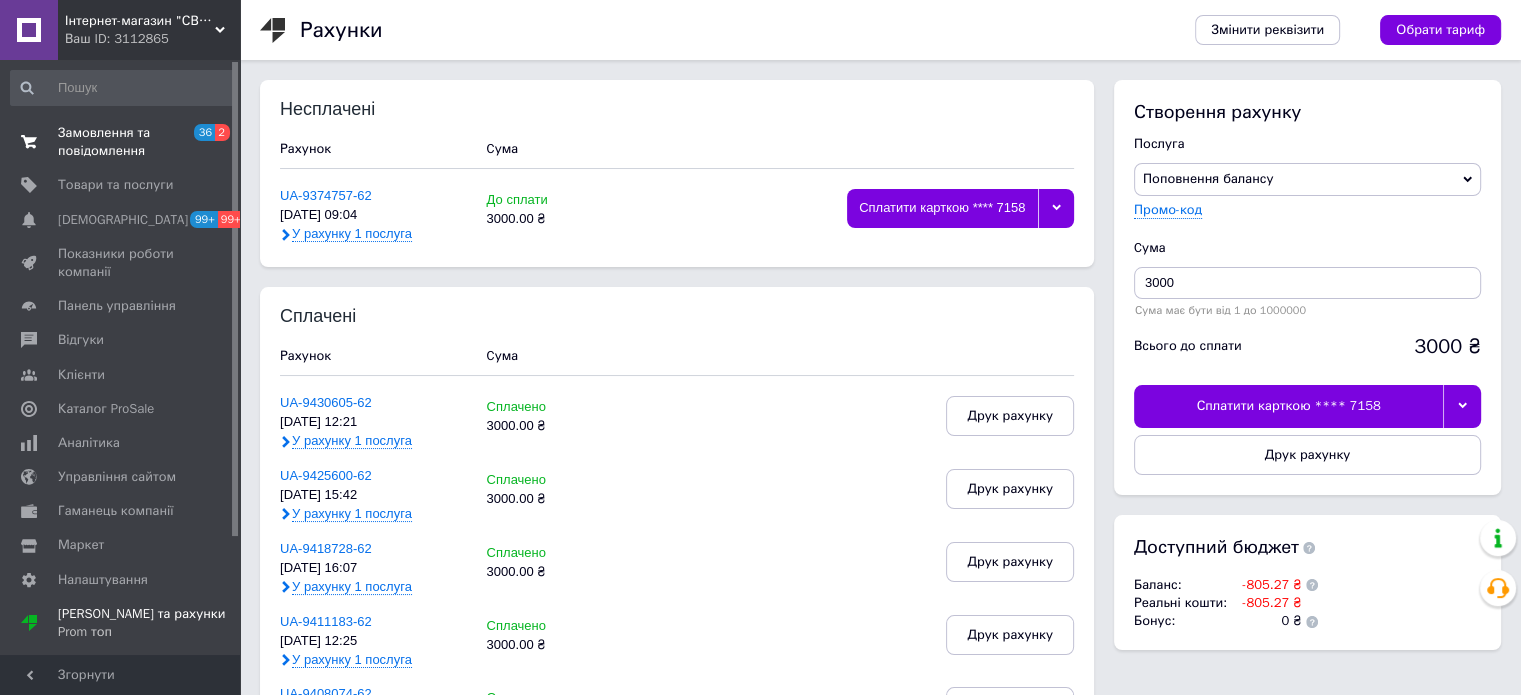 click on "Замовлення та повідомлення" at bounding box center (121, 142) 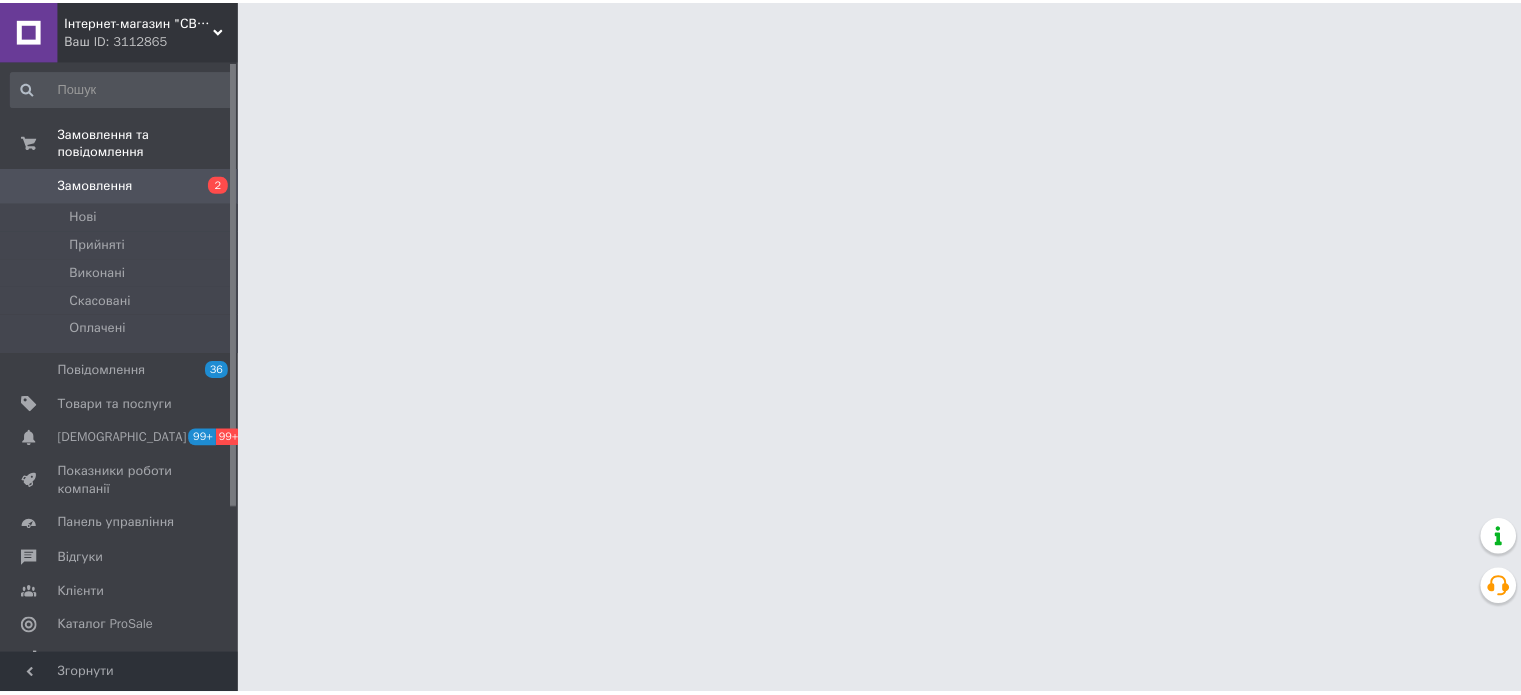 scroll, scrollTop: 0, scrollLeft: 0, axis: both 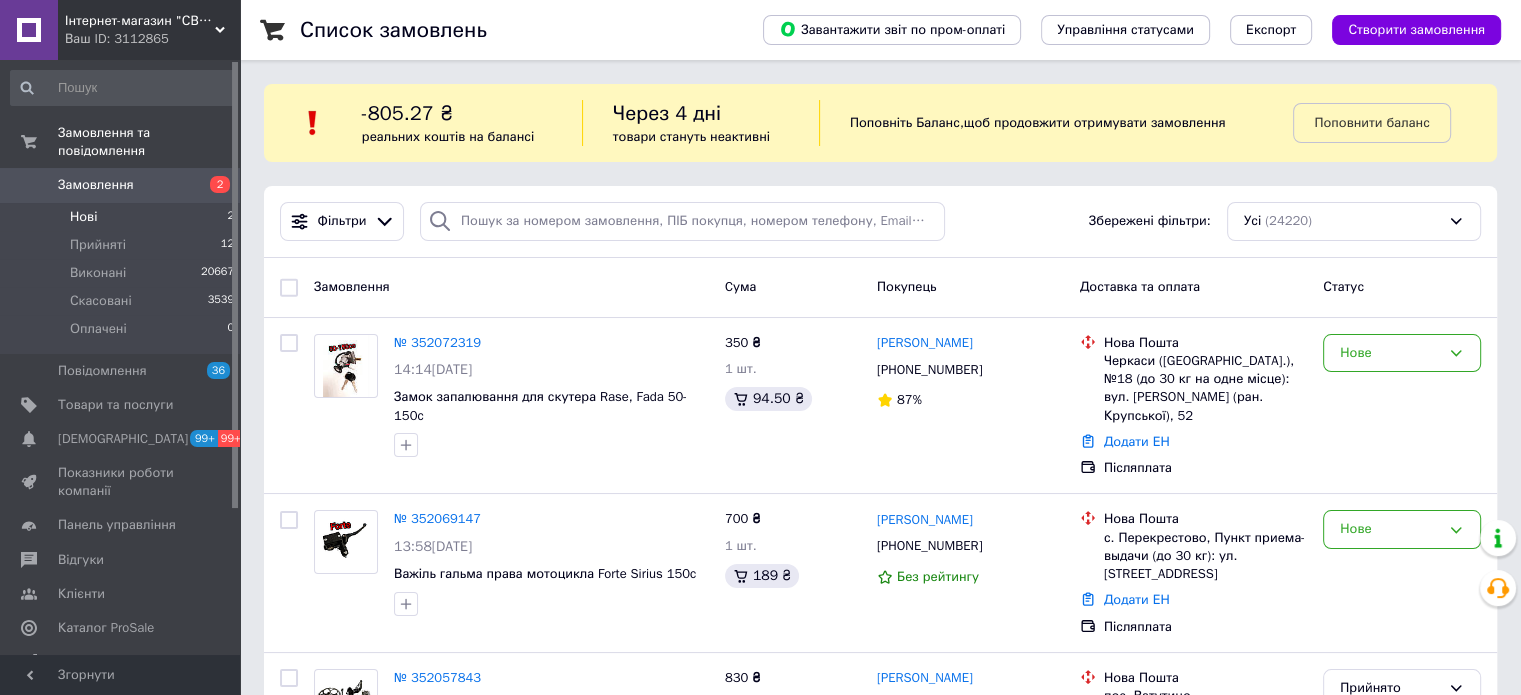 click on "Нові 2" at bounding box center [123, 217] 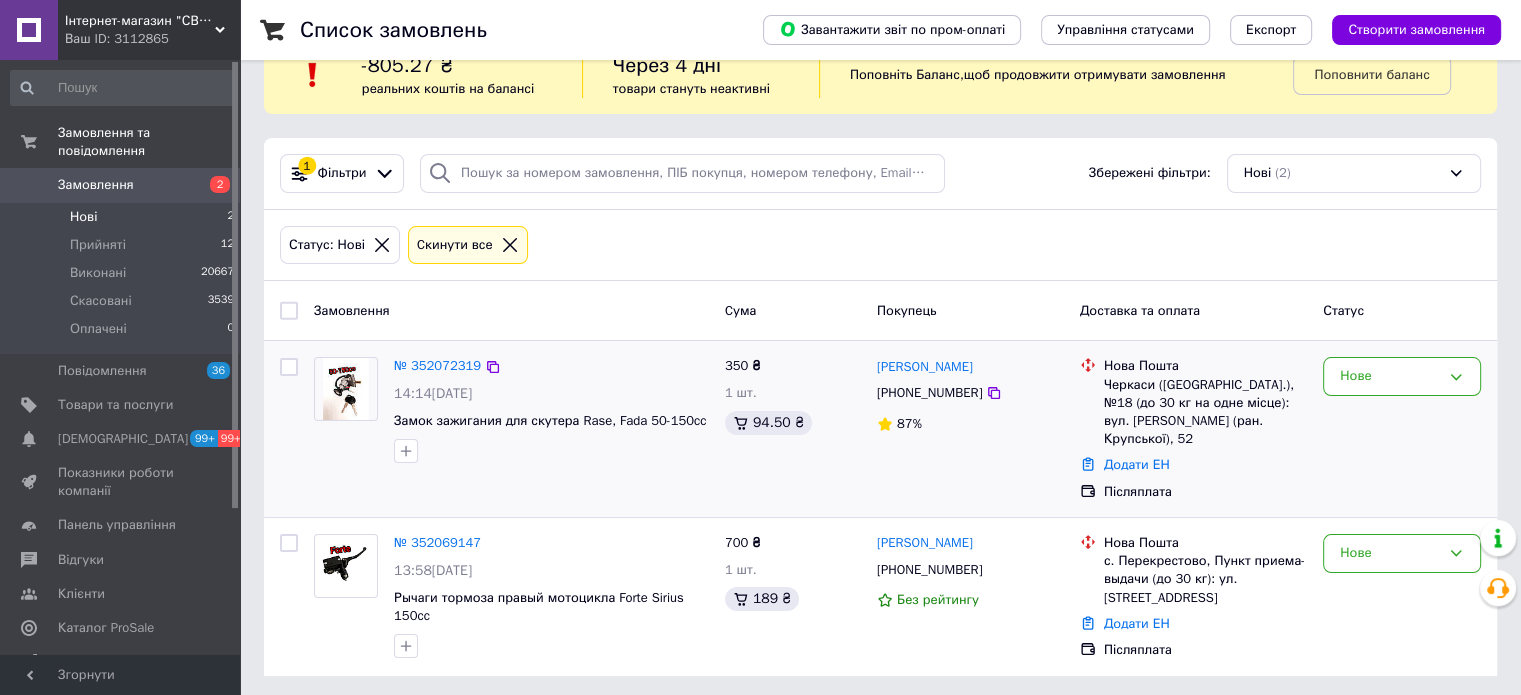 scroll, scrollTop: 51, scrollLeft: 0, axis: vertical 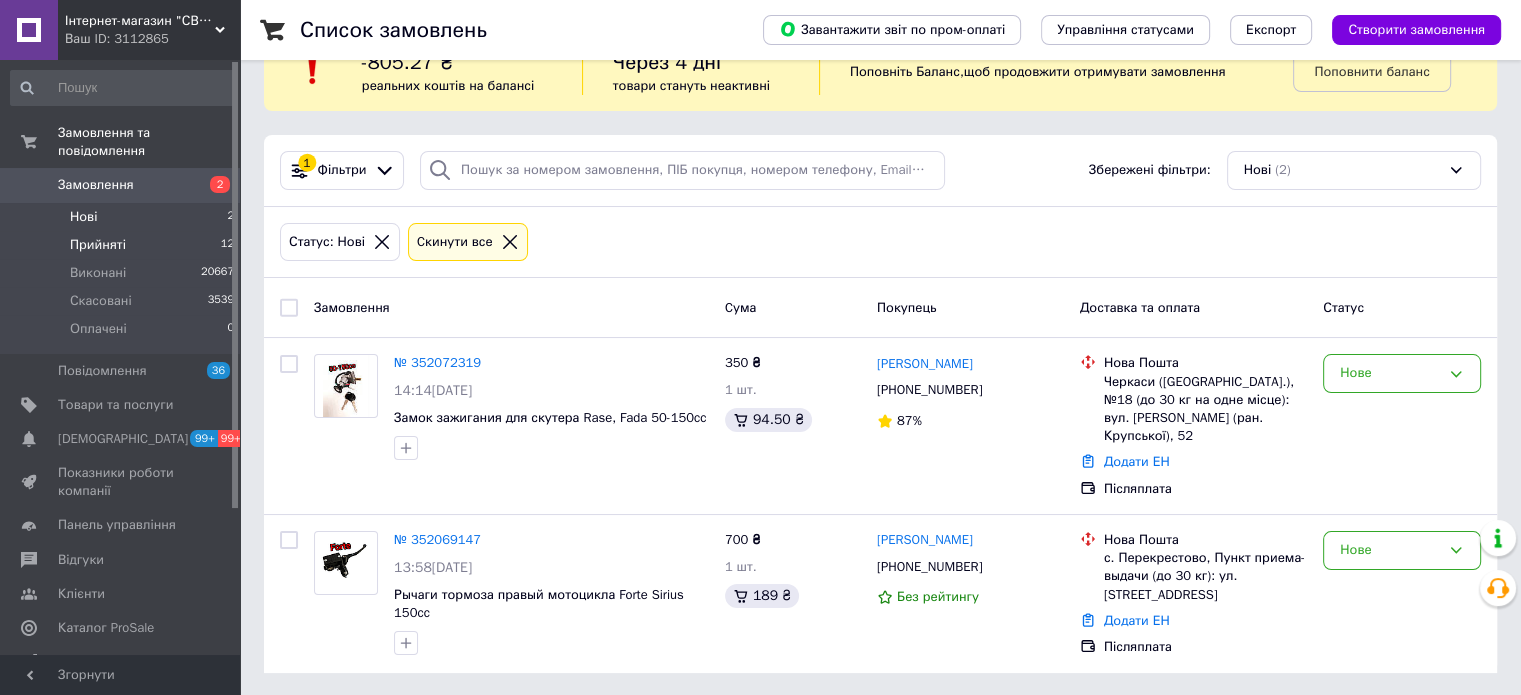 click on "Прийняті 12" at bounding box center [123, 245] 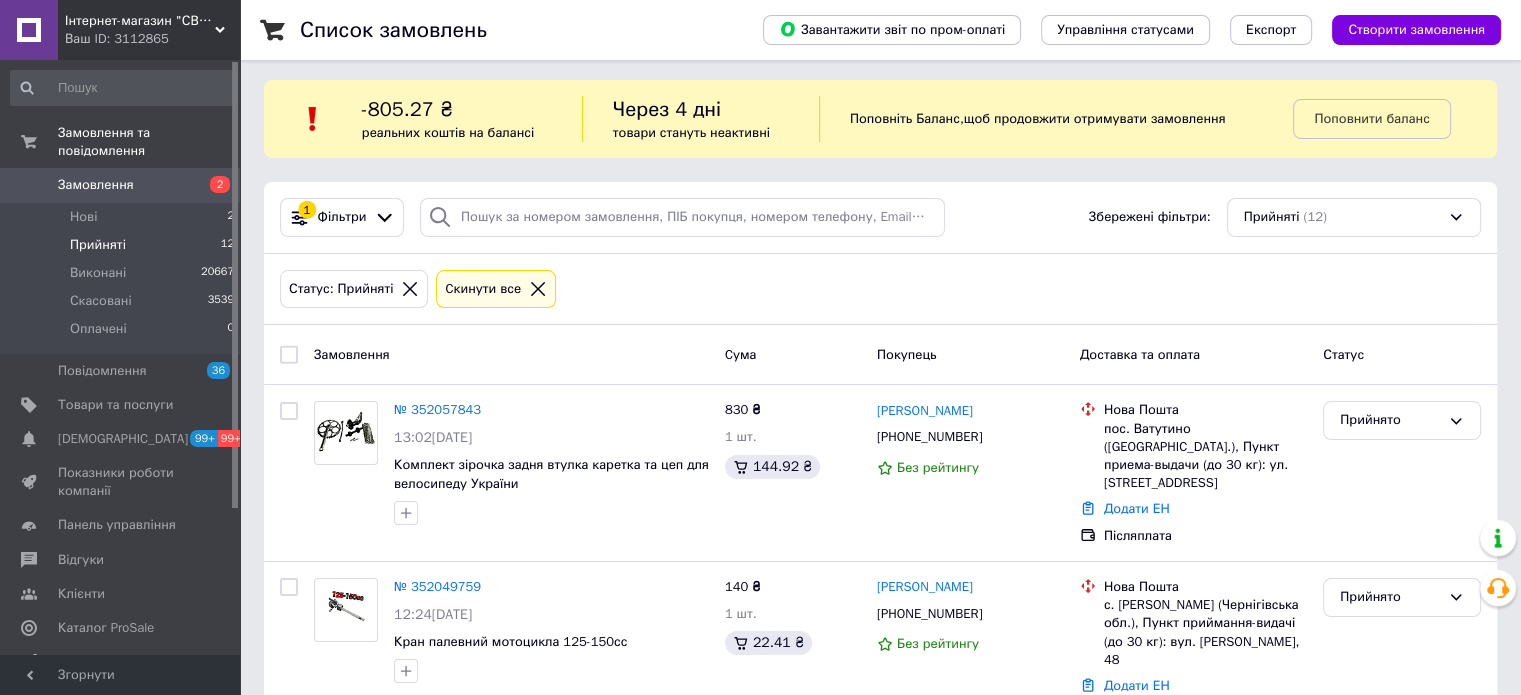 scroll, scrollTop: 0, scrollLeft: 0, axis: both 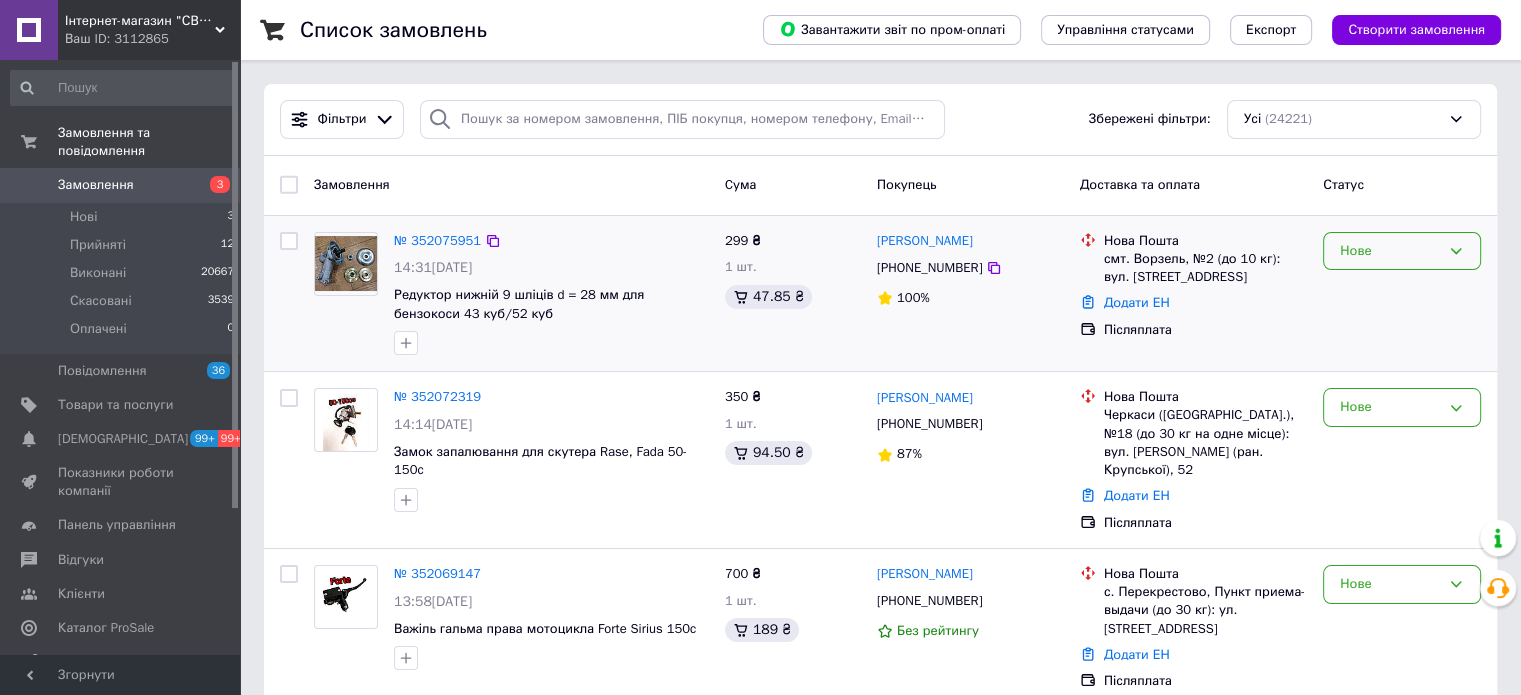 click on "Нове" at bounding box center (1390, 251) 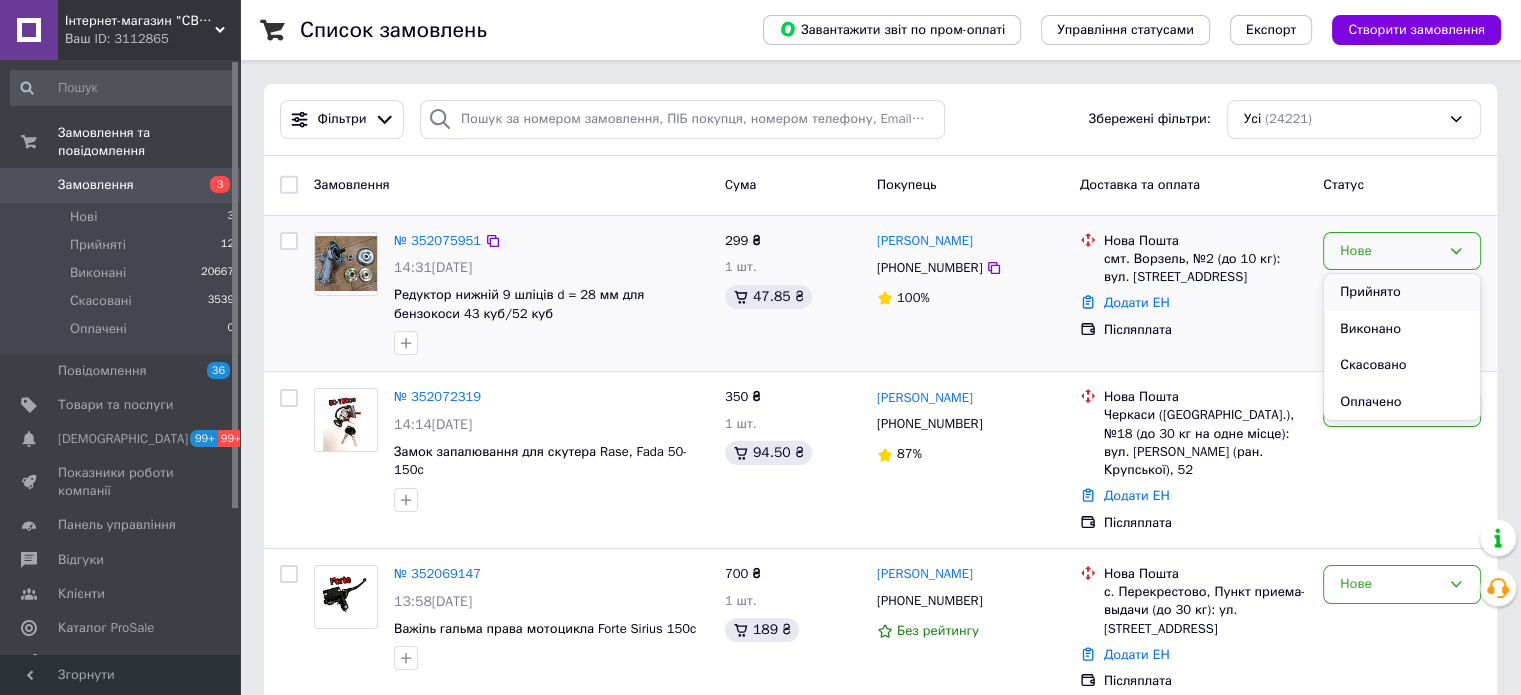 click on "Прийнято" at bounding box center [1402, 292] 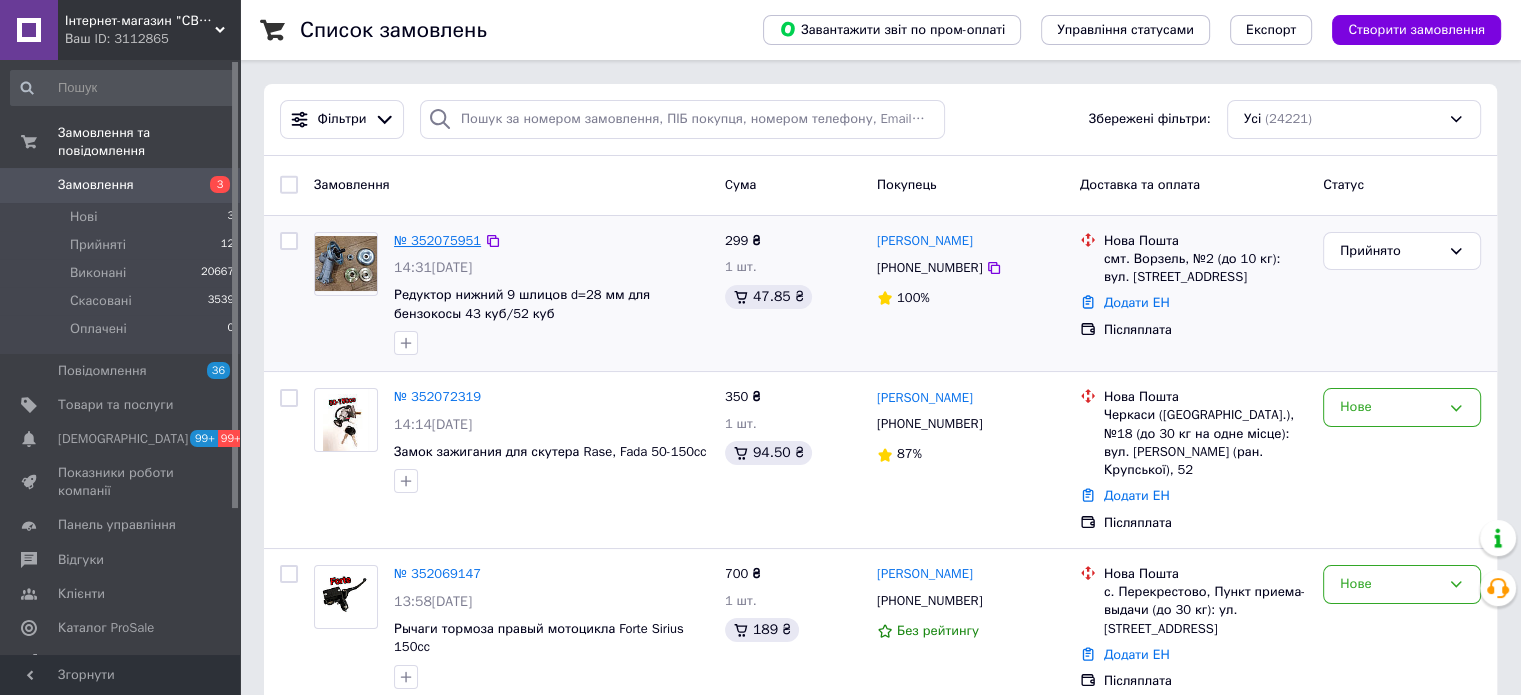 click on "№ 352075951" at bounding box center (437, 240) 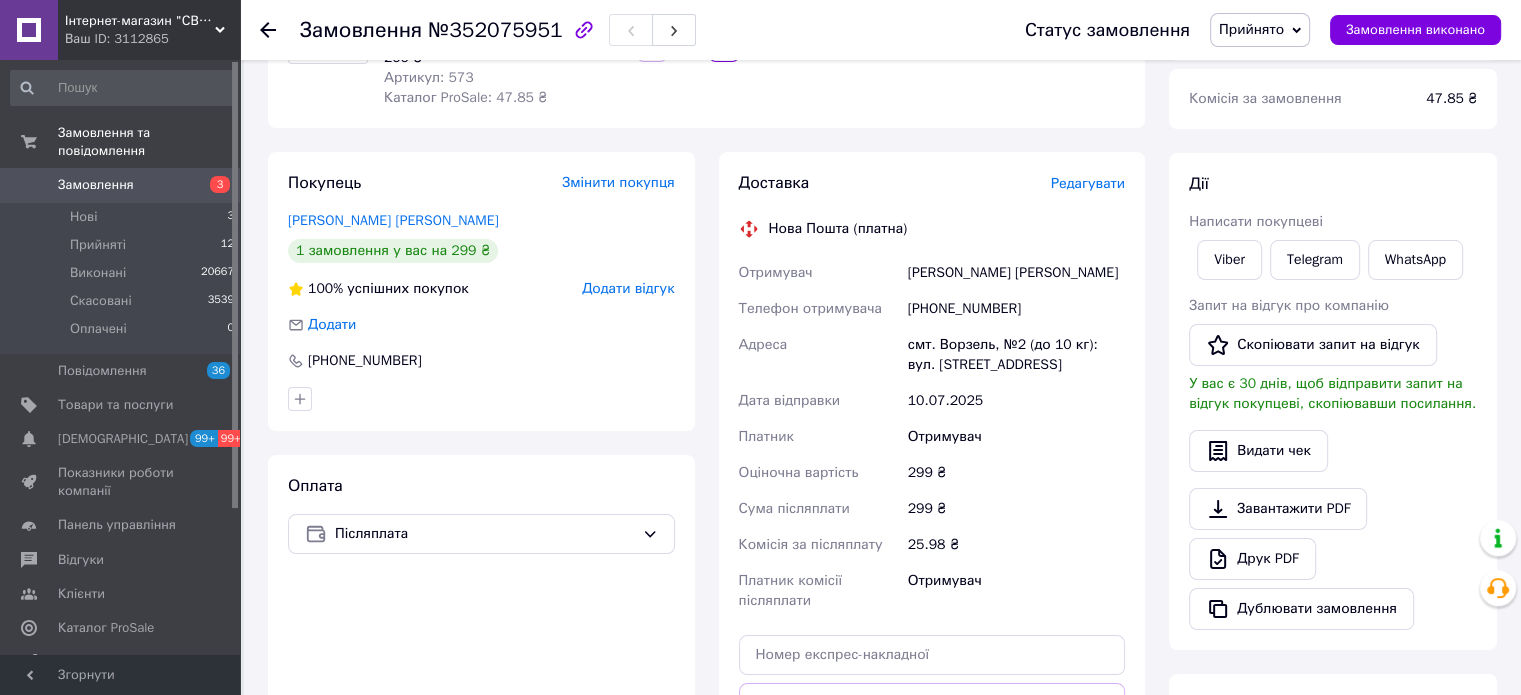 scroll, scrollTop: 300, scrollLeft: 0, axis: vertical 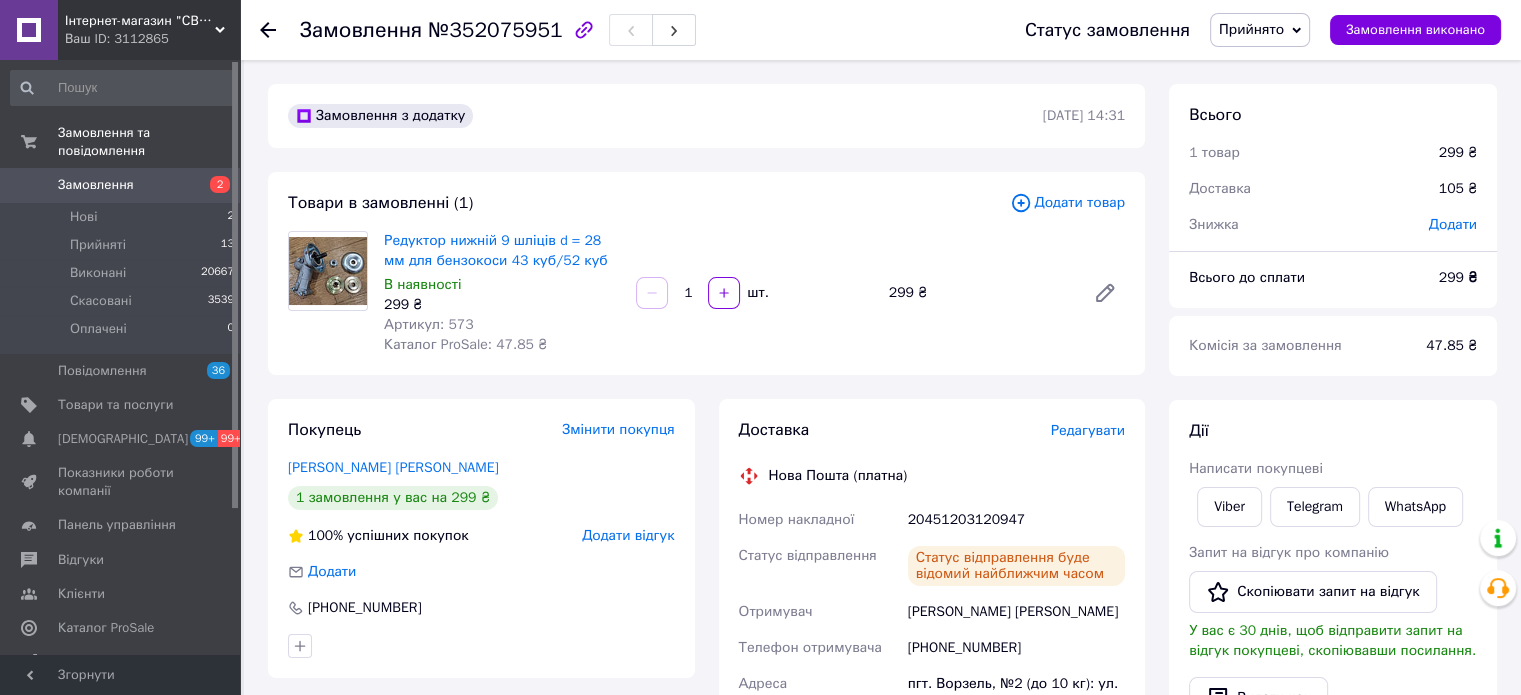 click on "Прийнято" at bounding box center (1251, 29) 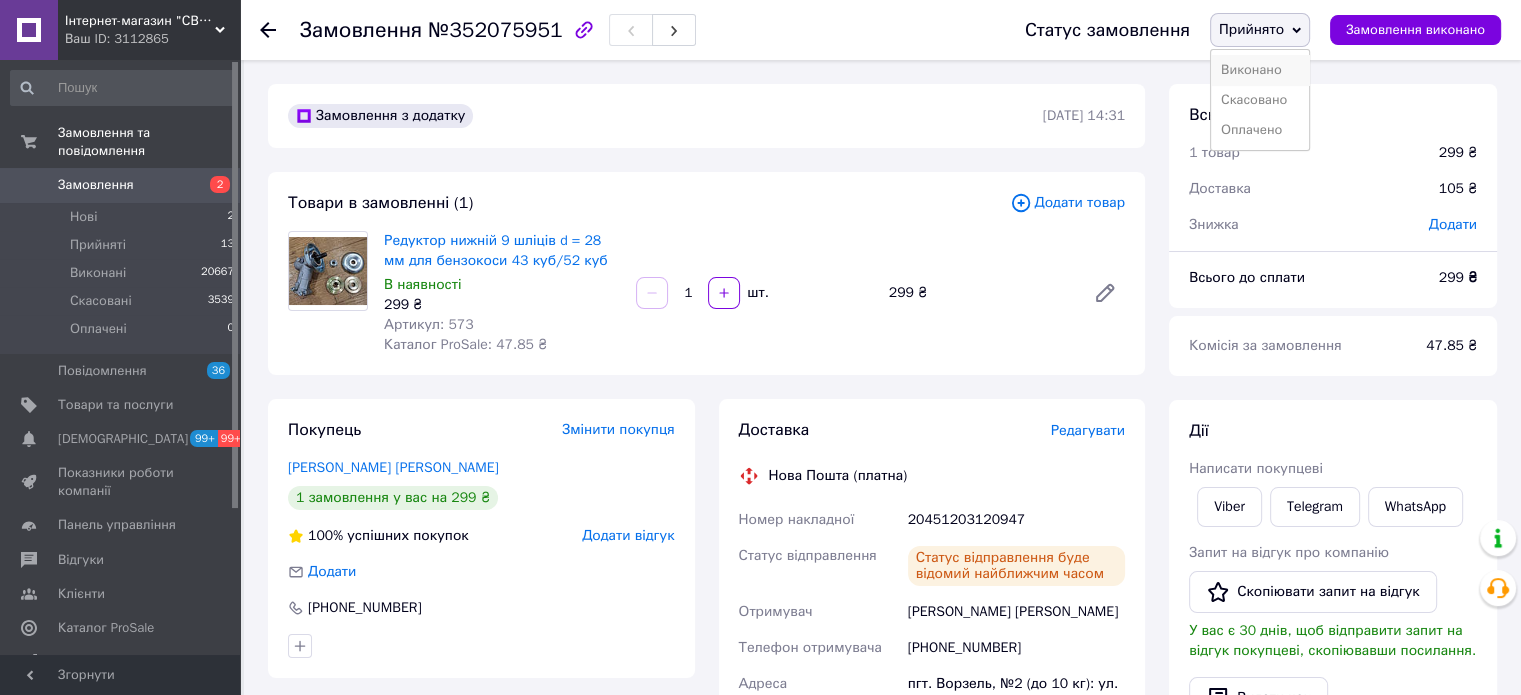 click on "Виконано" at bounding box center (1260, 70) 